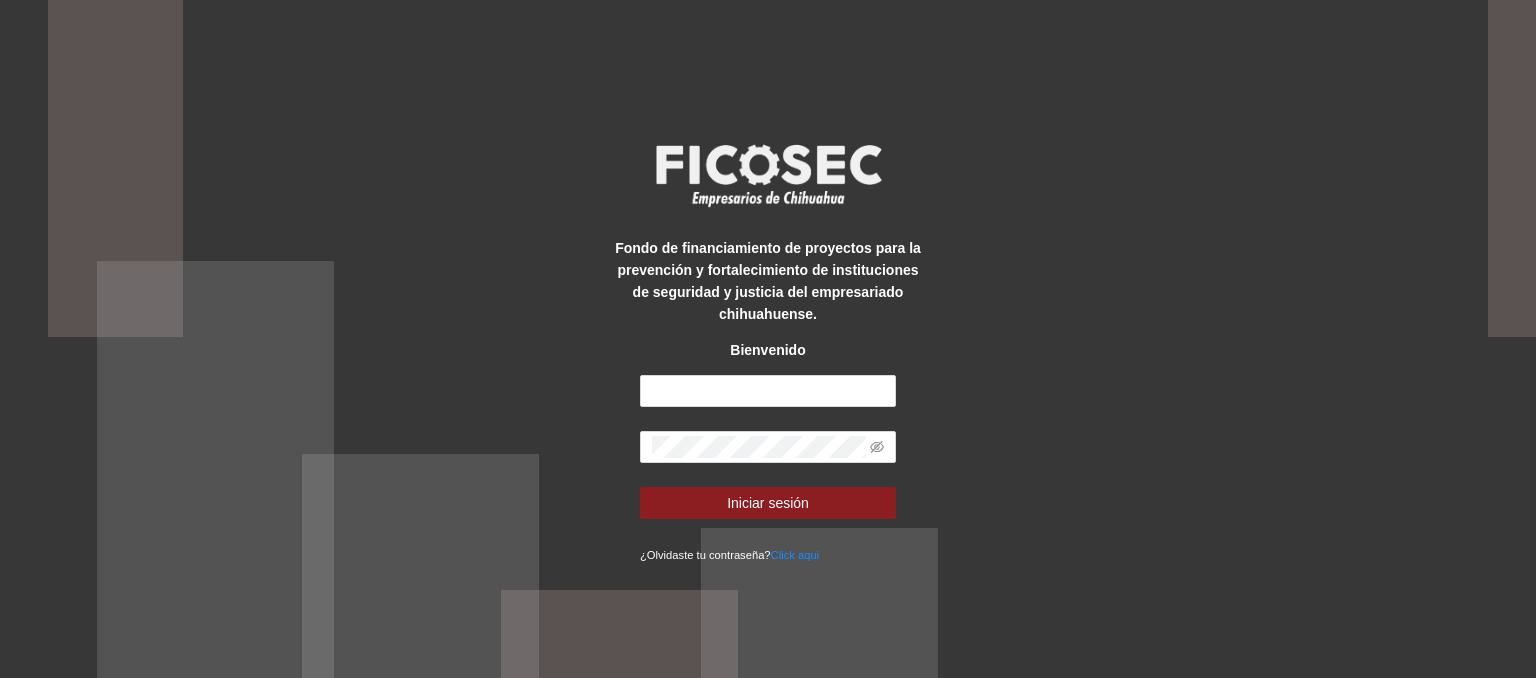 scroll, scrollTop: 0, scrollLeft: 0, axis: both 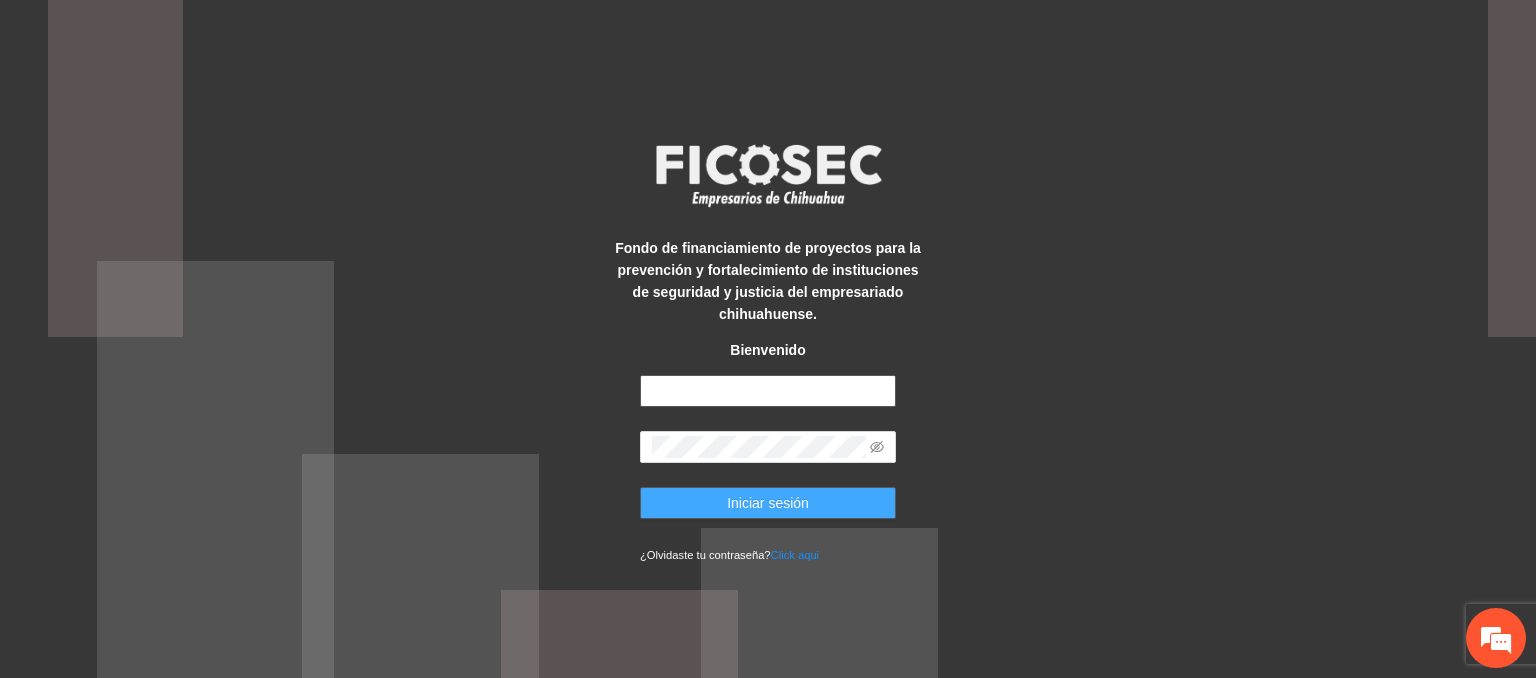 type on "**********" 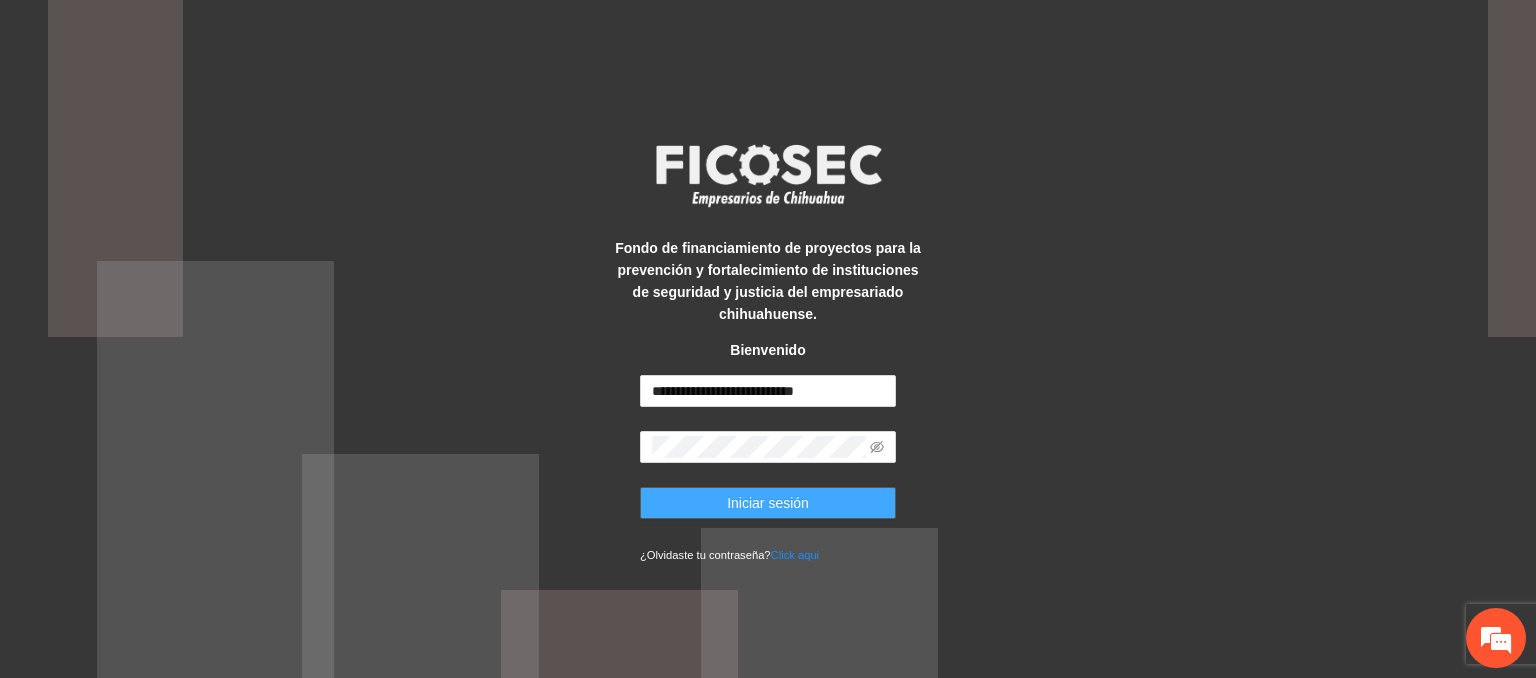 click on "Iniciar sesión" at bounding box center [768, 503] 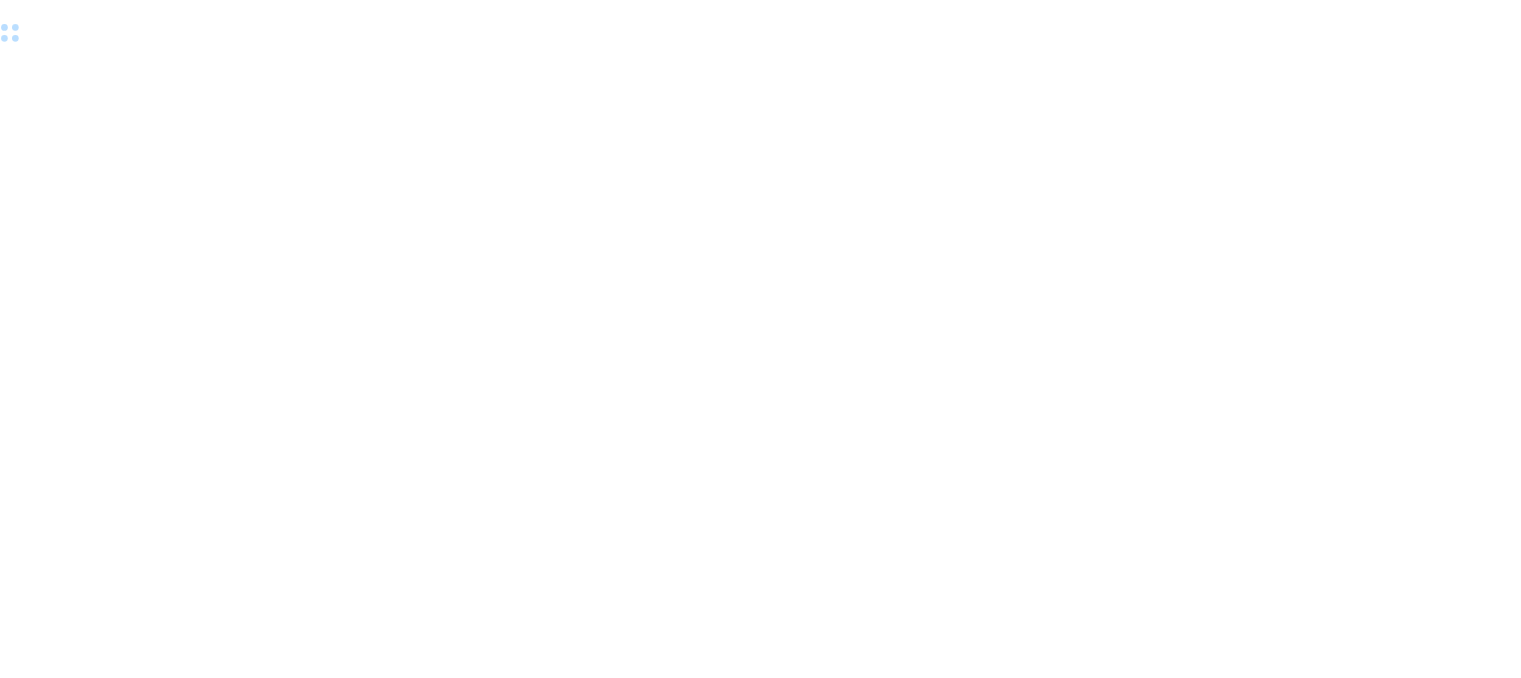 scroll, scrollTop: 0, scrollLeft: 0, axis: both 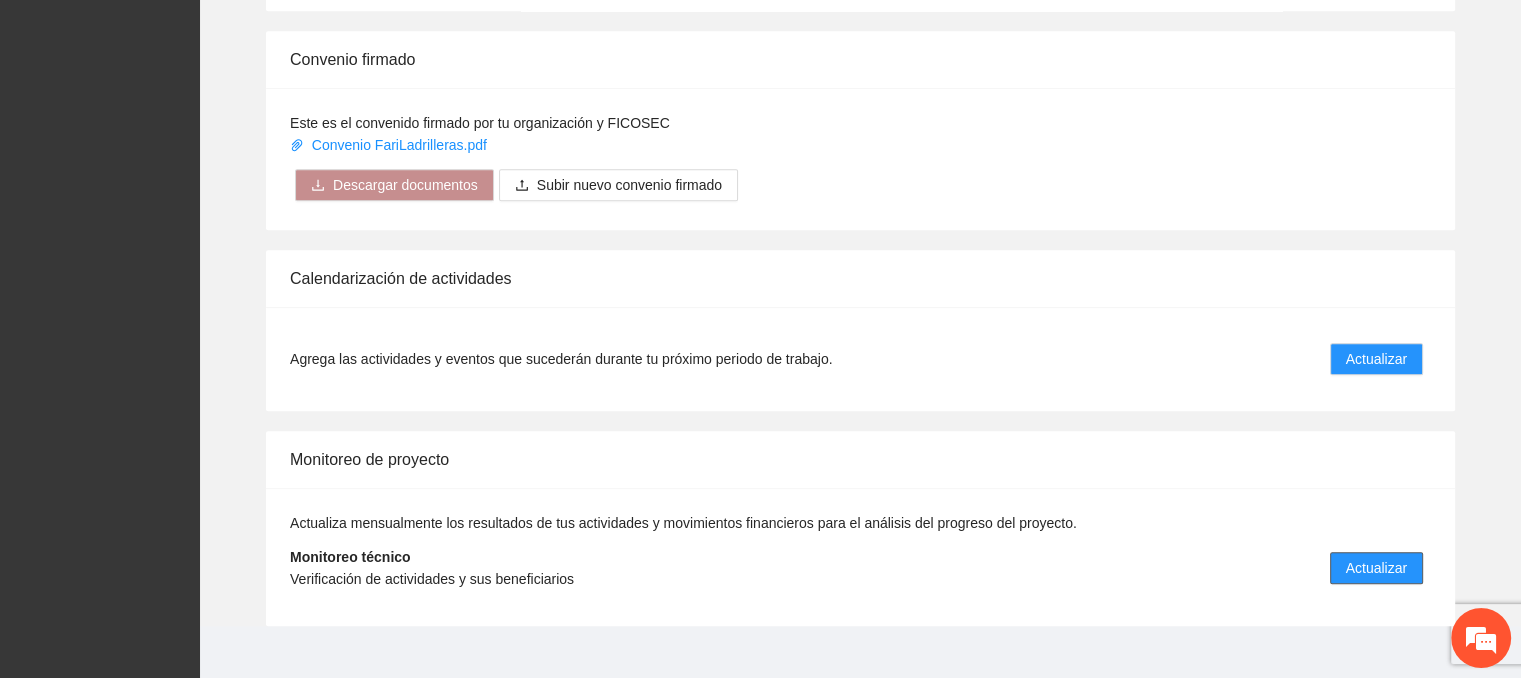 click on "Actualizar" at bounding box center (1376, 568) 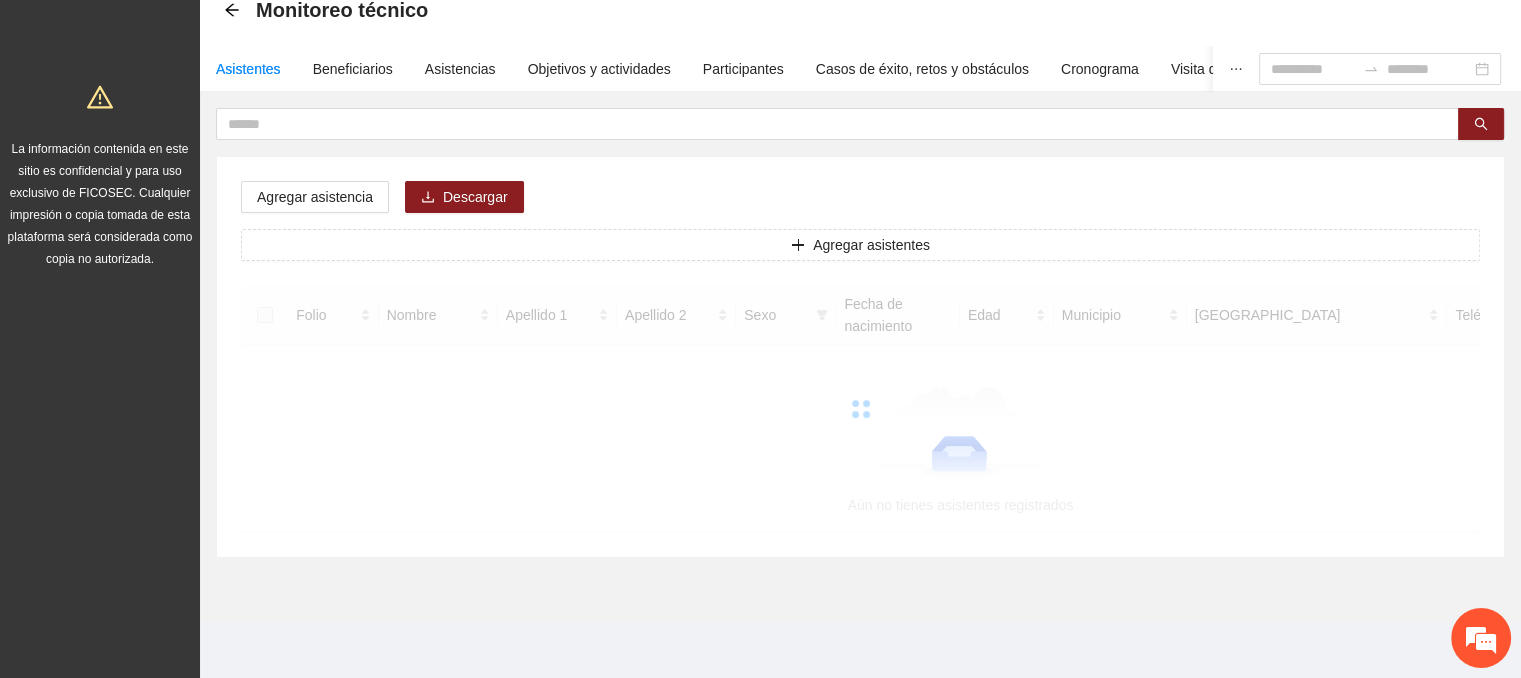 scroll, scrollTop: 0, scrollLeft: 0, axis: both 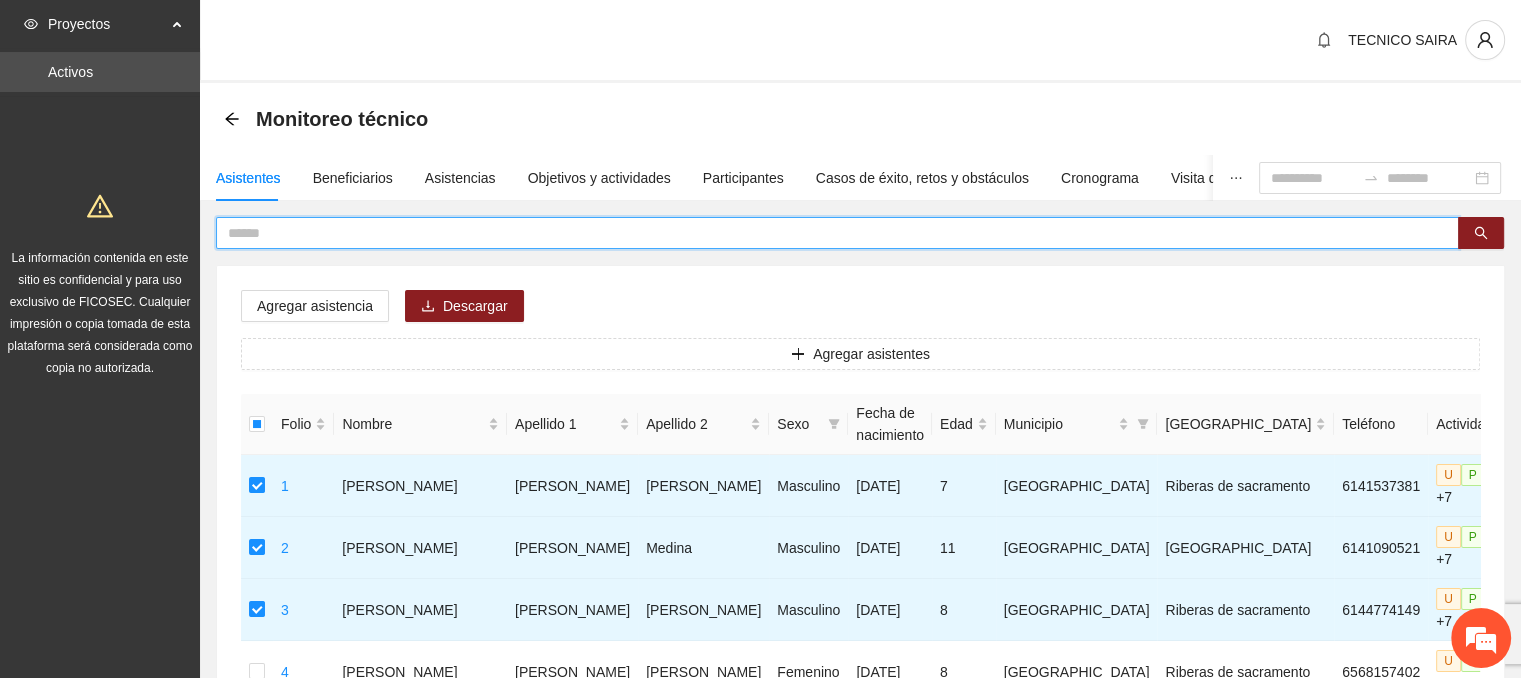 click at bounding box center [829, 233] 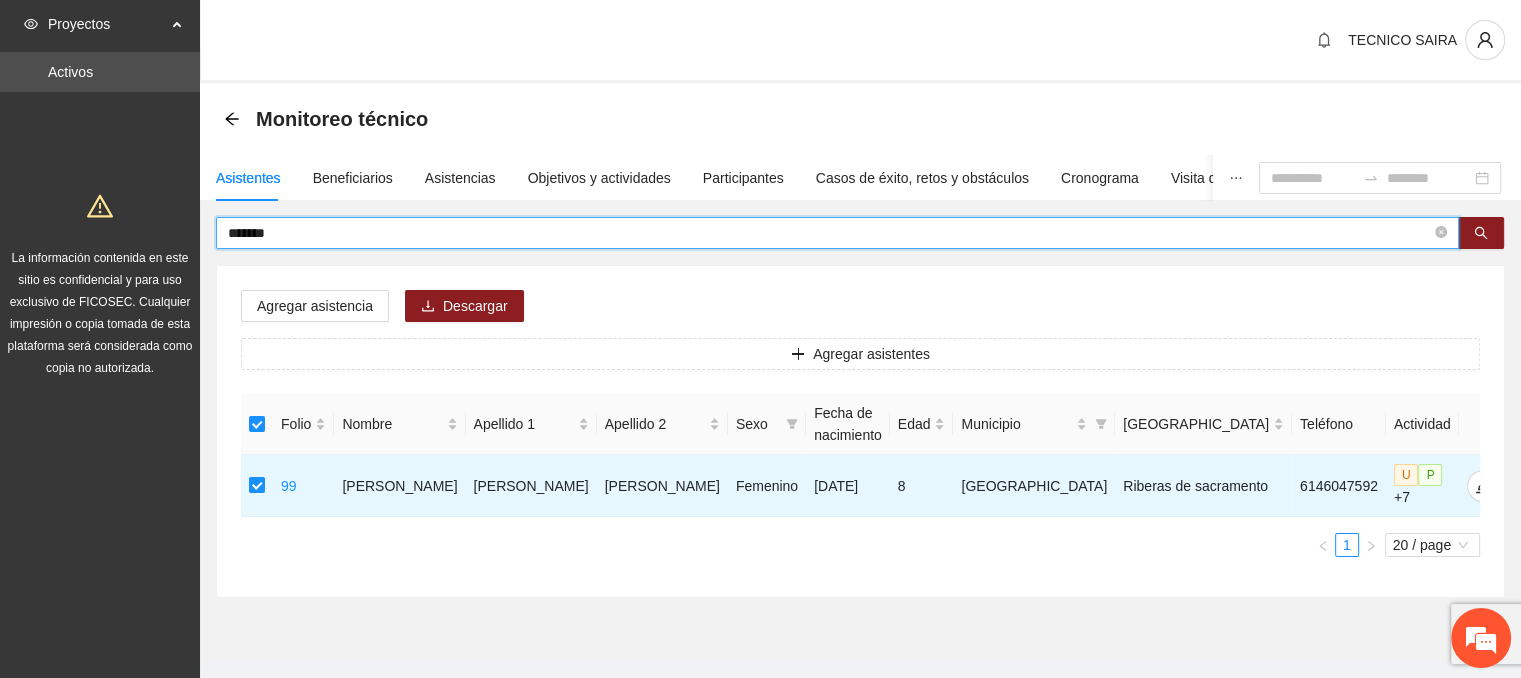 drag, startPoint x: 303, startPoint y: 231, endPoint x: 114, endPoint y: 213, distance: 189.85521 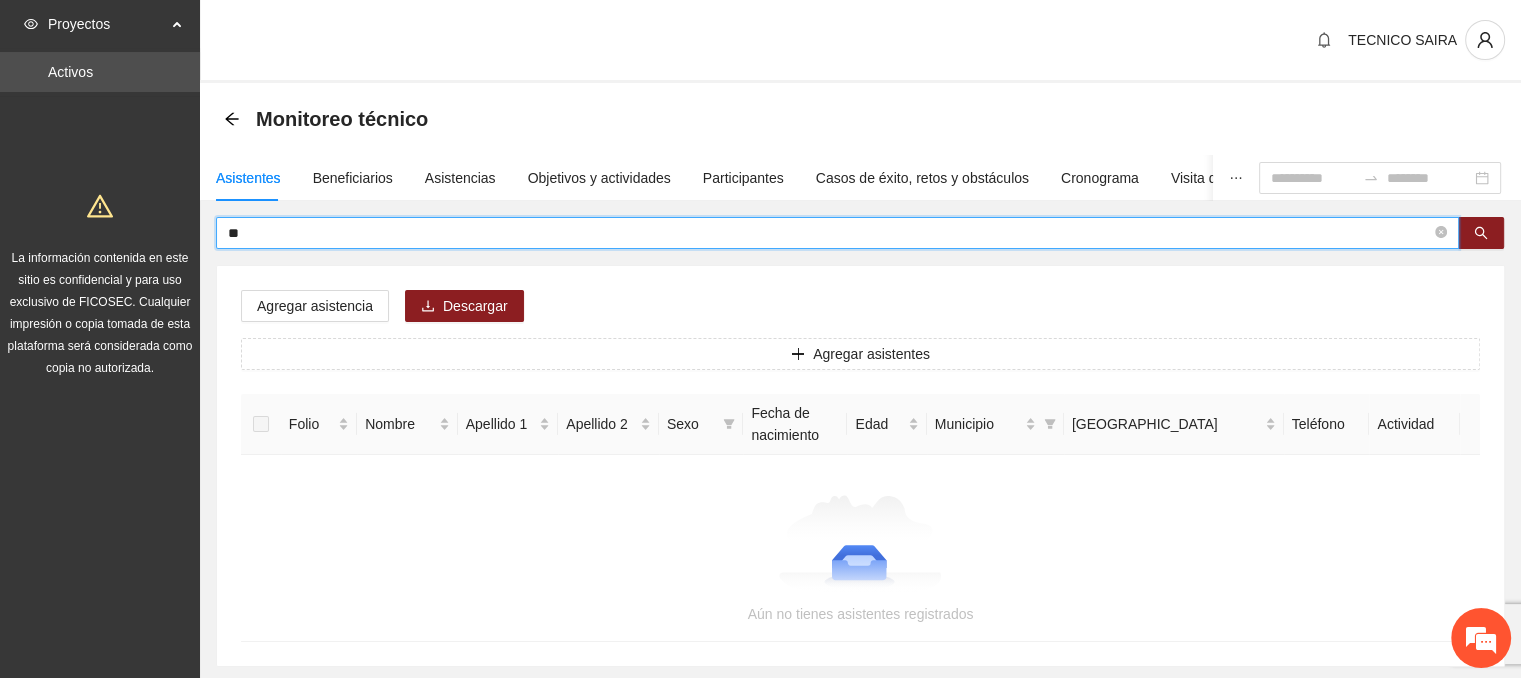 type on "*" 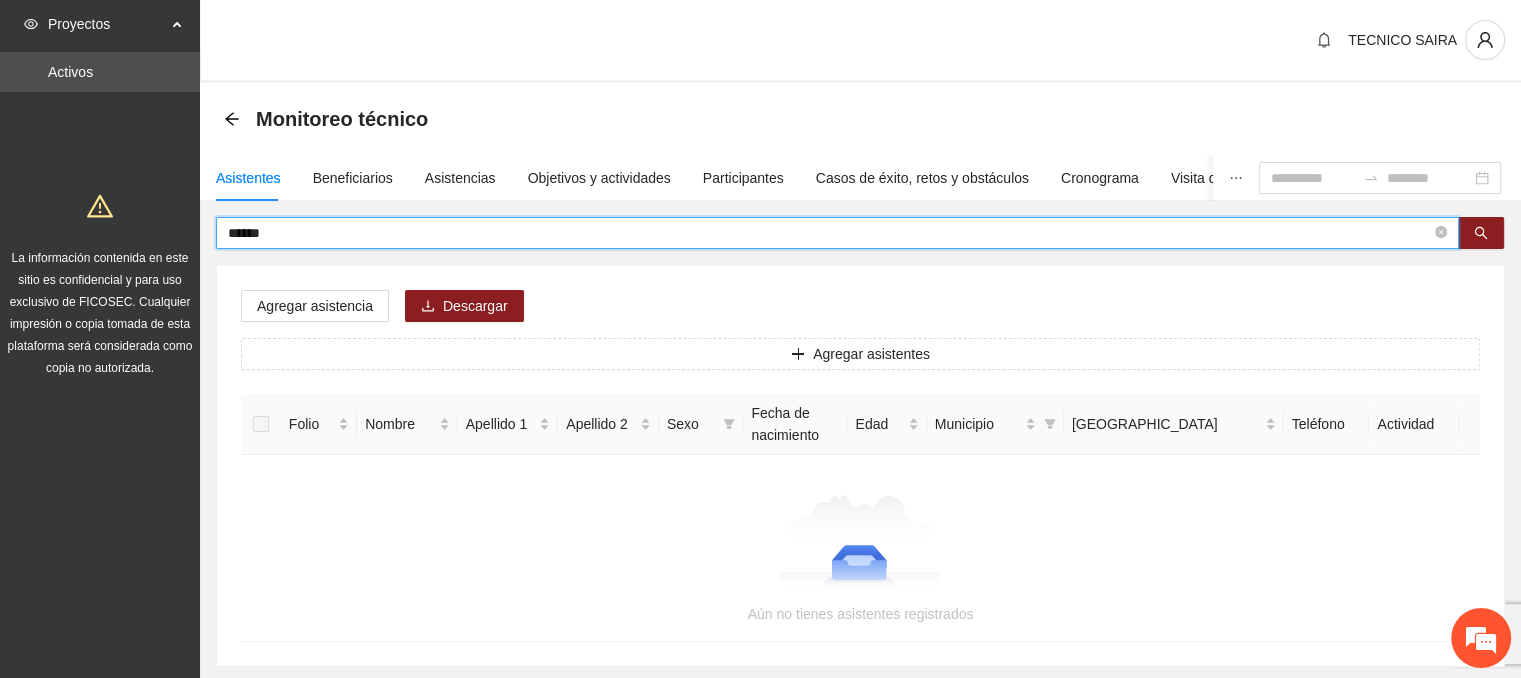 type on "******" 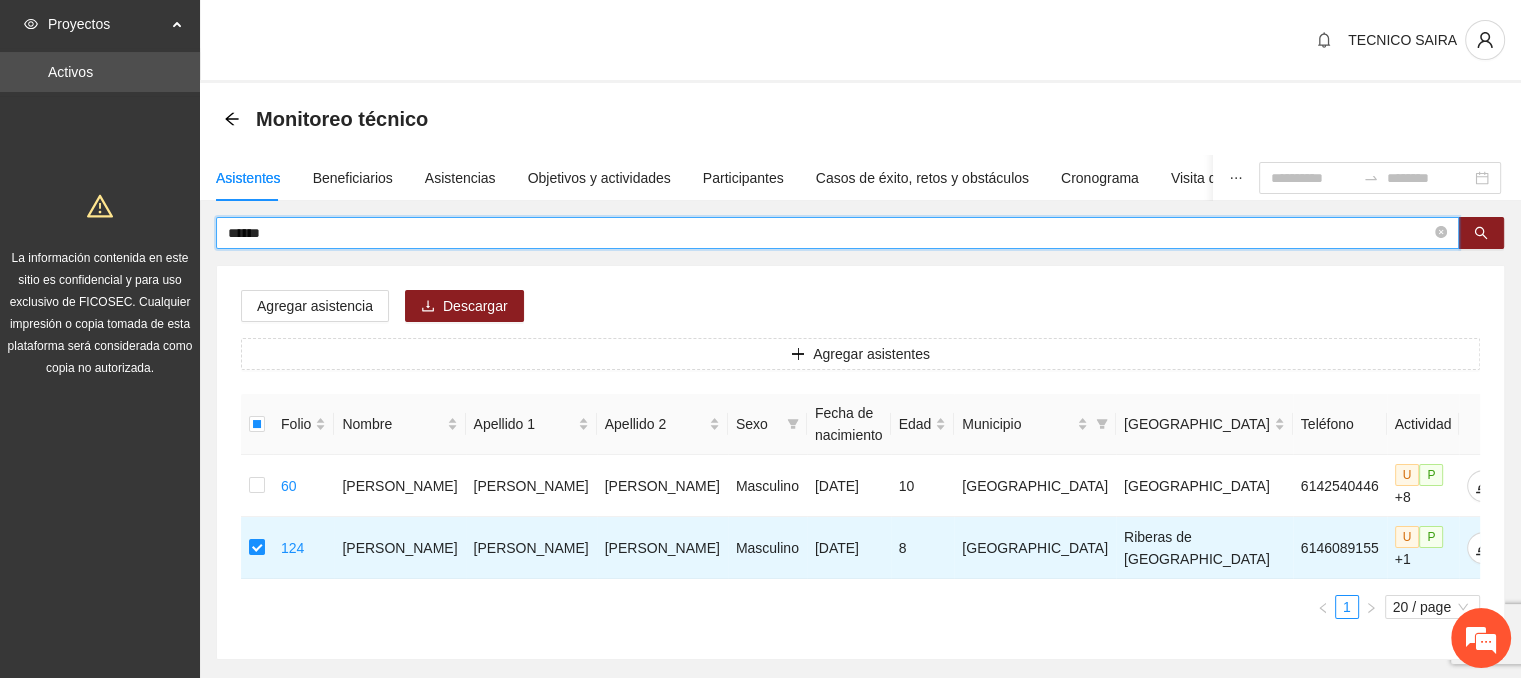 drag, startPoint x: 272, startPoint y: 231, endPoint x: 186, endPoint y: 223, distance: 86.37129 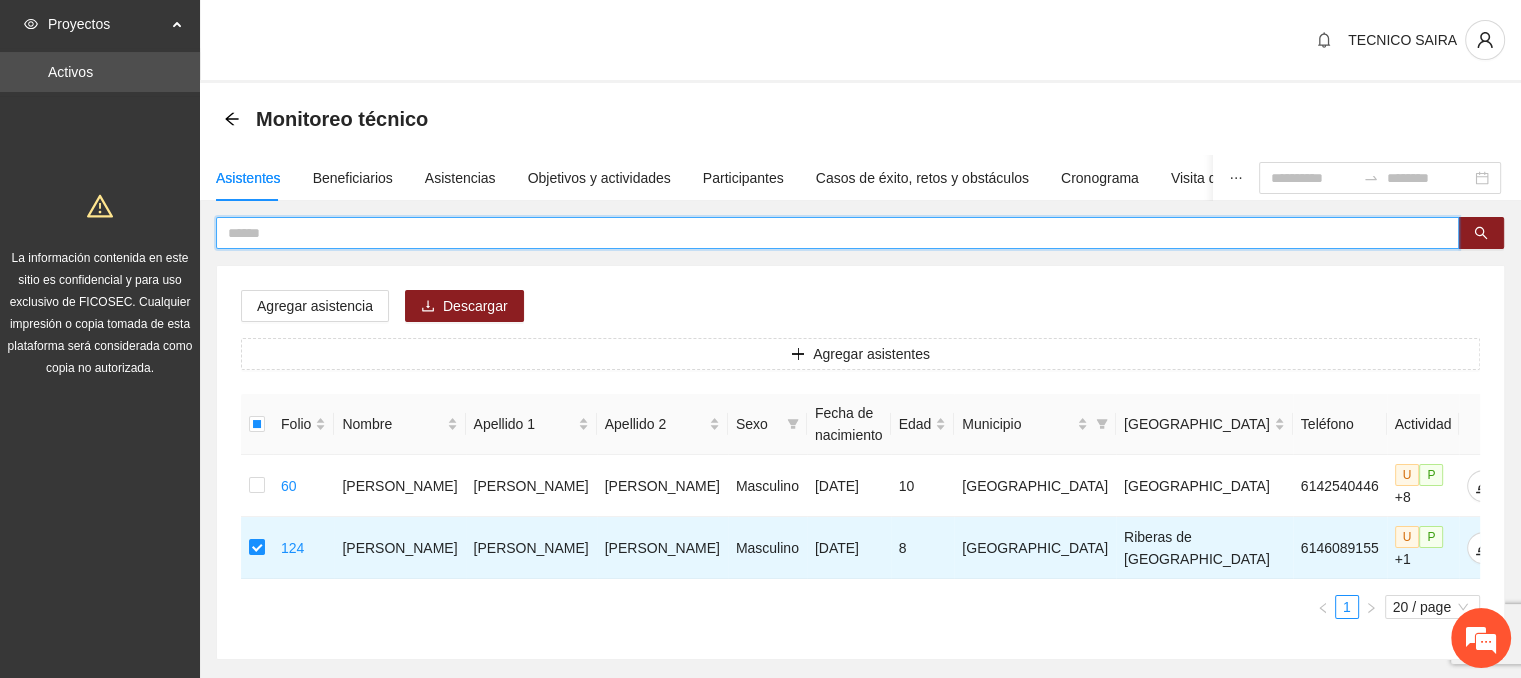 type 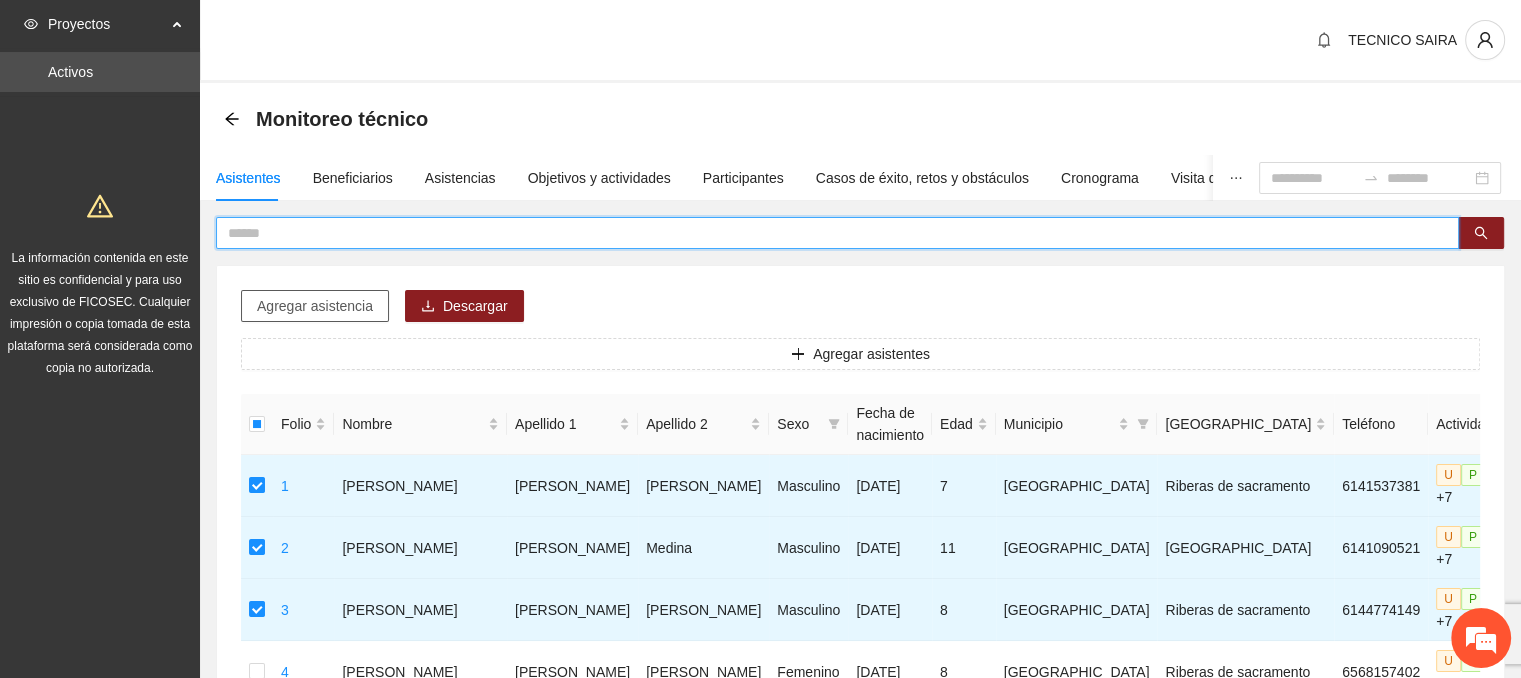 click on "Agregar asistencia" at bounding box center (315, 306) 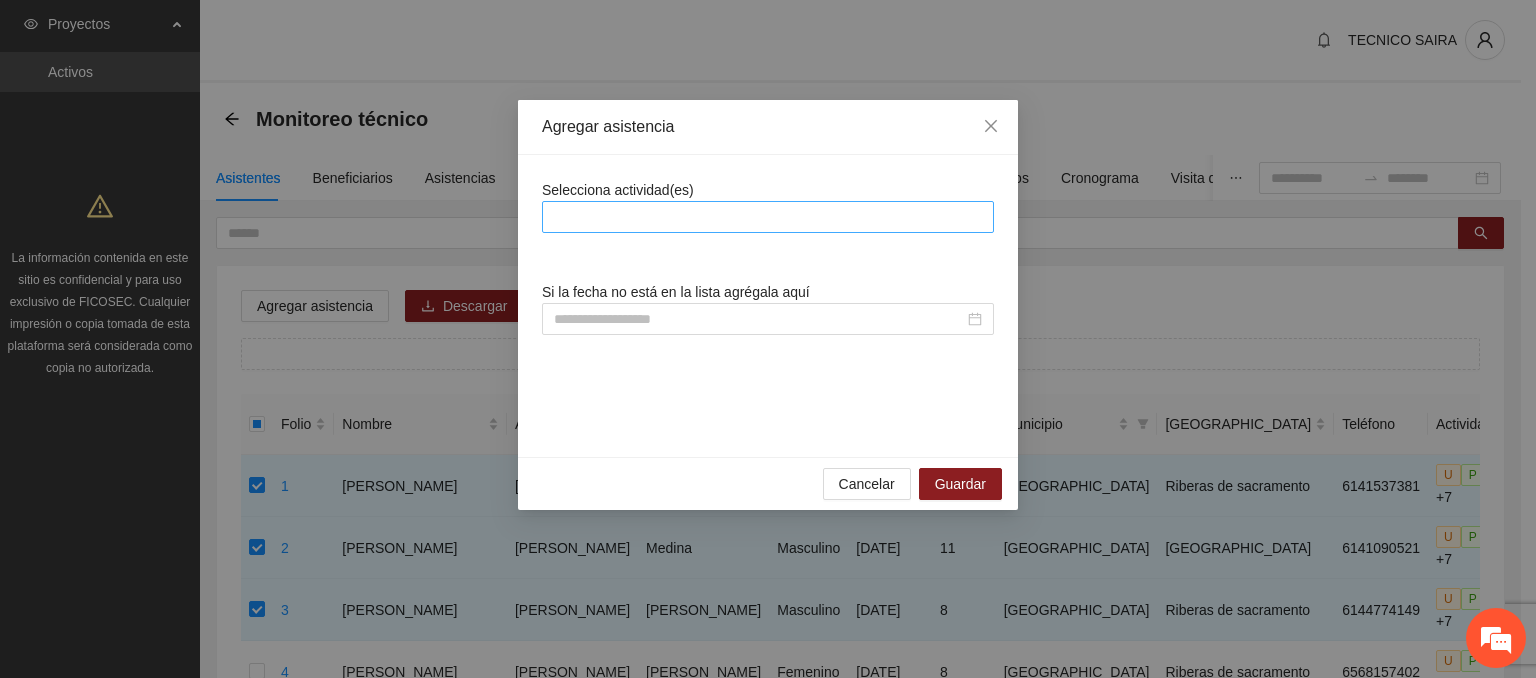 click at bounding box center [768, 217] 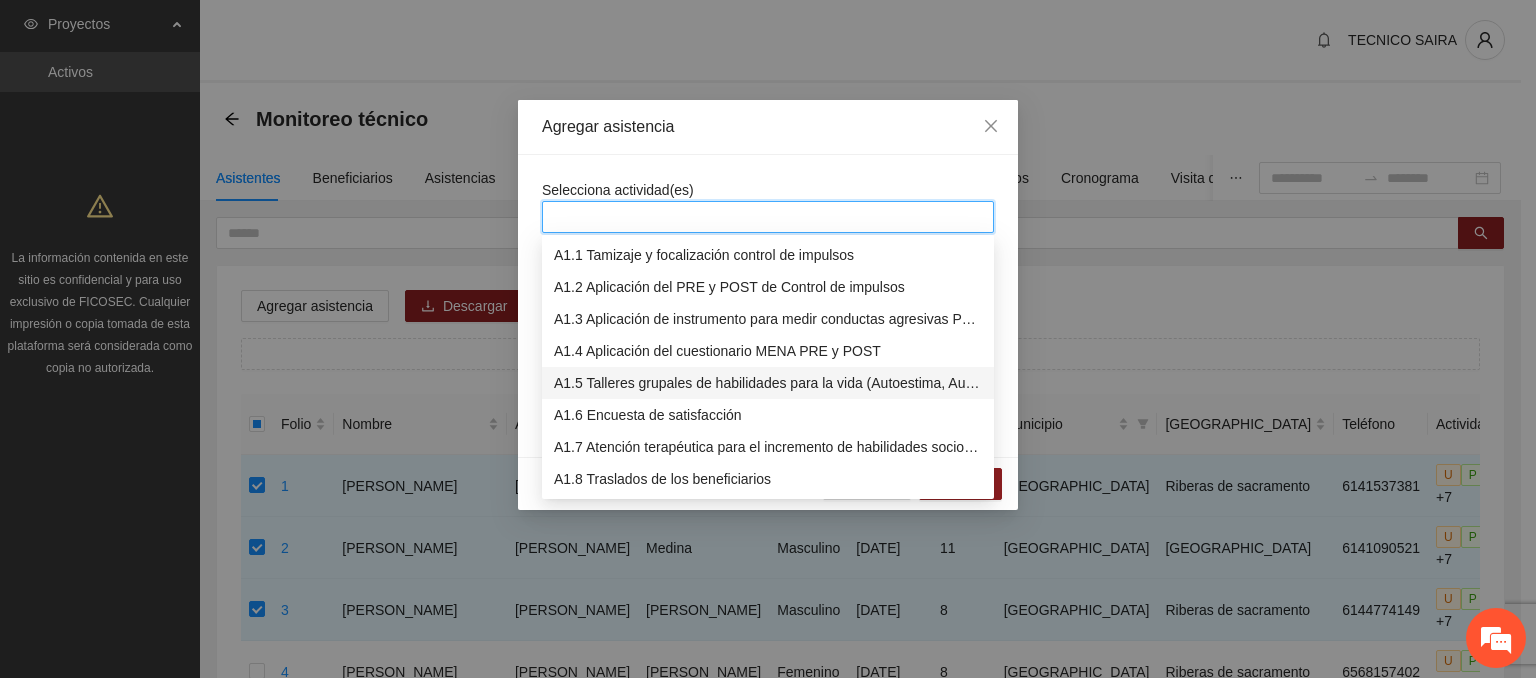 click on "A1.5 Talleres grupales de habilidades para la vida (Autoestima, Autoconocimiento, Manejo de emociones, Relaciones interpersonales, Toma de decisiones y Resolución de conflictos)." at bounding box center [768, 383] 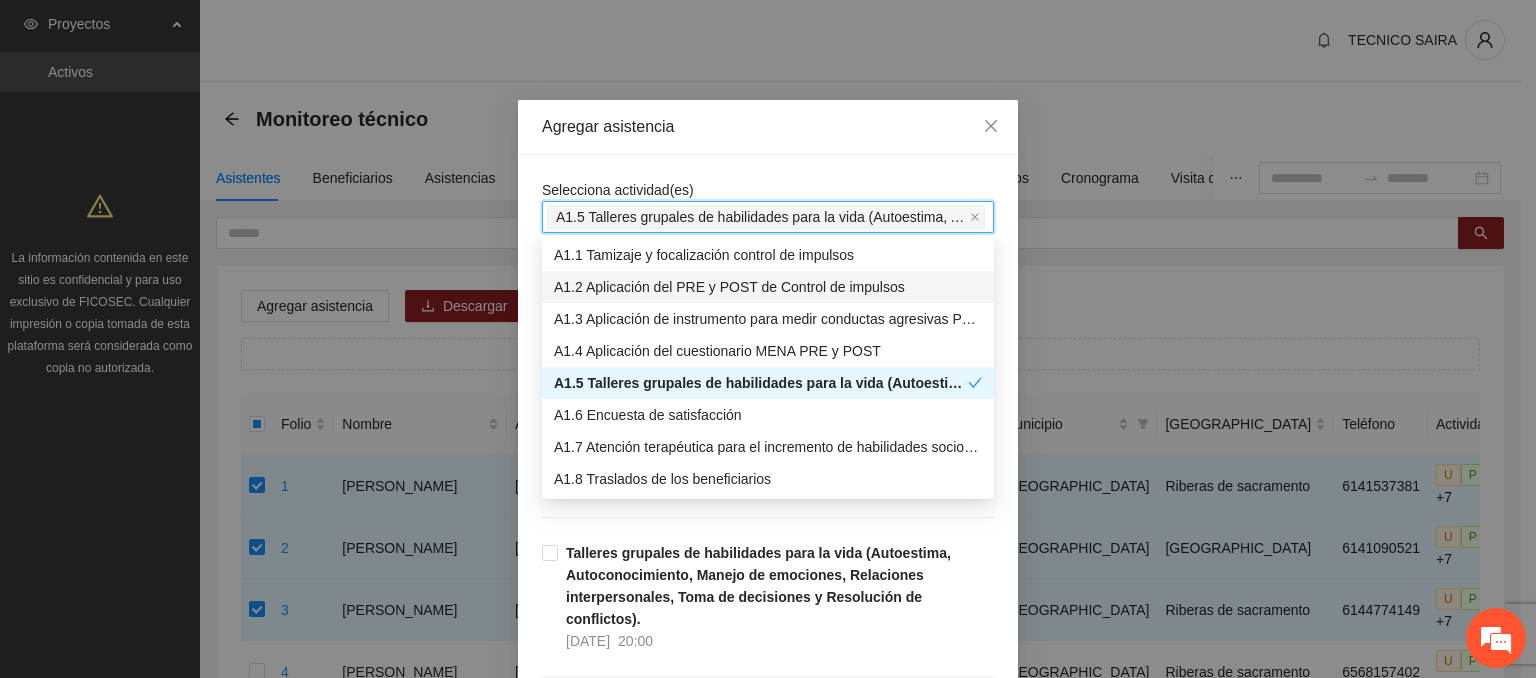 click on "Agregar asistencia" at bounding box center (768, 127) 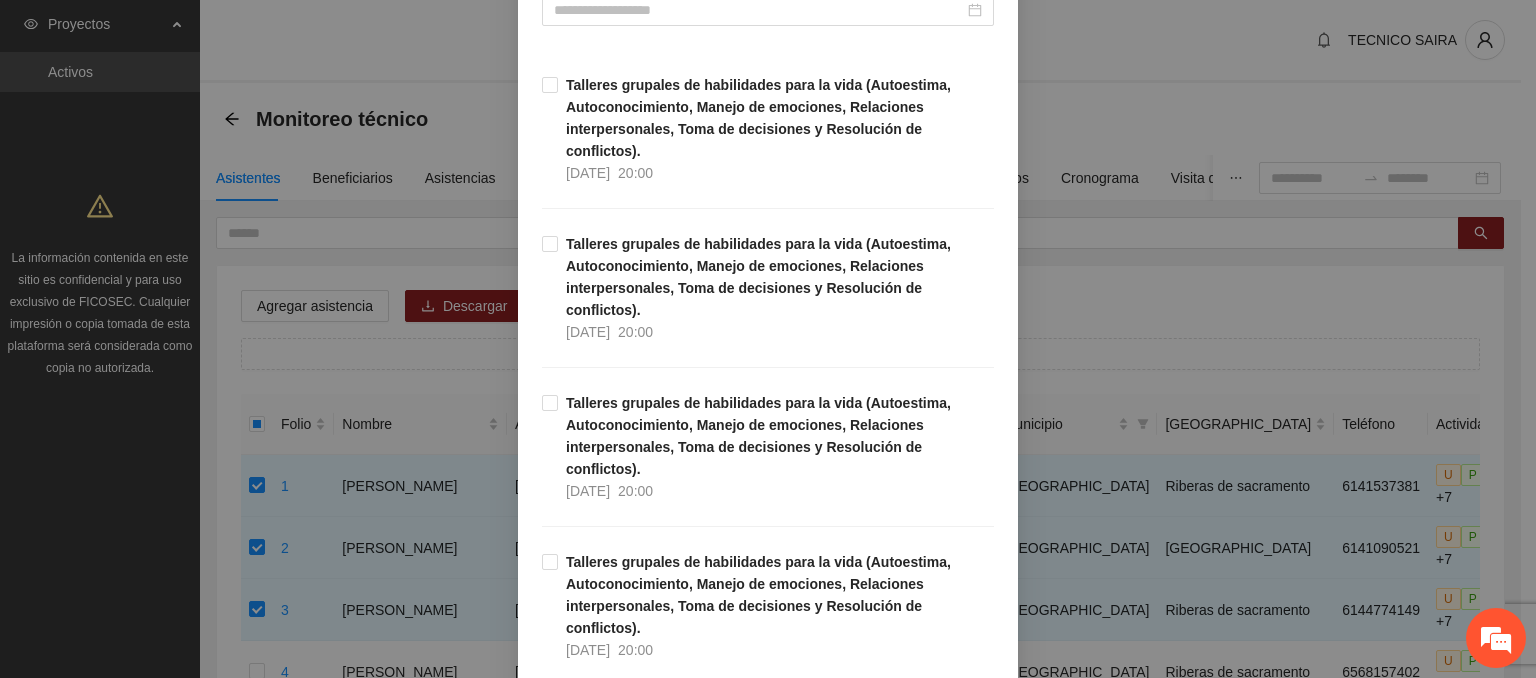 scroll, scrollTop: 152, scrollLeft: 0, axis: vertical 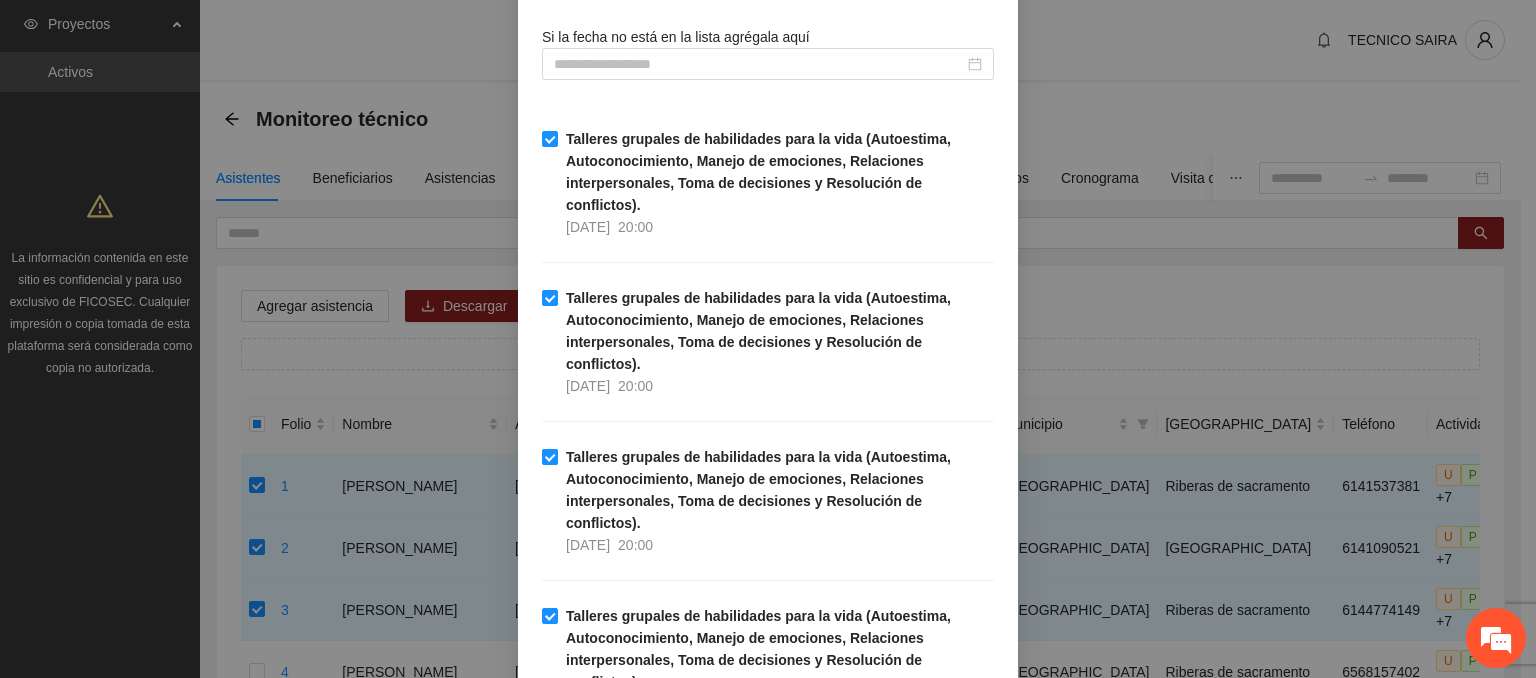 click on "Talleres grupales de habilidades para la vida (Autoestima, Autoconocimiento, Manejo de emociones, Relaciones interpersonales, Toma de decisiones y Resolución de conflictos). 22/07/2025 20:00" at bounding box center [776, 501] 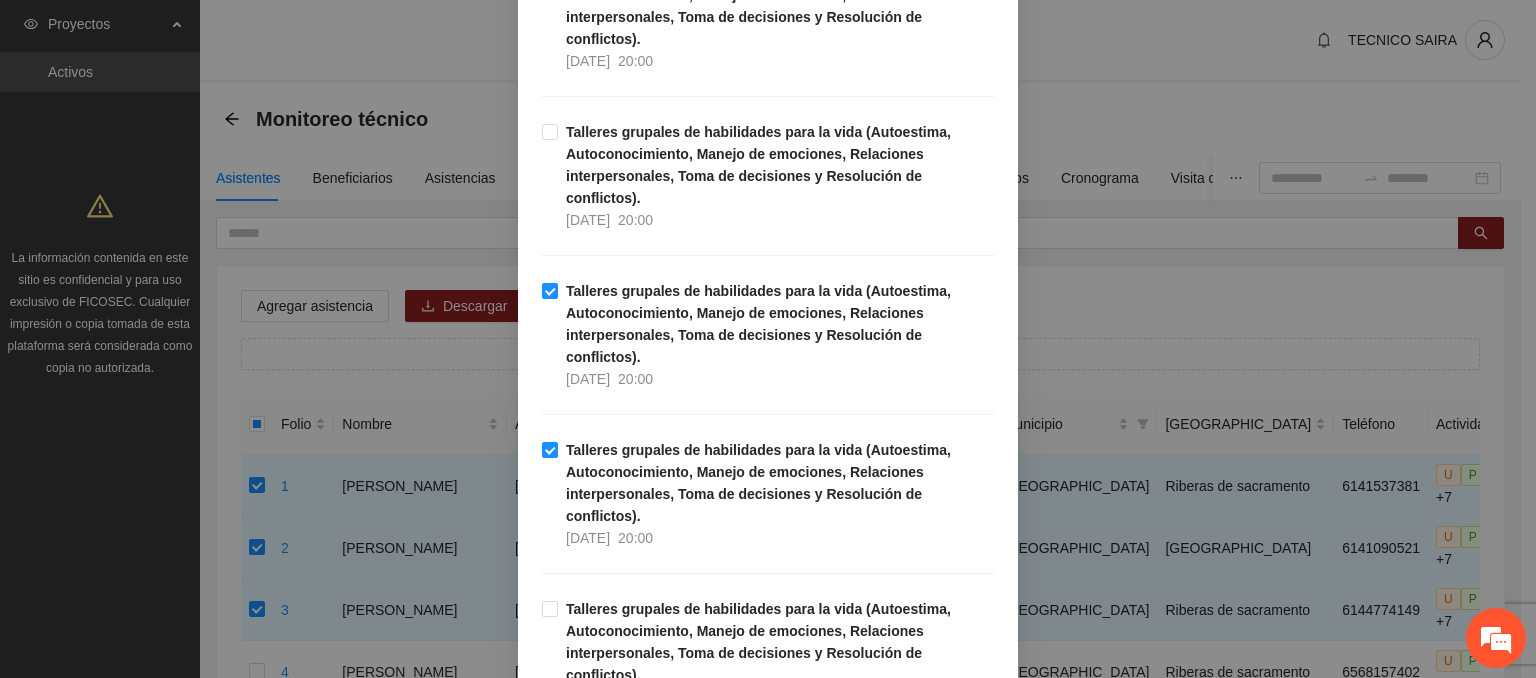 scroll, scrollTop: 627, scrollLeft: 0, axis: vertical 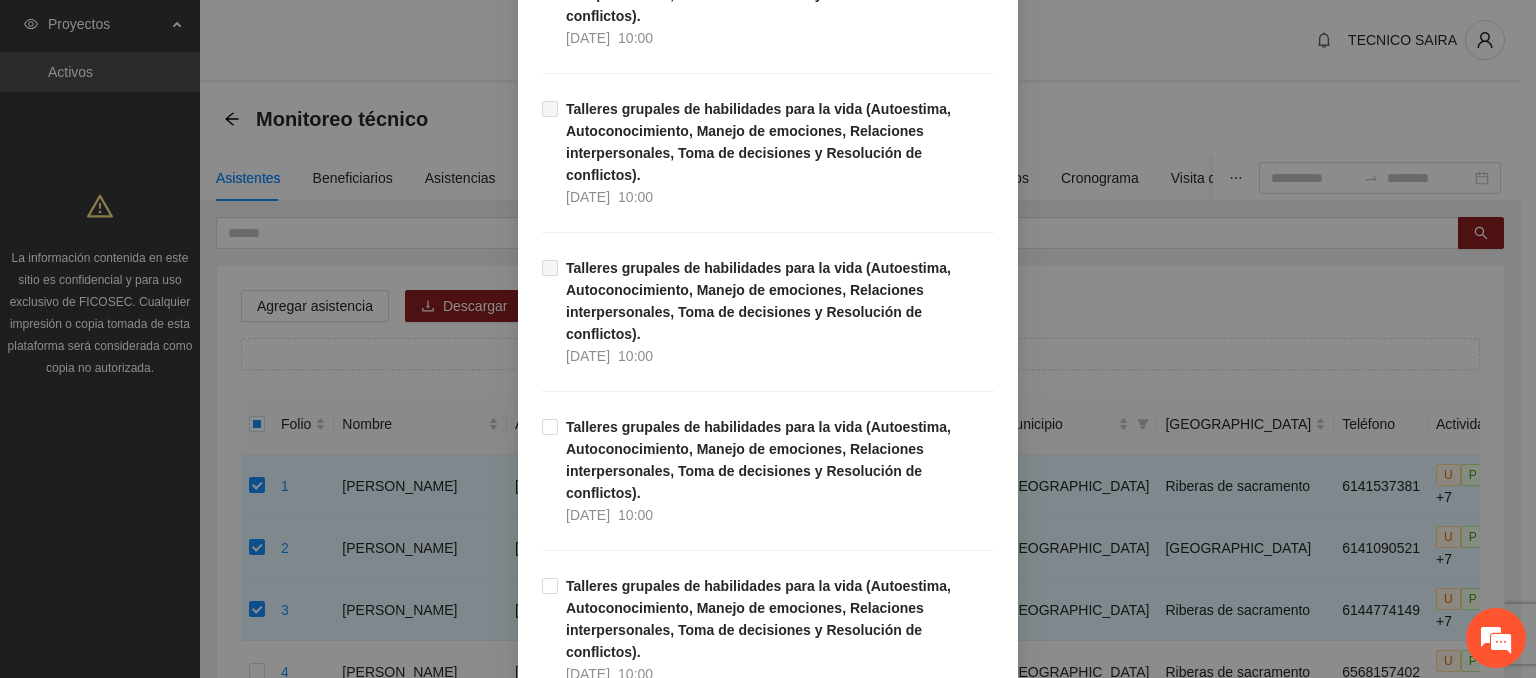 click on "Guardar" at bounding box center (960, 2583) 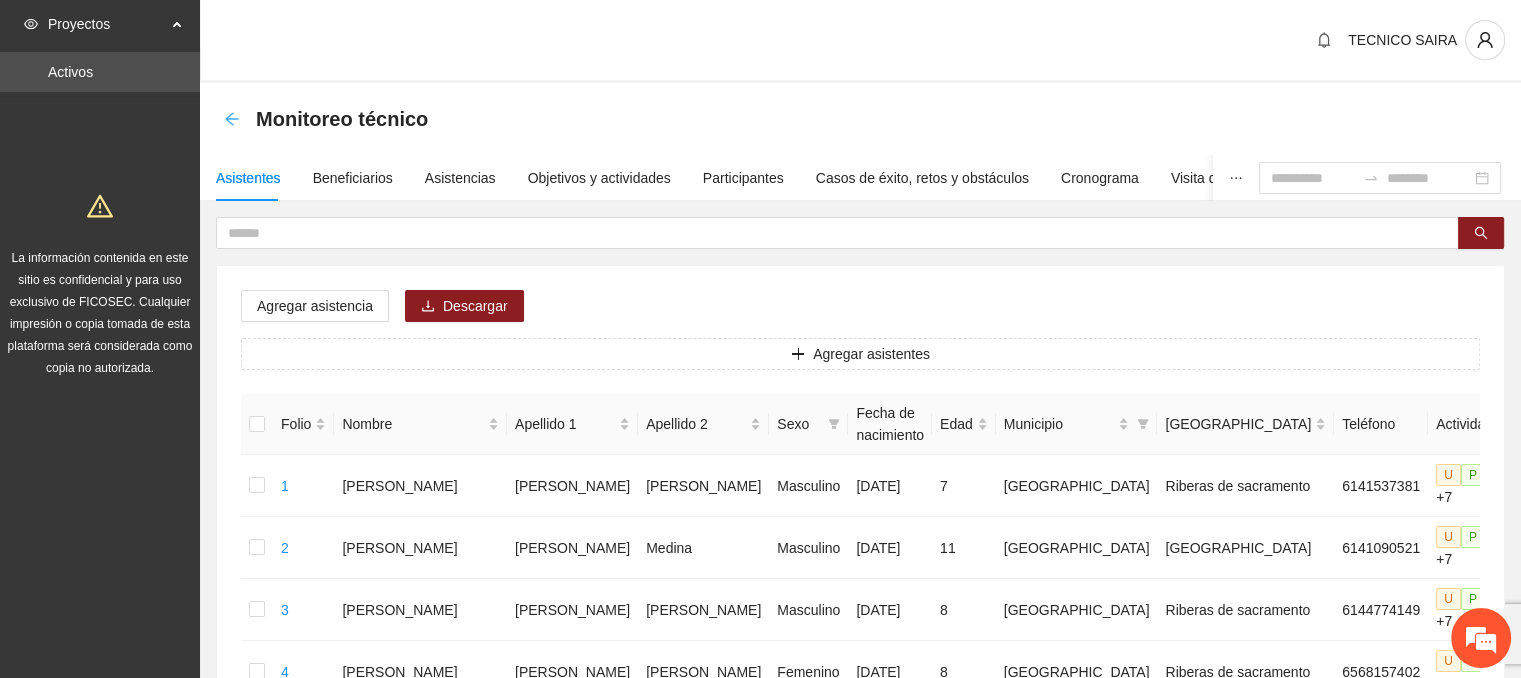 click 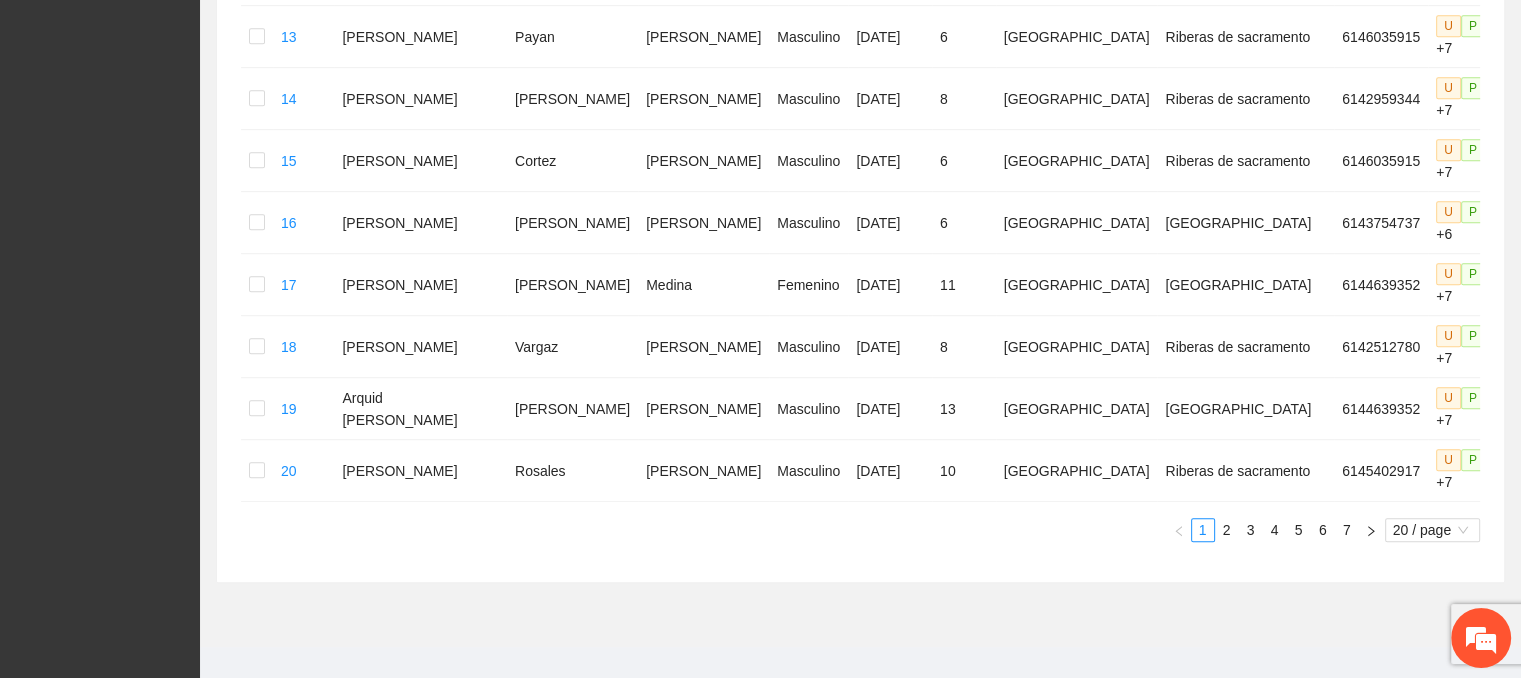 scroll, scrollTop: 0, scrollLeft: 0, axis: both 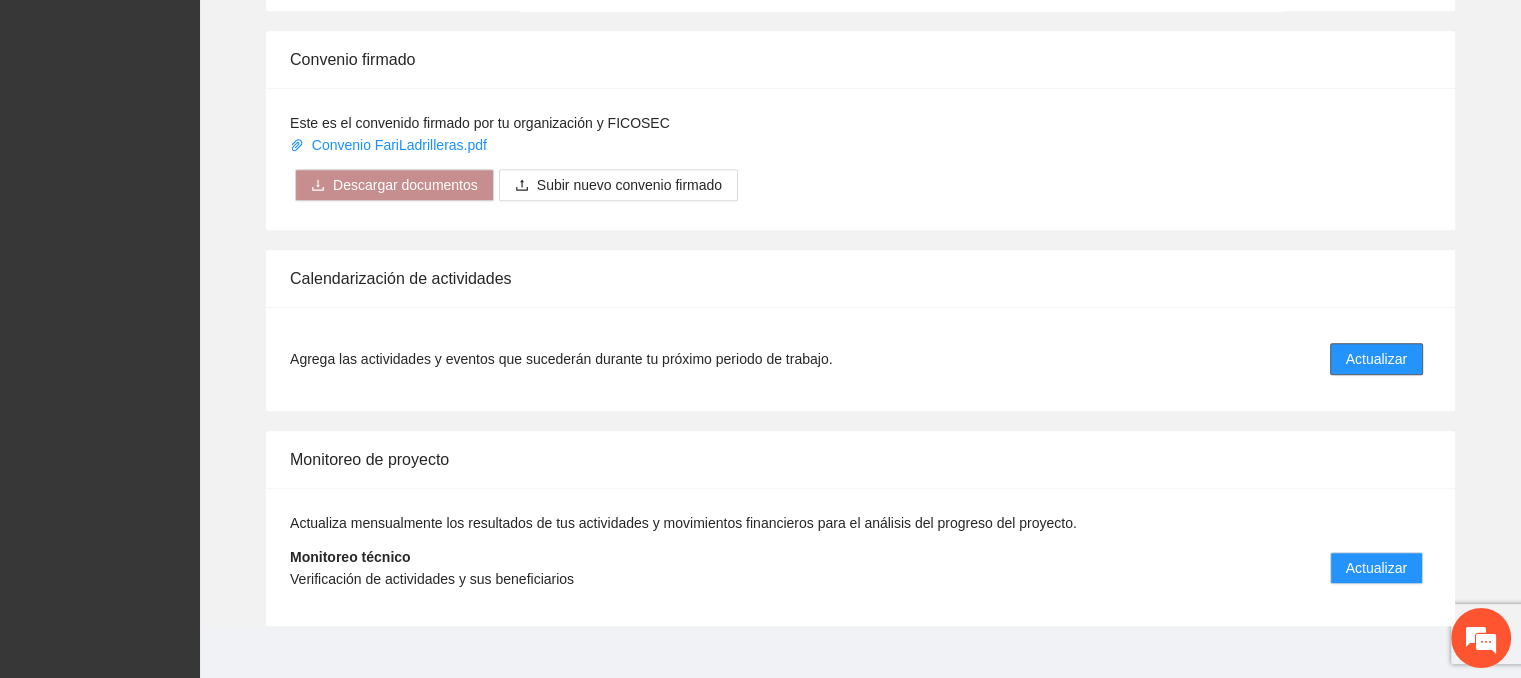 click on "Actualizar" at bounding box center (1376, 359) 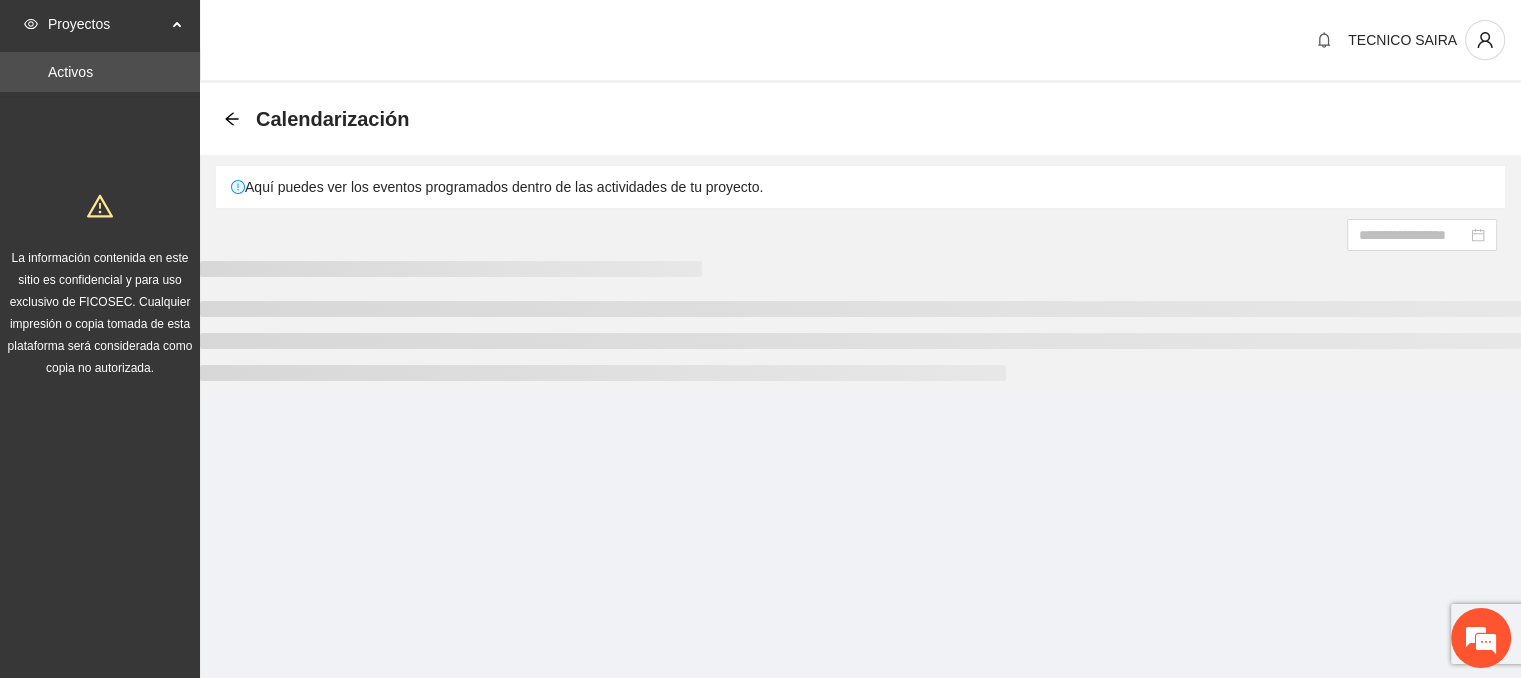 scroll, scrollTop: 0, scrollLeft: 0, axis: both 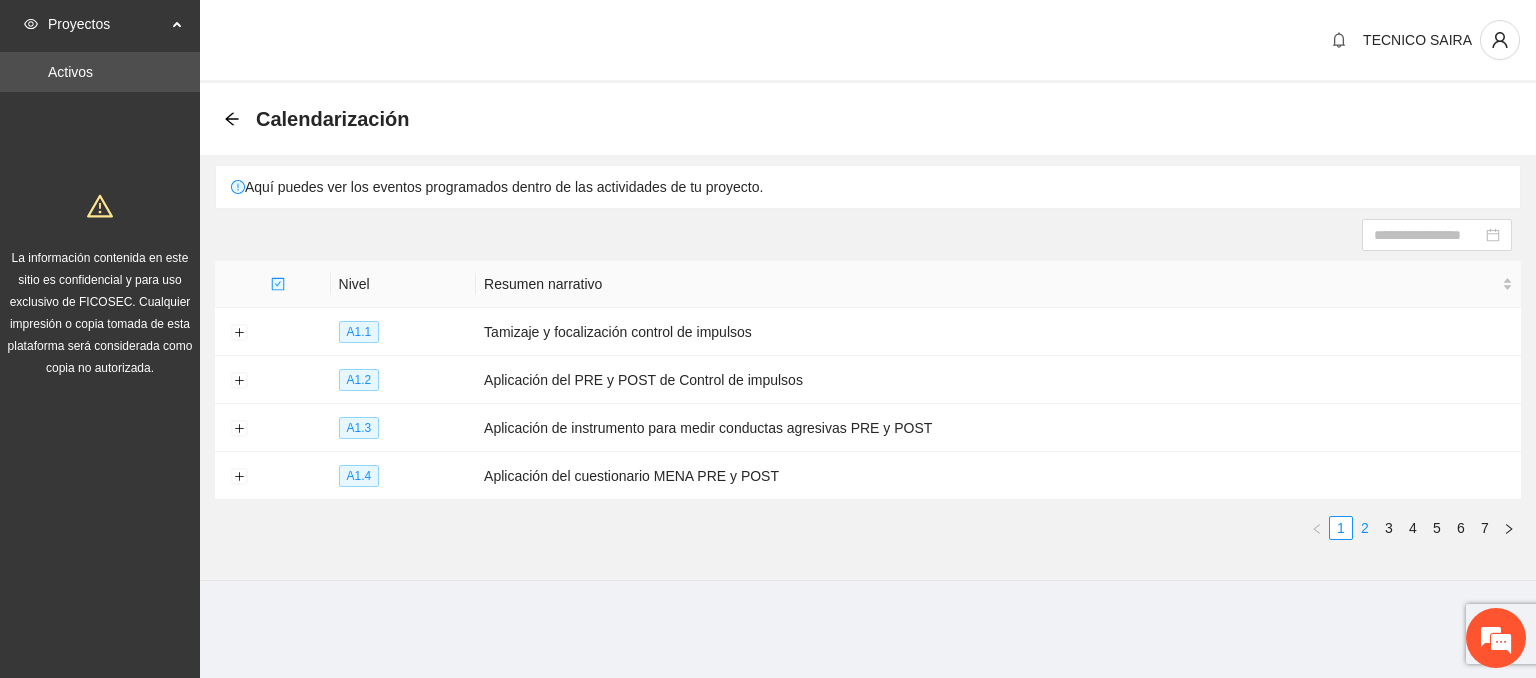 click on "2" at bounding box center (1365, 528) 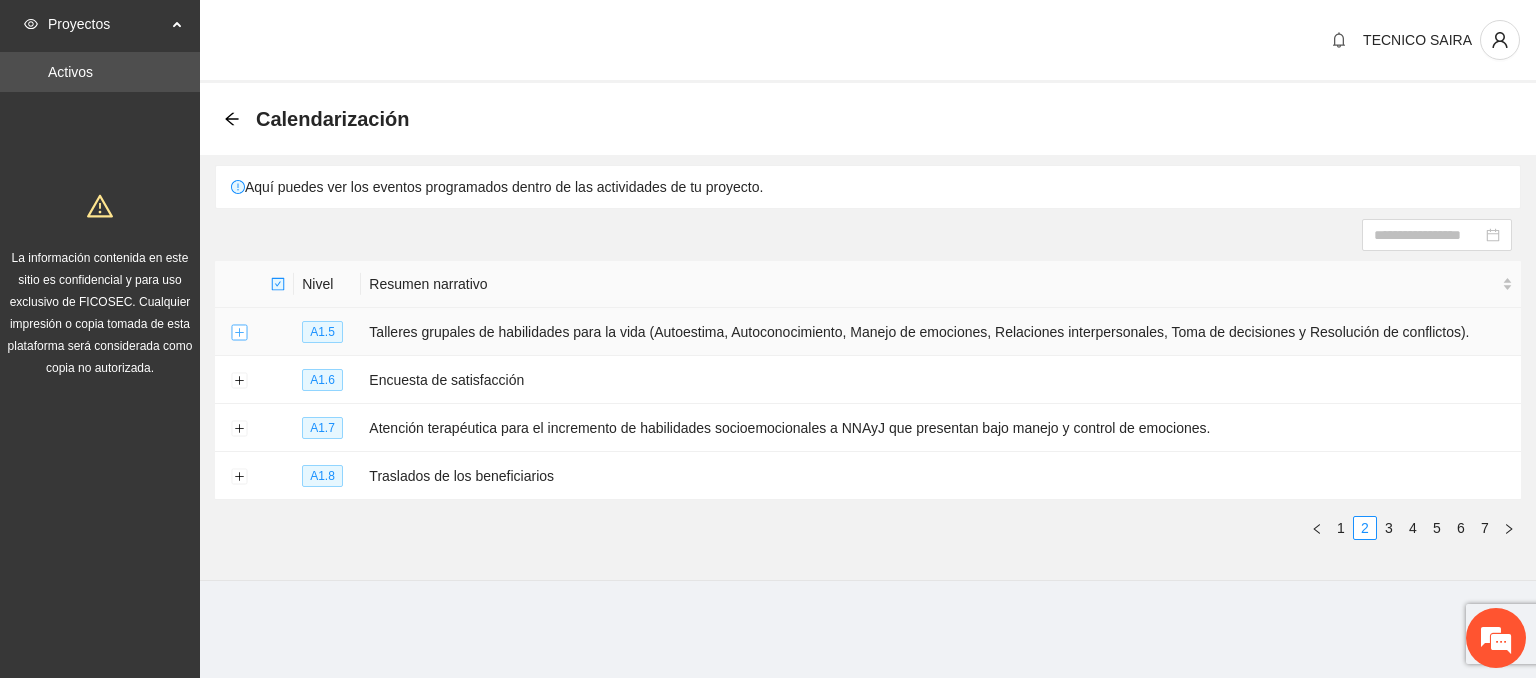 click at bounding box center (239, 333) 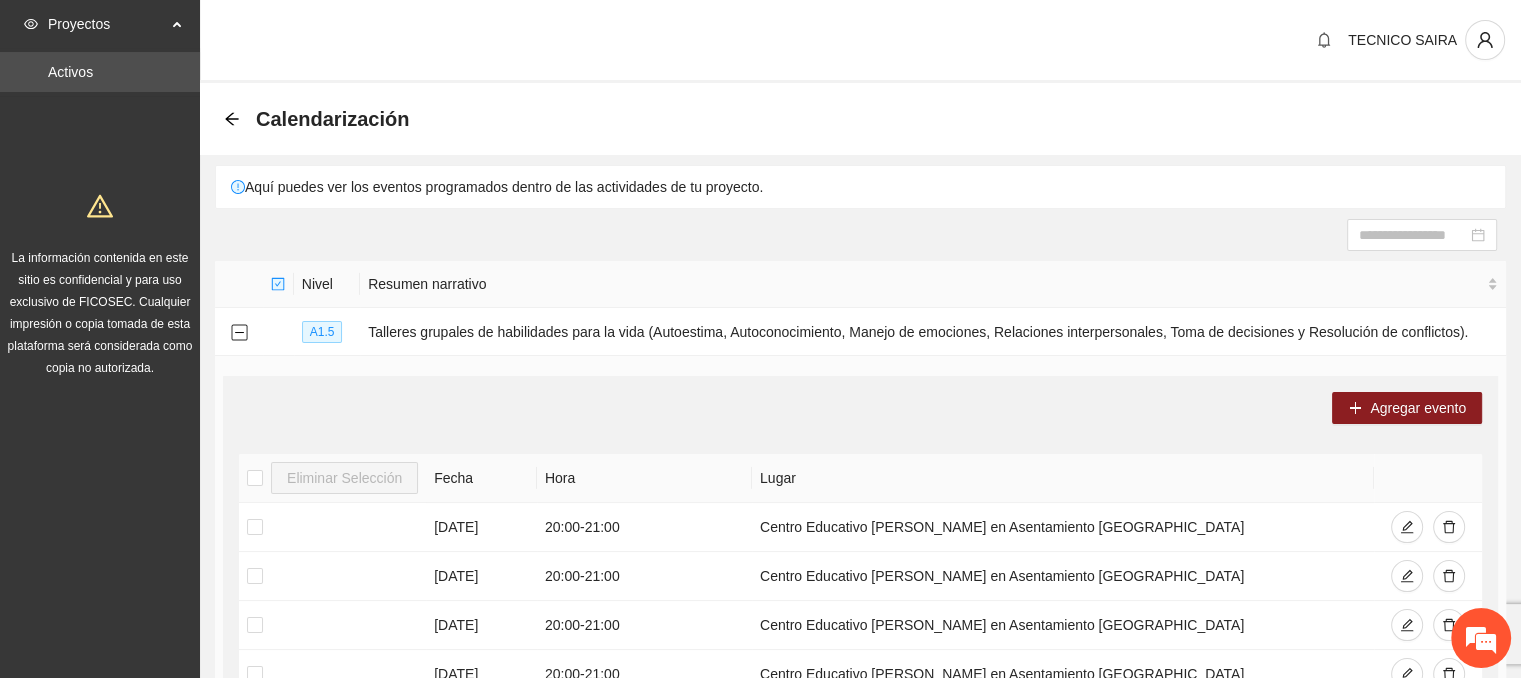 scroll, scrollTop: 701, scrollLeft: 0, axis: vertical 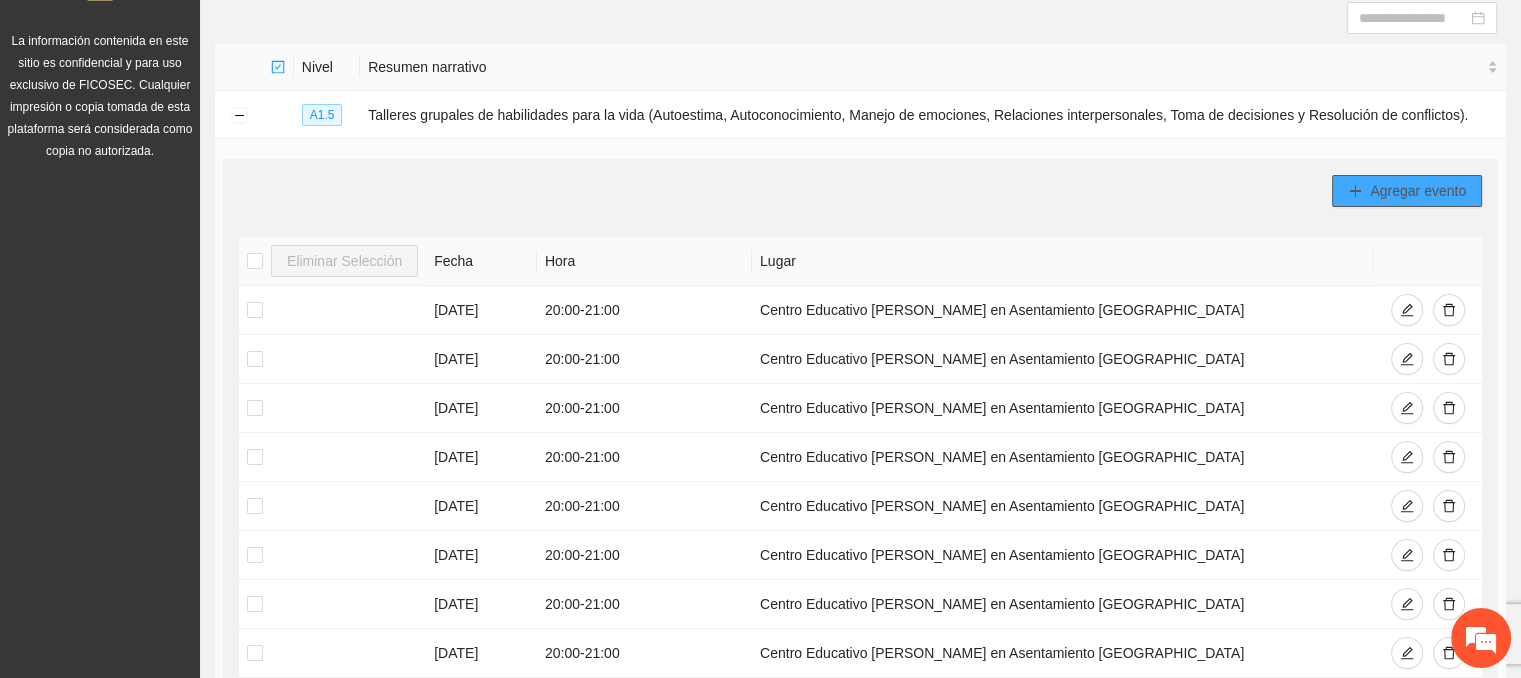 click on "Agregar evento" at bounding box center [1418, 191] 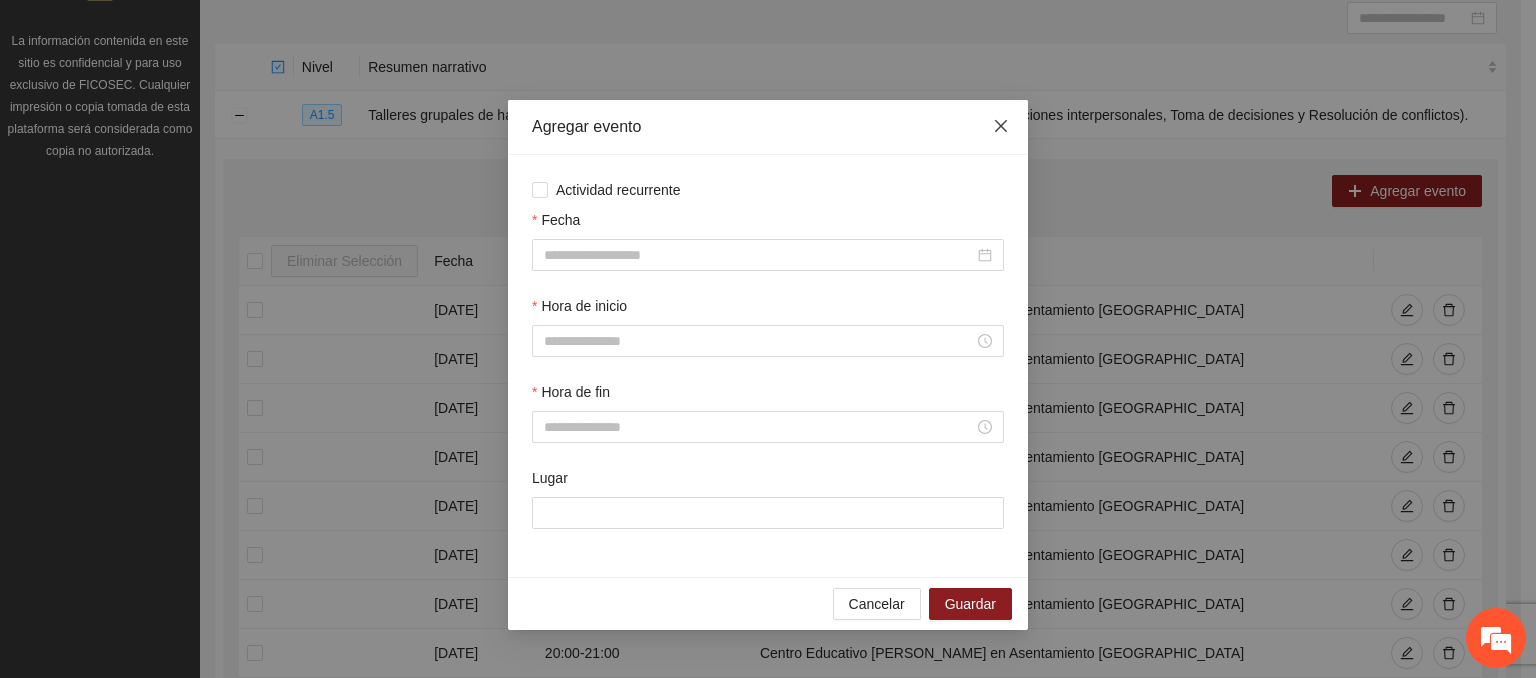 click 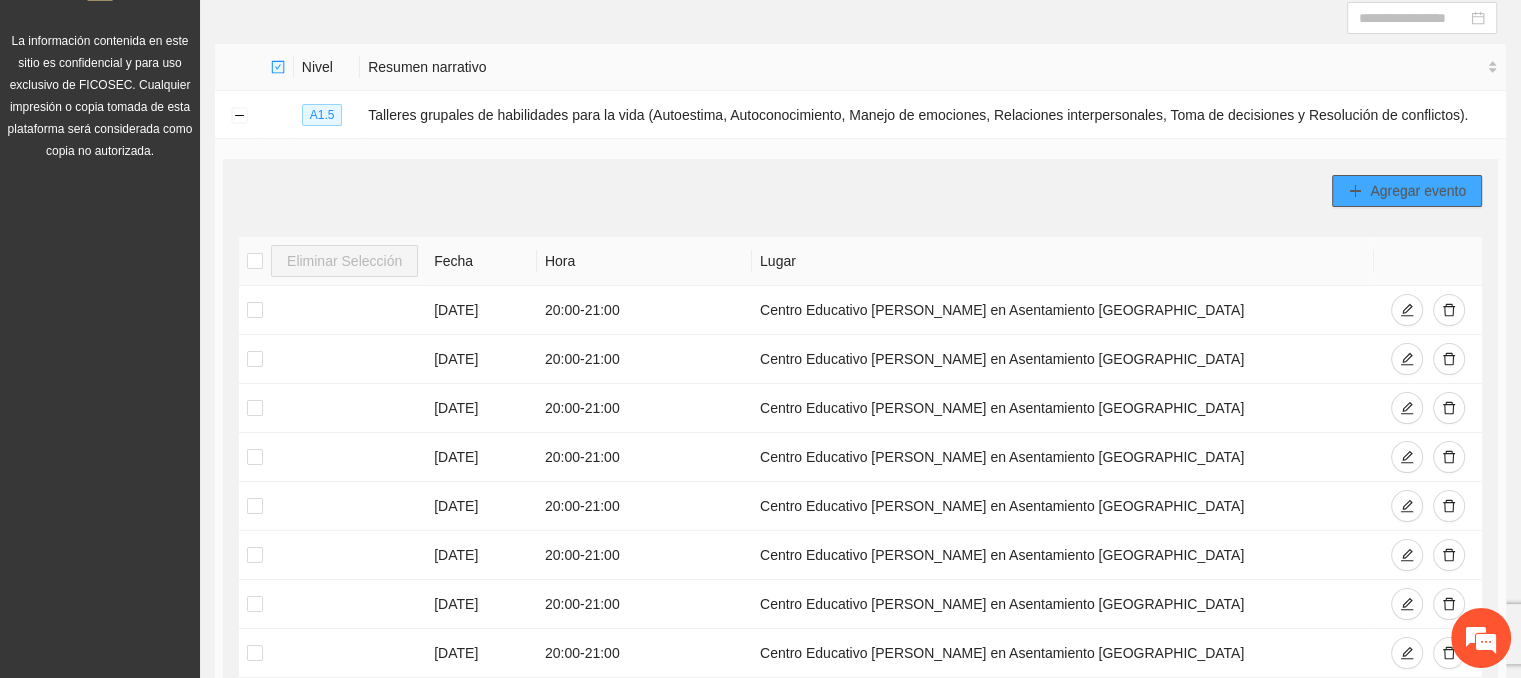 click on "Agregar evento" at bounding box center (1418, 191) 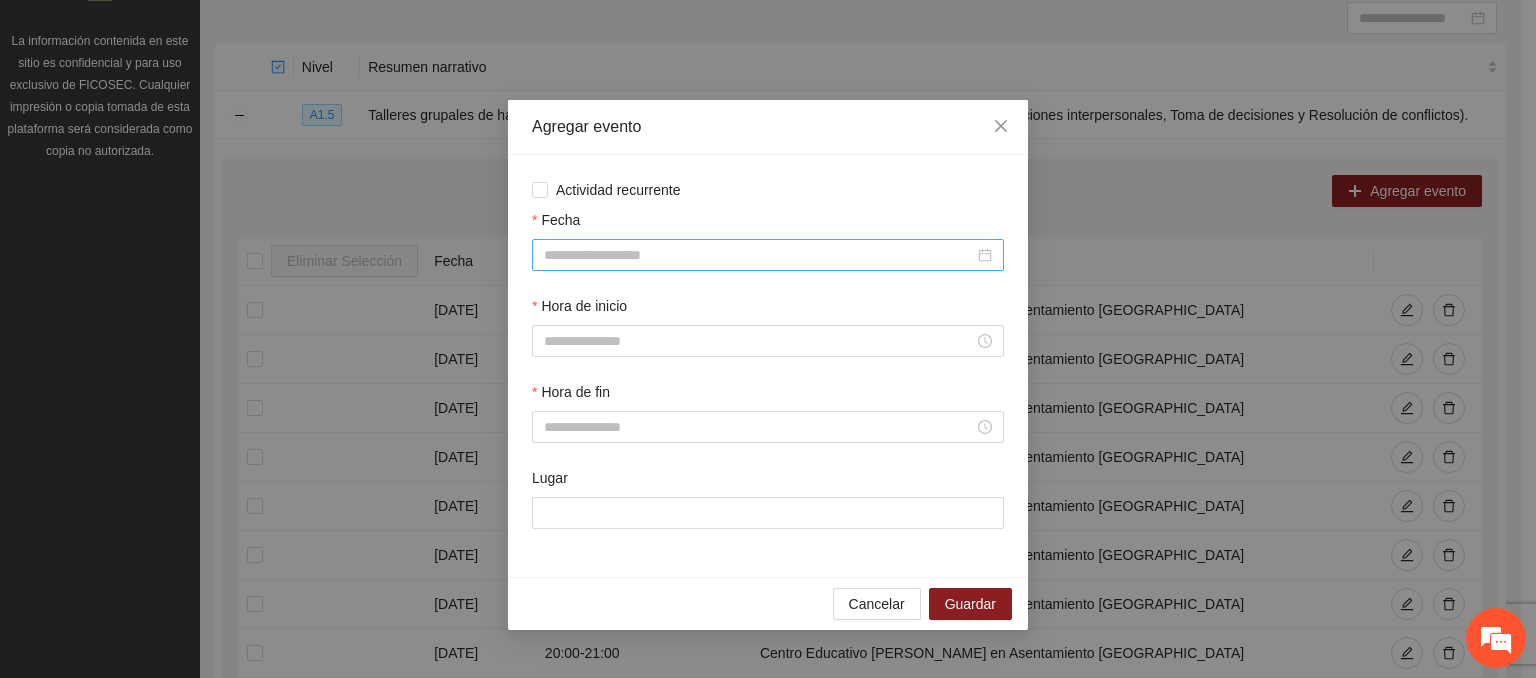 click at bounding box center [768, 255] 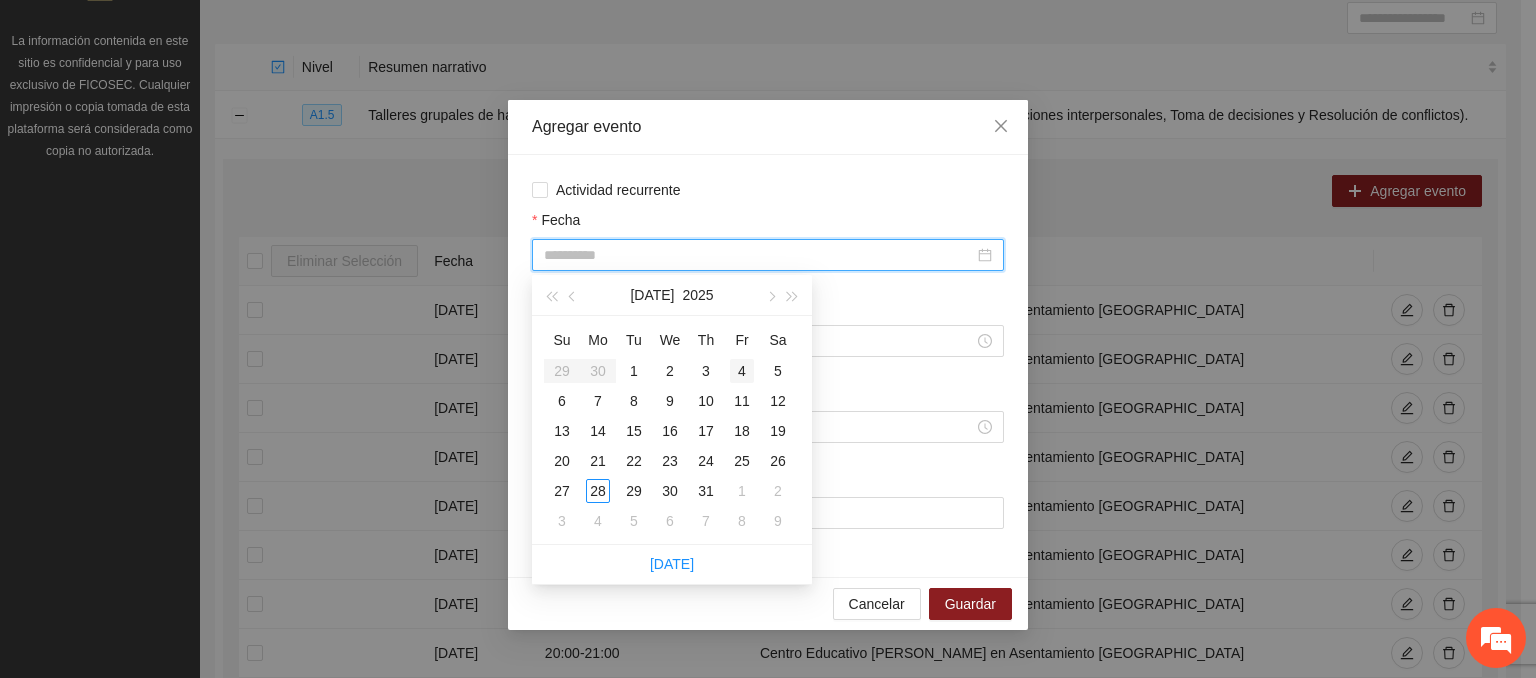 type on "**********" 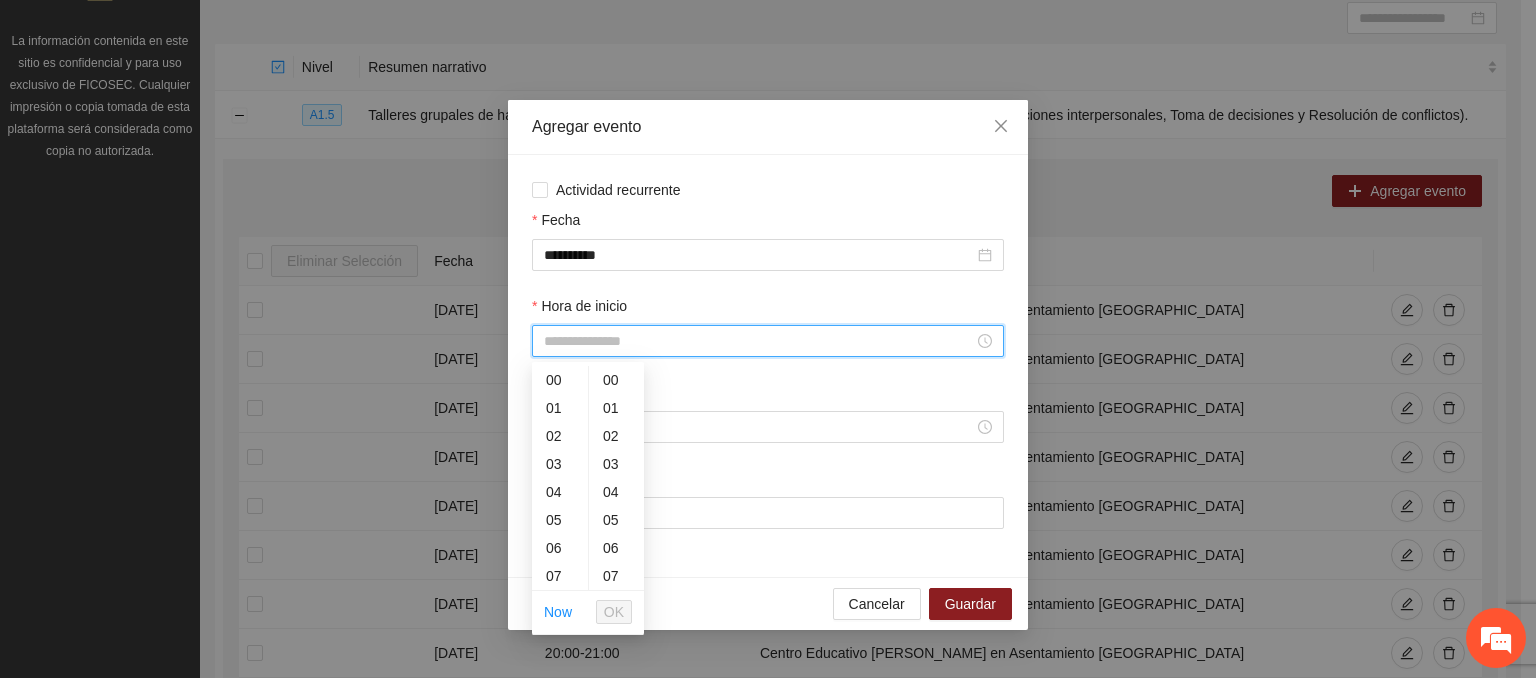 click on "Hora de inicio" at bounding box center [759, 341] 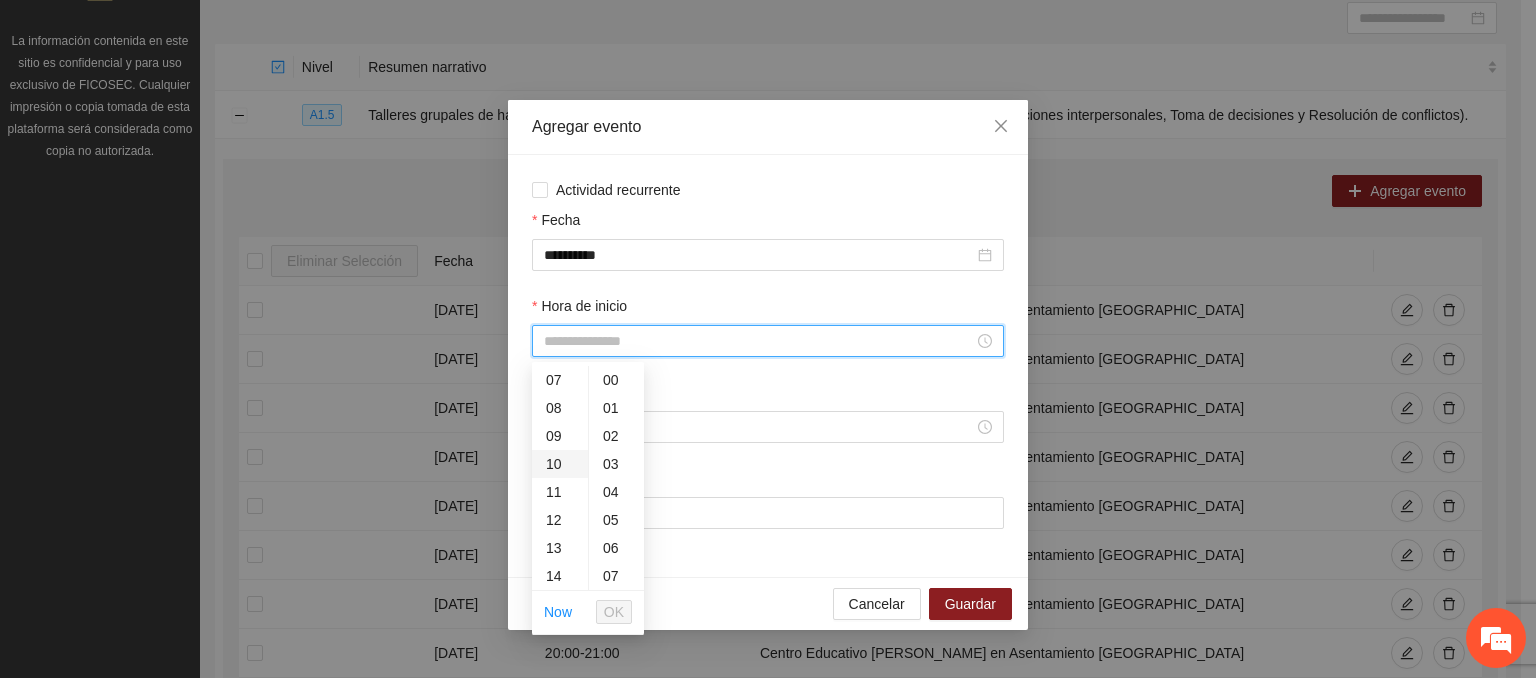 click on "10" at bounding box center (560, 464) 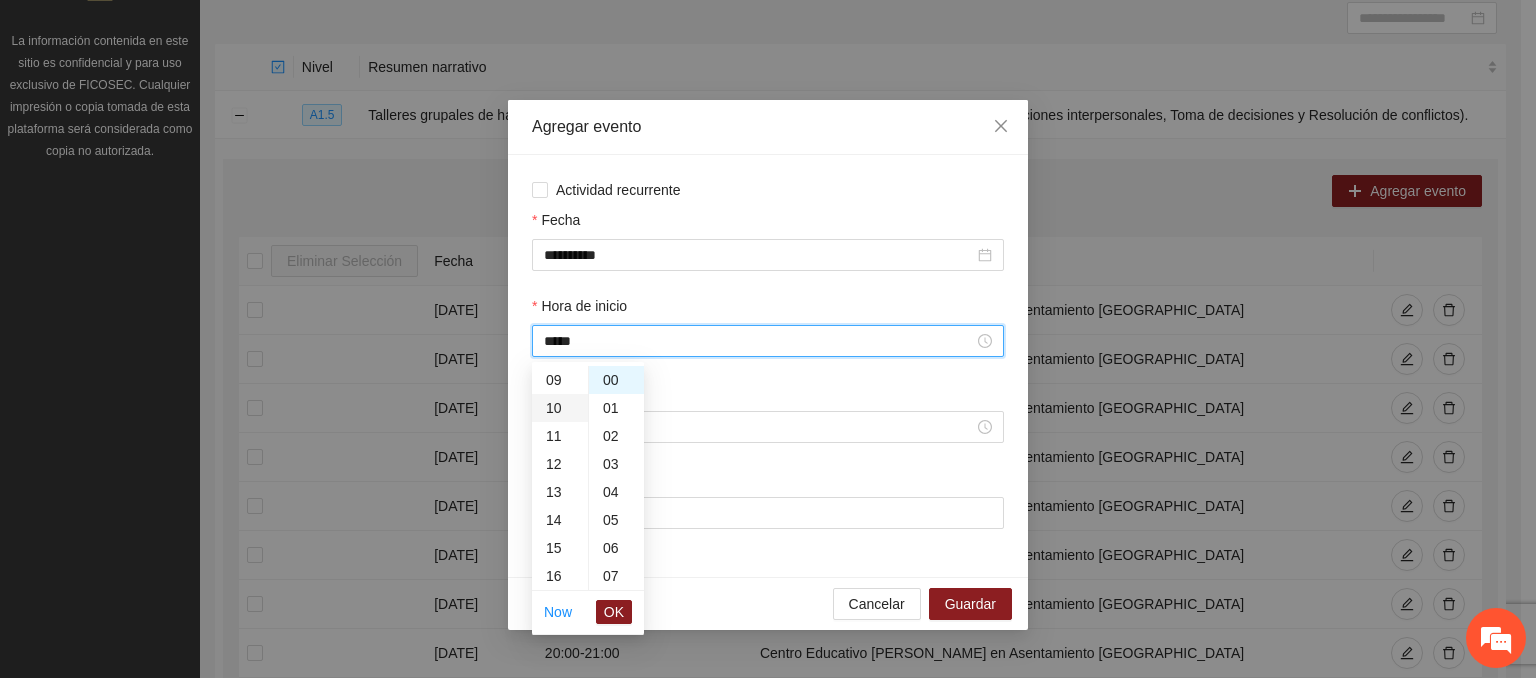 scroll, scrollTop: 280, scrollLeft: 0, axis: vertical 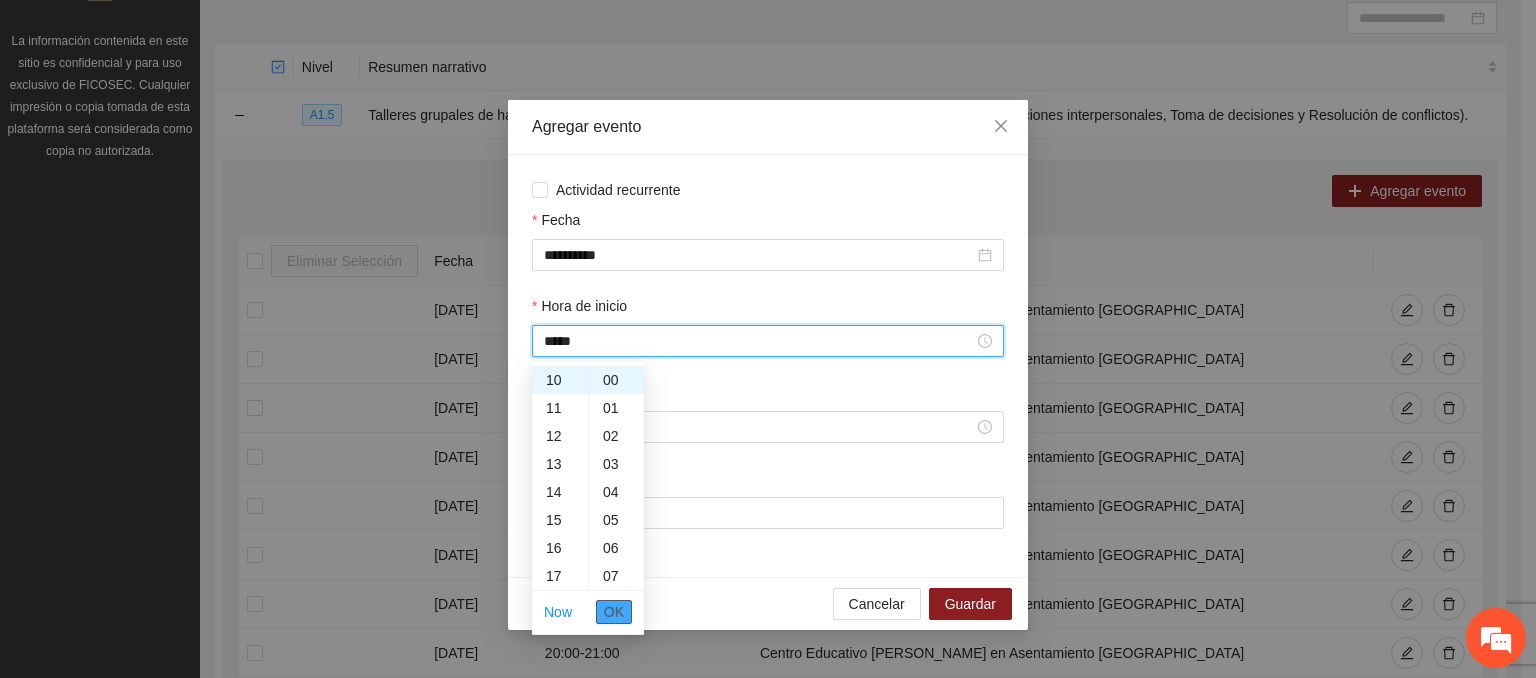 click on "OK" at bounding box center [614, 612] 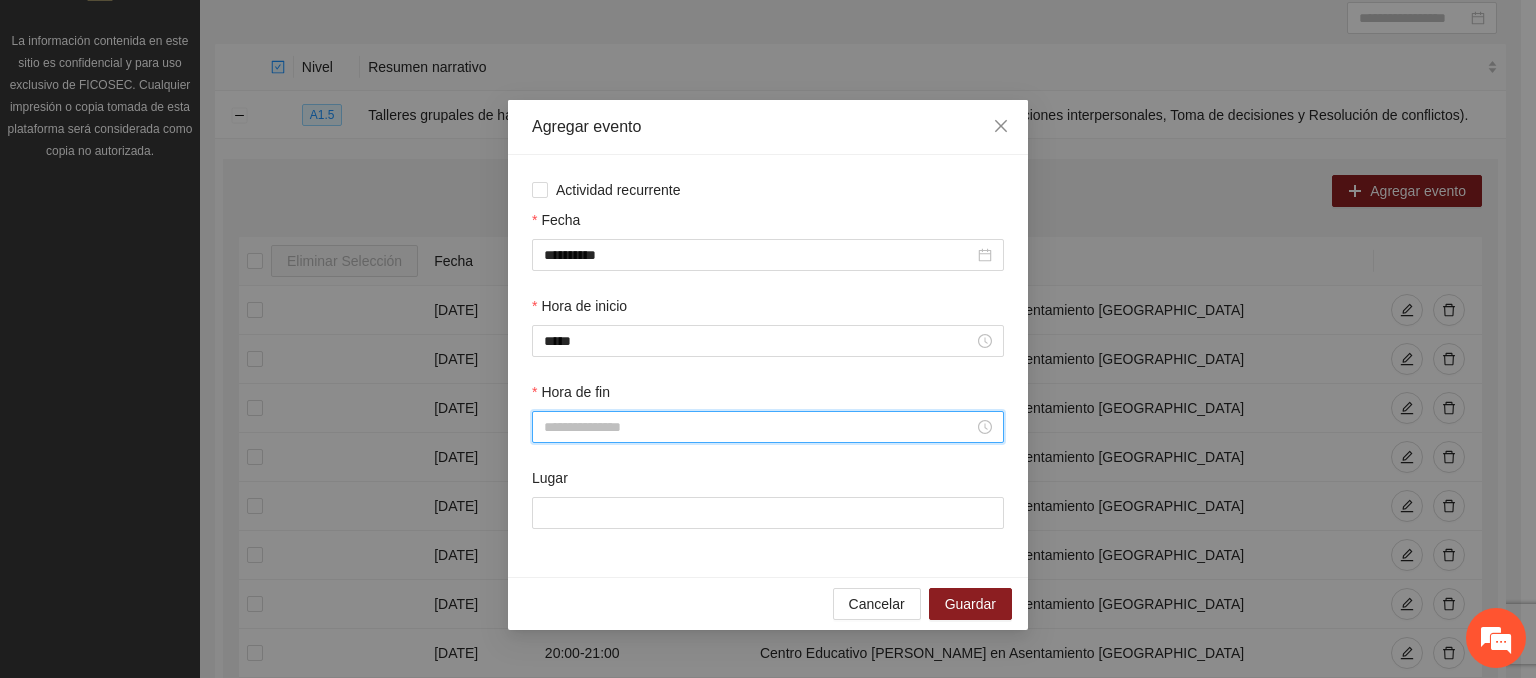 click on "Hora de fin" at bounding box center [759, 427] 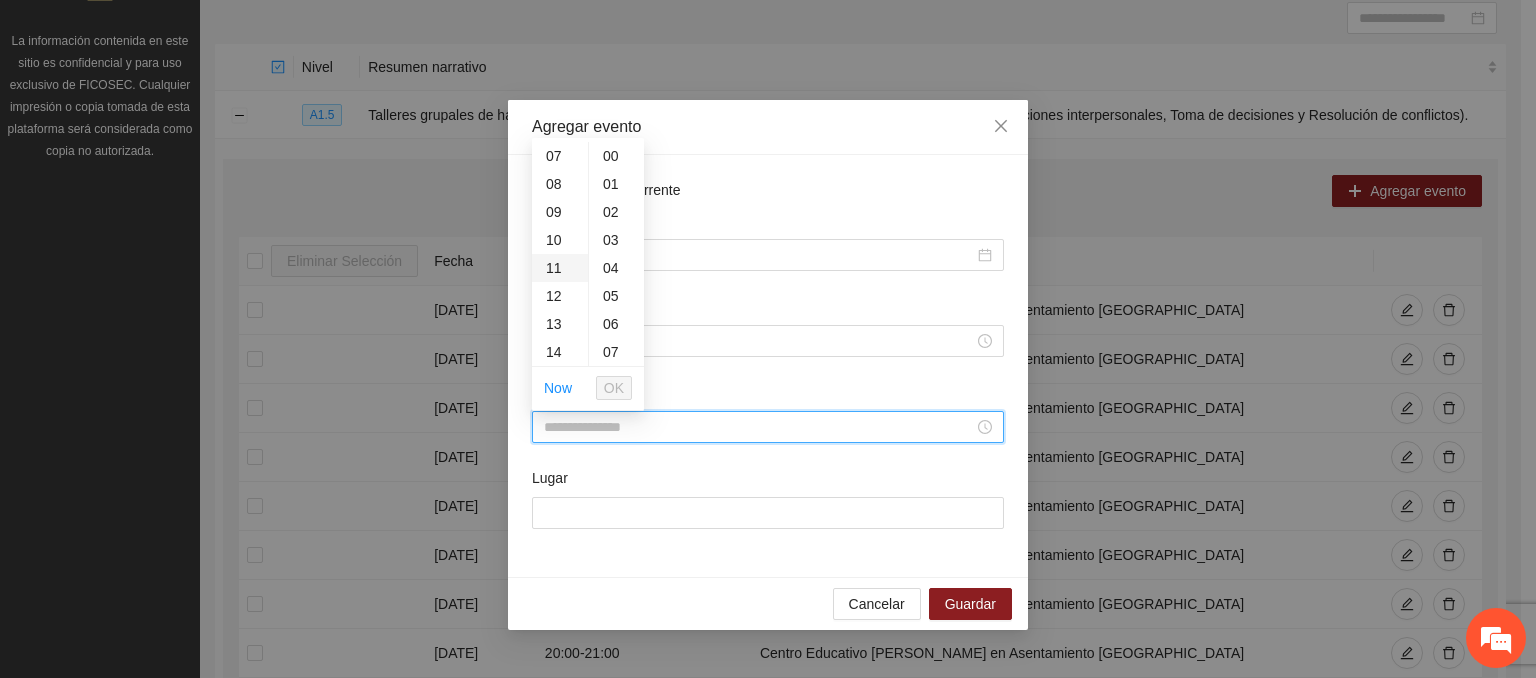 click on "11" at bounding box center [560, 268] 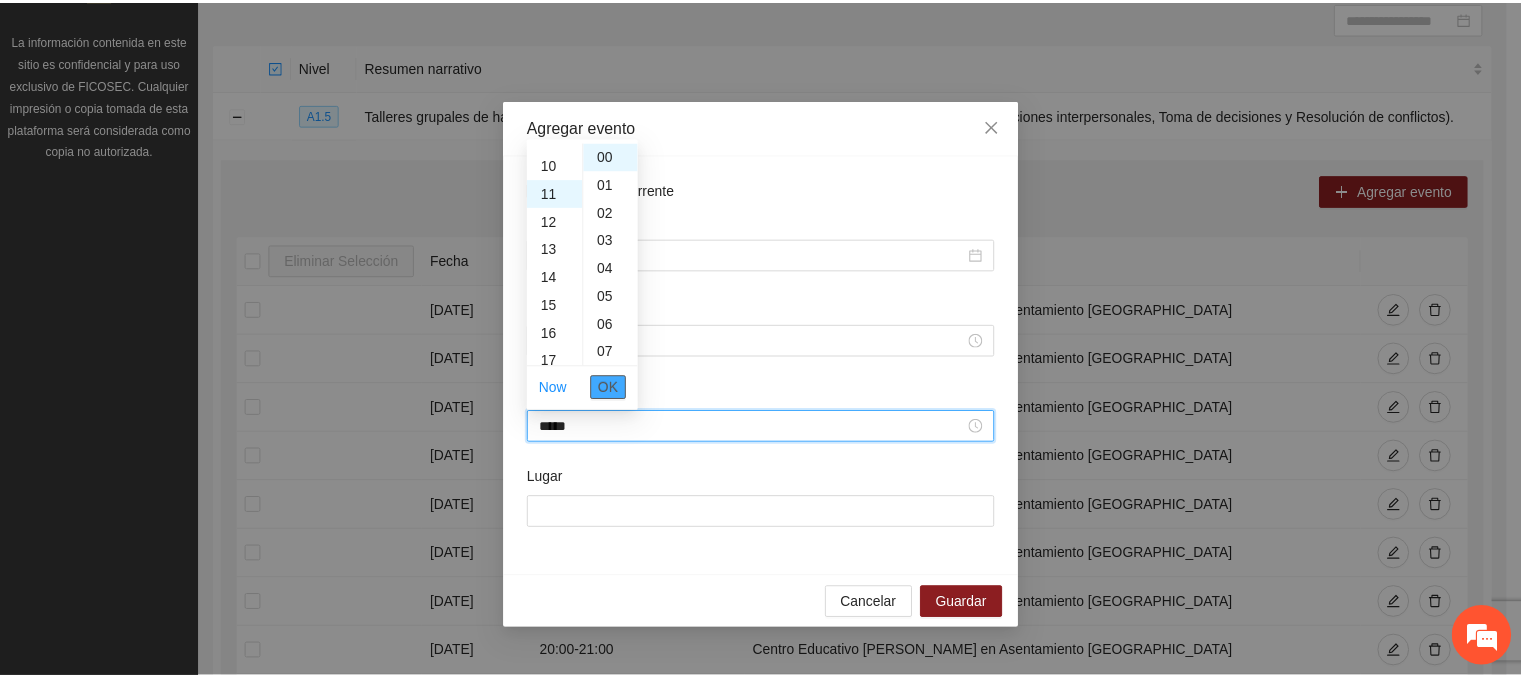 scroll, scrollTop: 308, scrollLeft: 0, axis: vertical 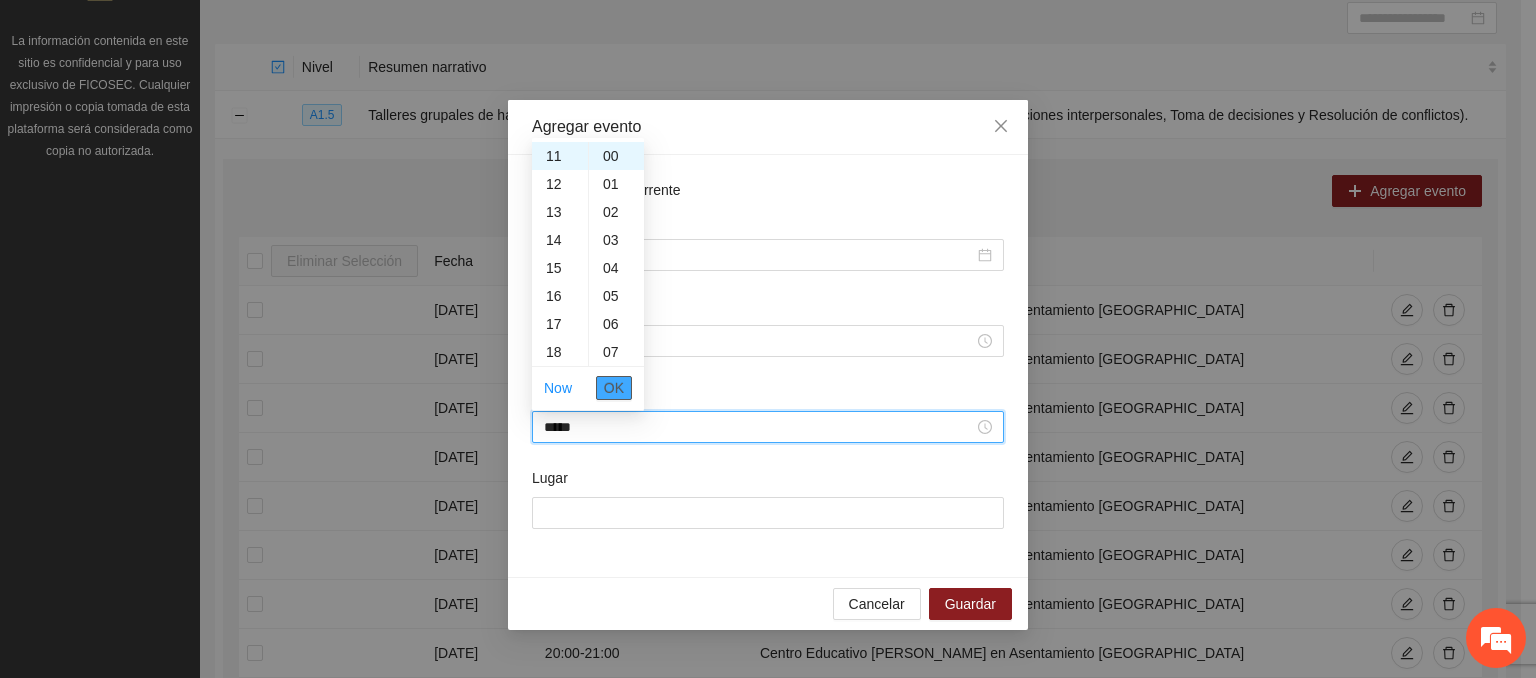 click on "OK" at bounding box center [614, 388] 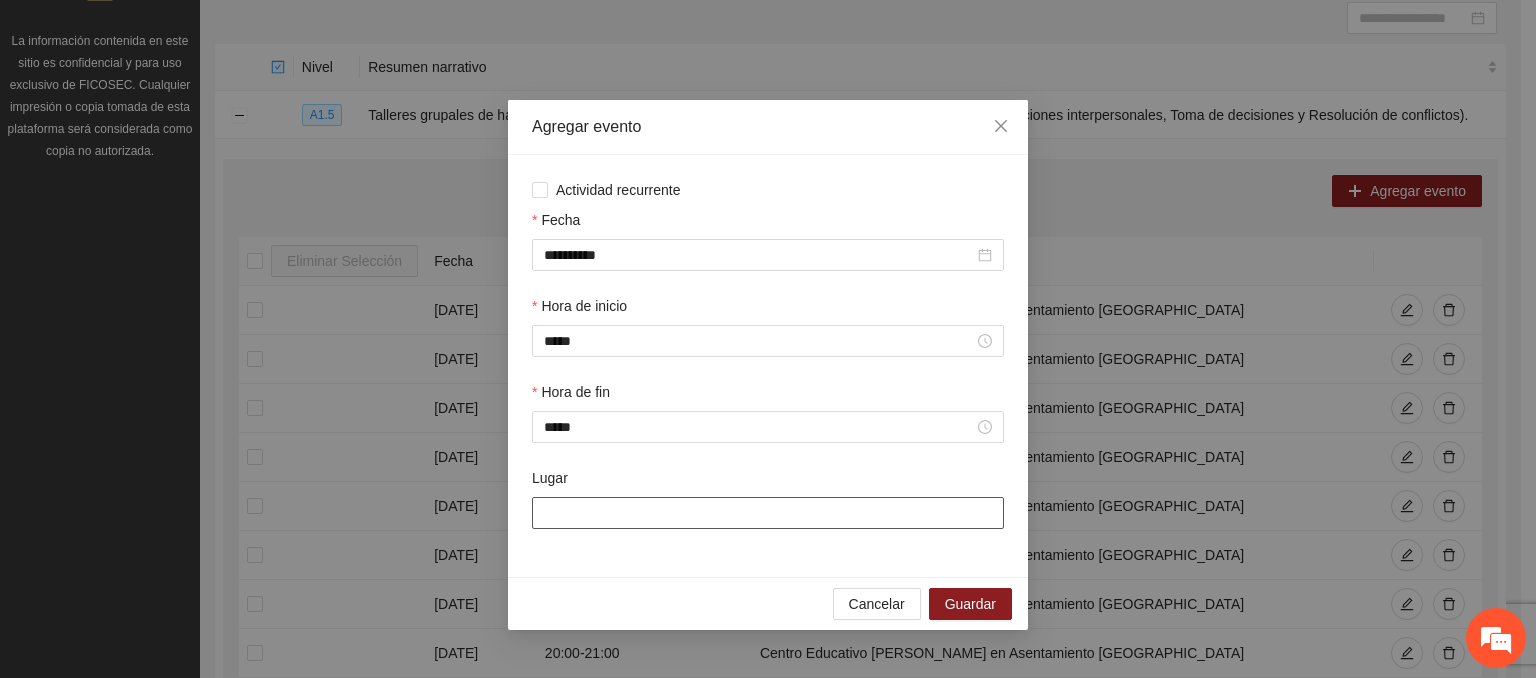 click on "Lugar" at bounding box center (768, 513) 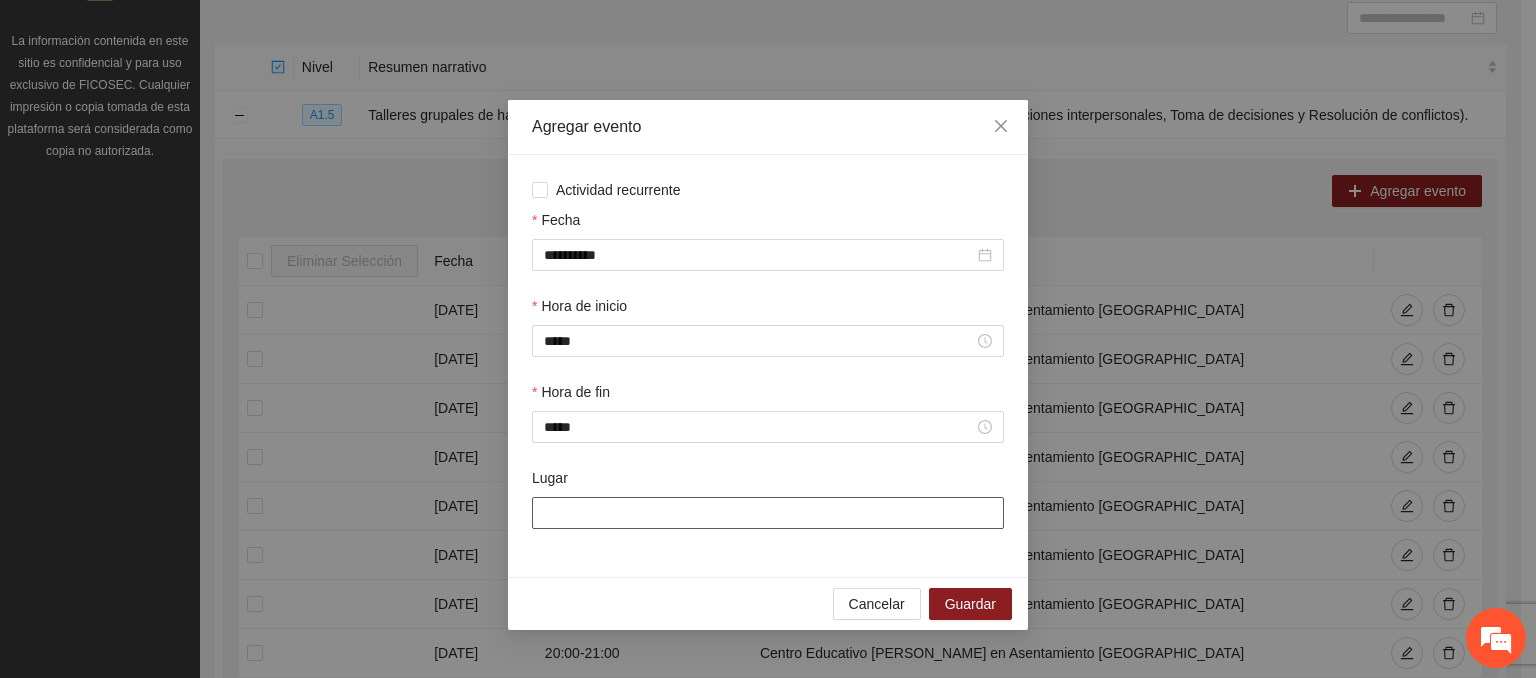 type on "**********" 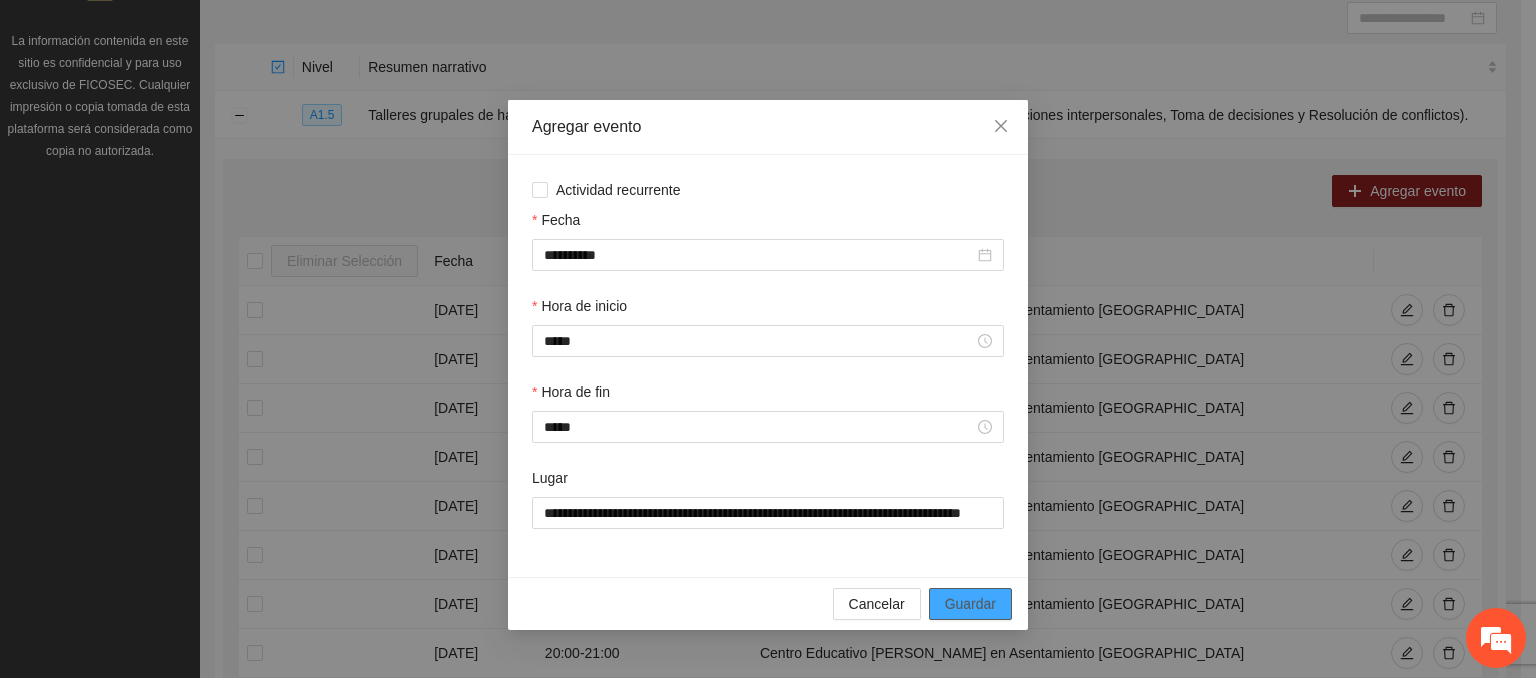 click on "Guardar" at bounding box center [970, 604] 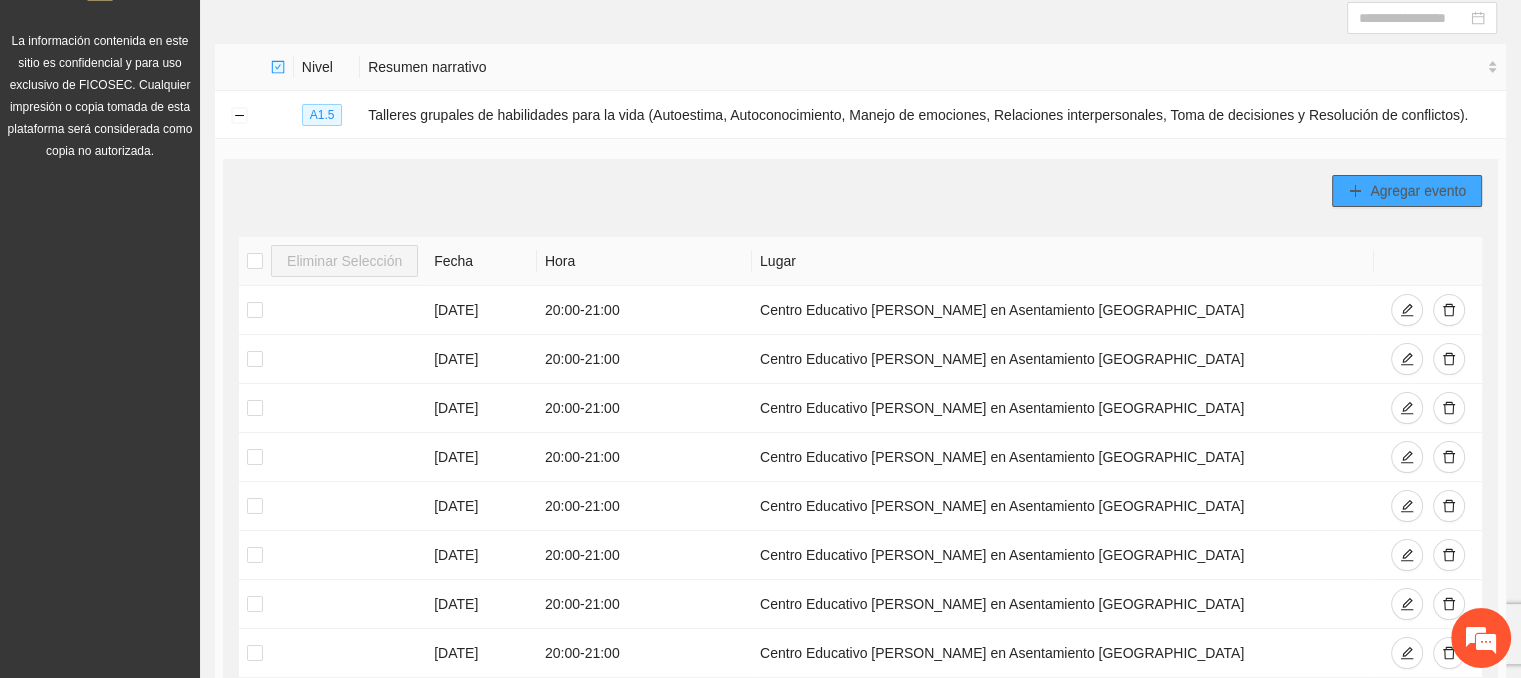 click on "Agregar evento" at bounding box center (1418, 191) 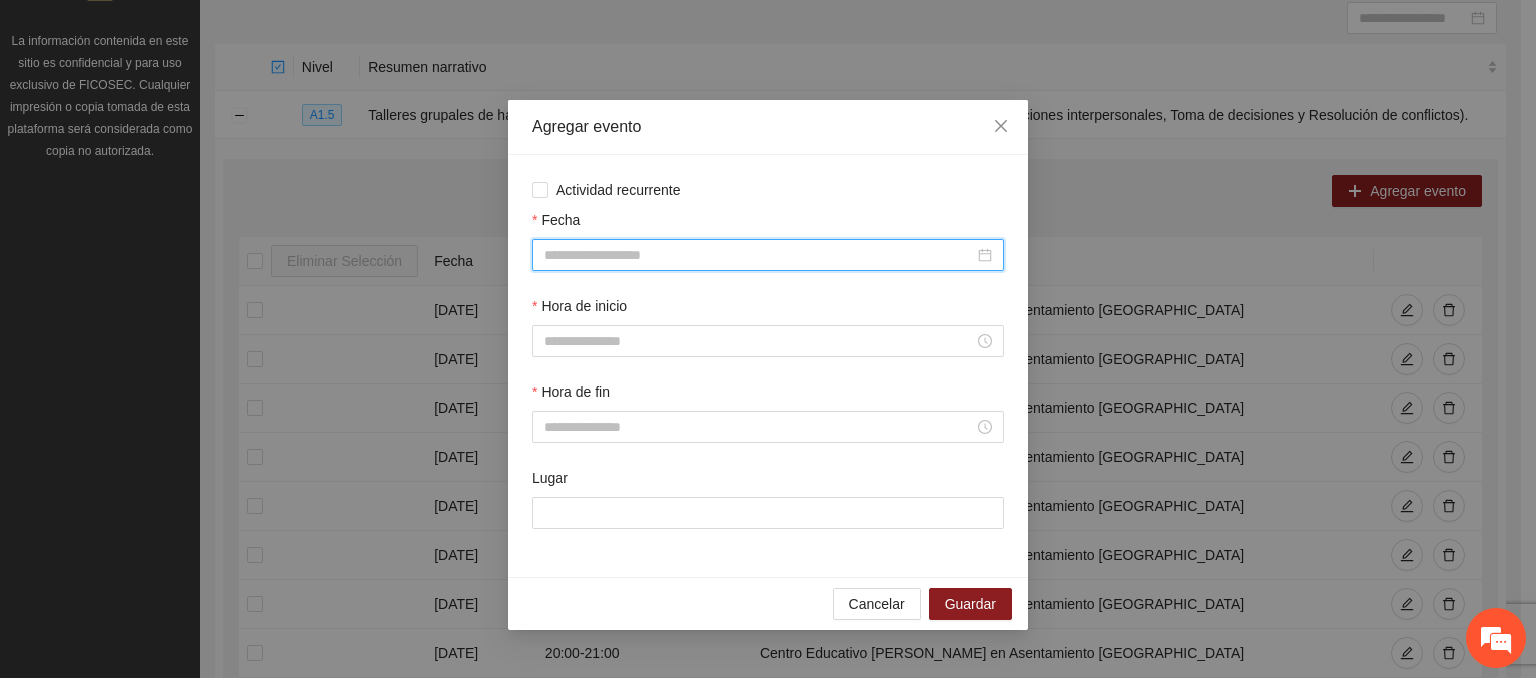click on "Fecha" at bounding box center [759, 255] 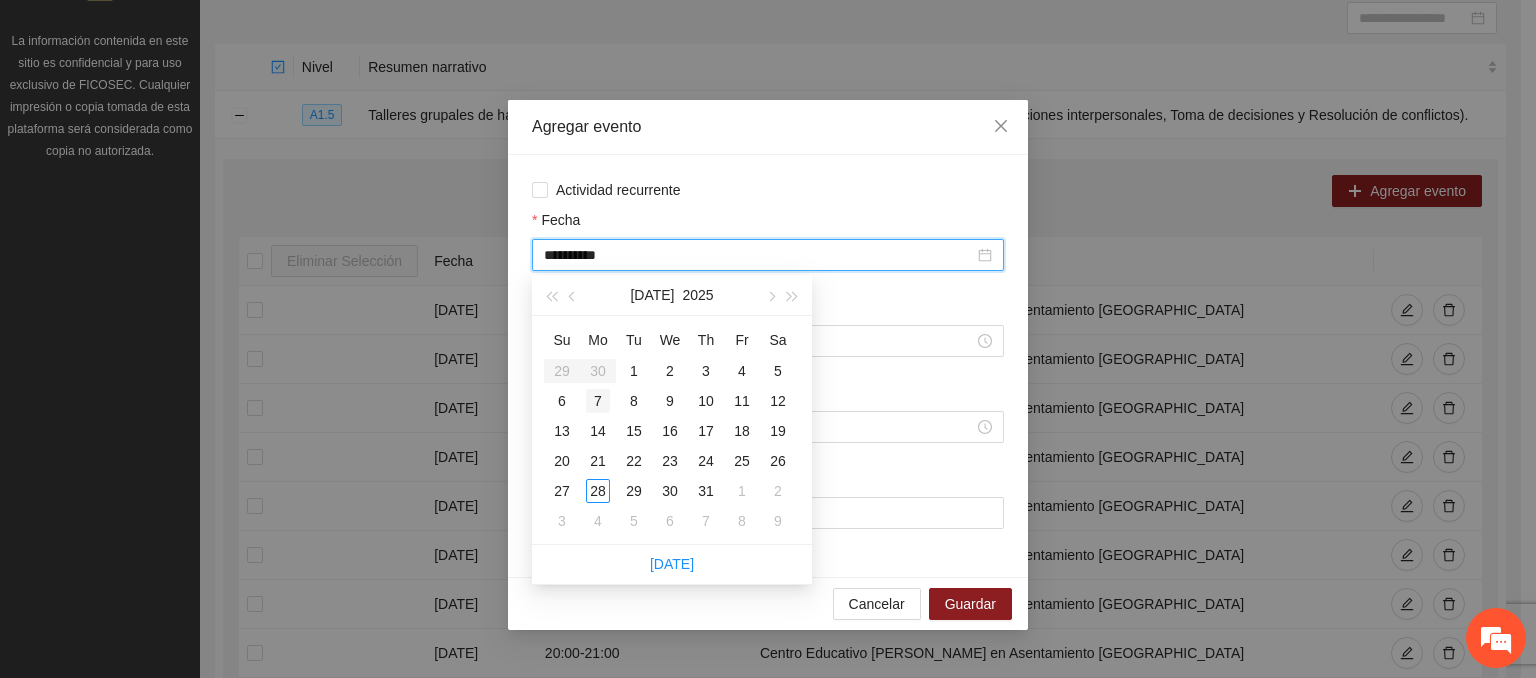 type on "**********" 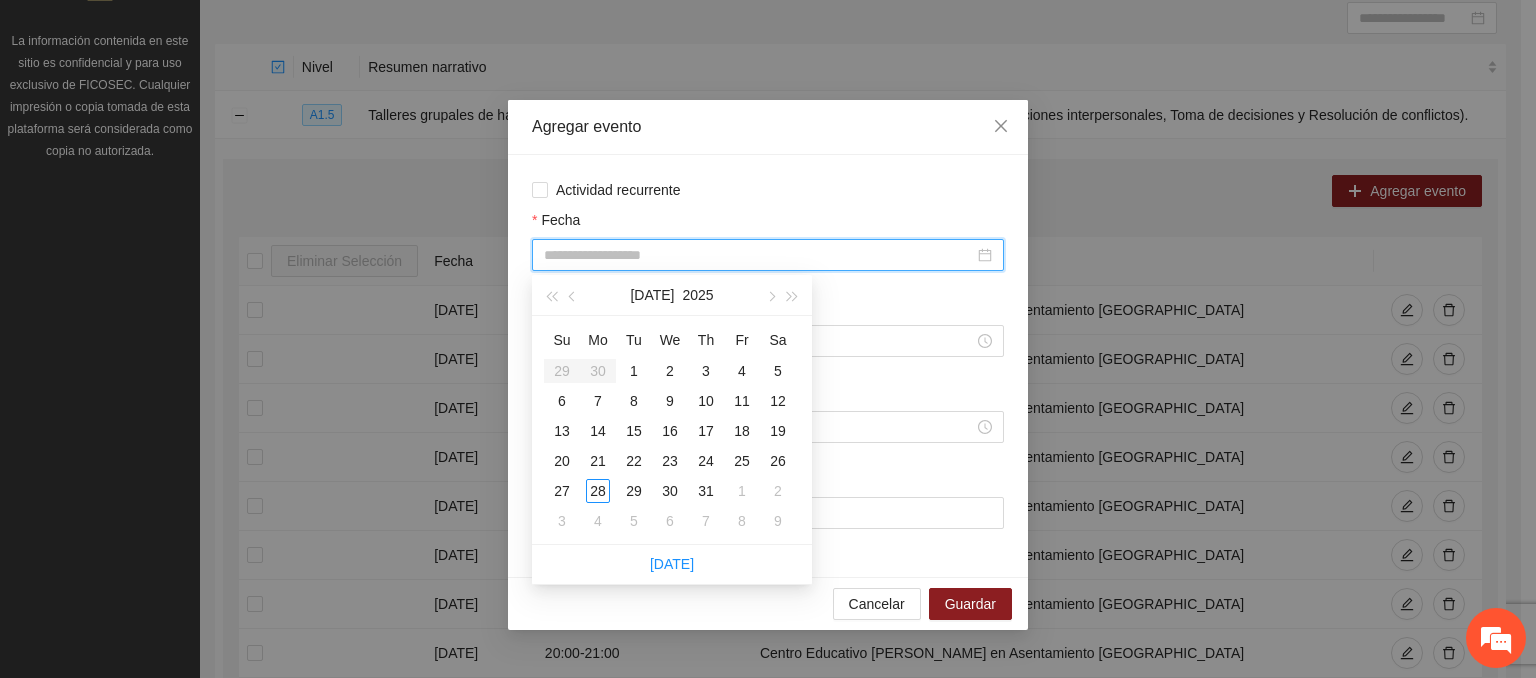 type on "**********" 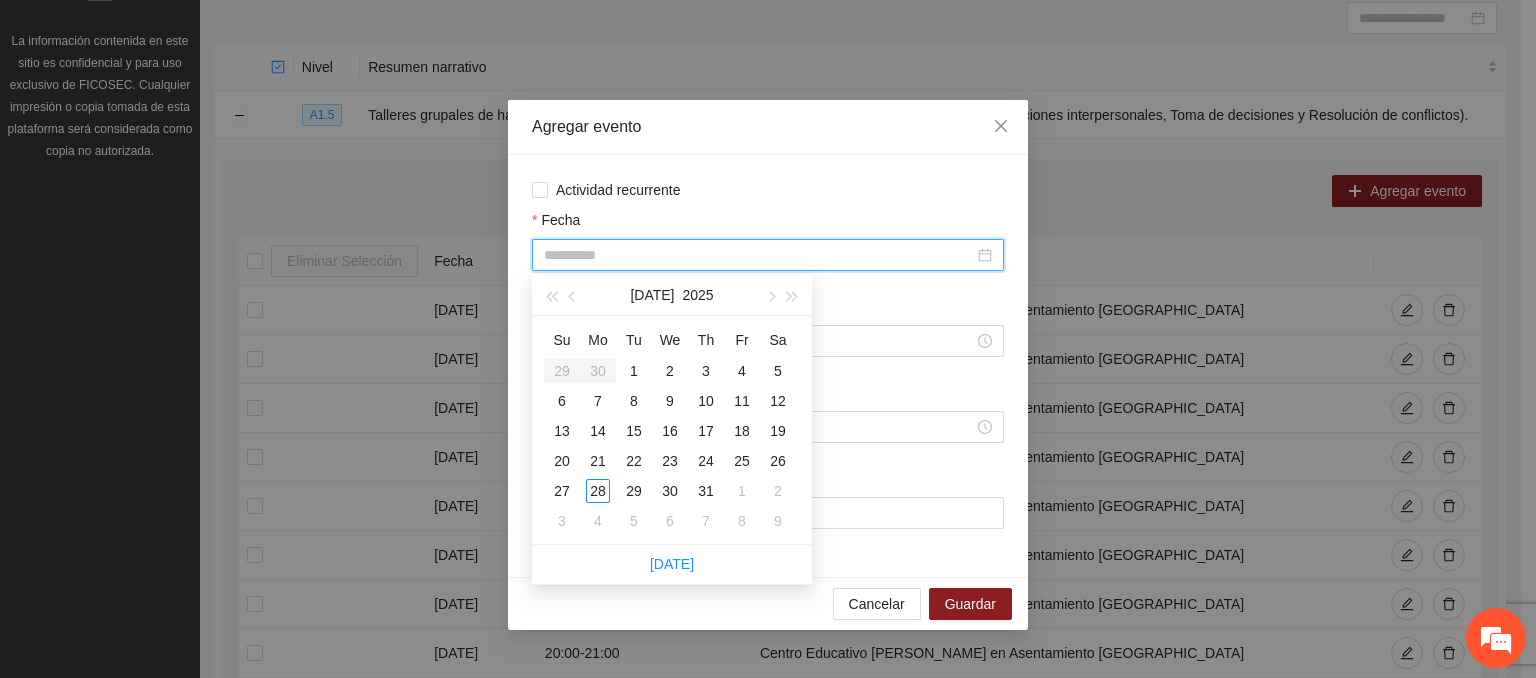 type on "**********" 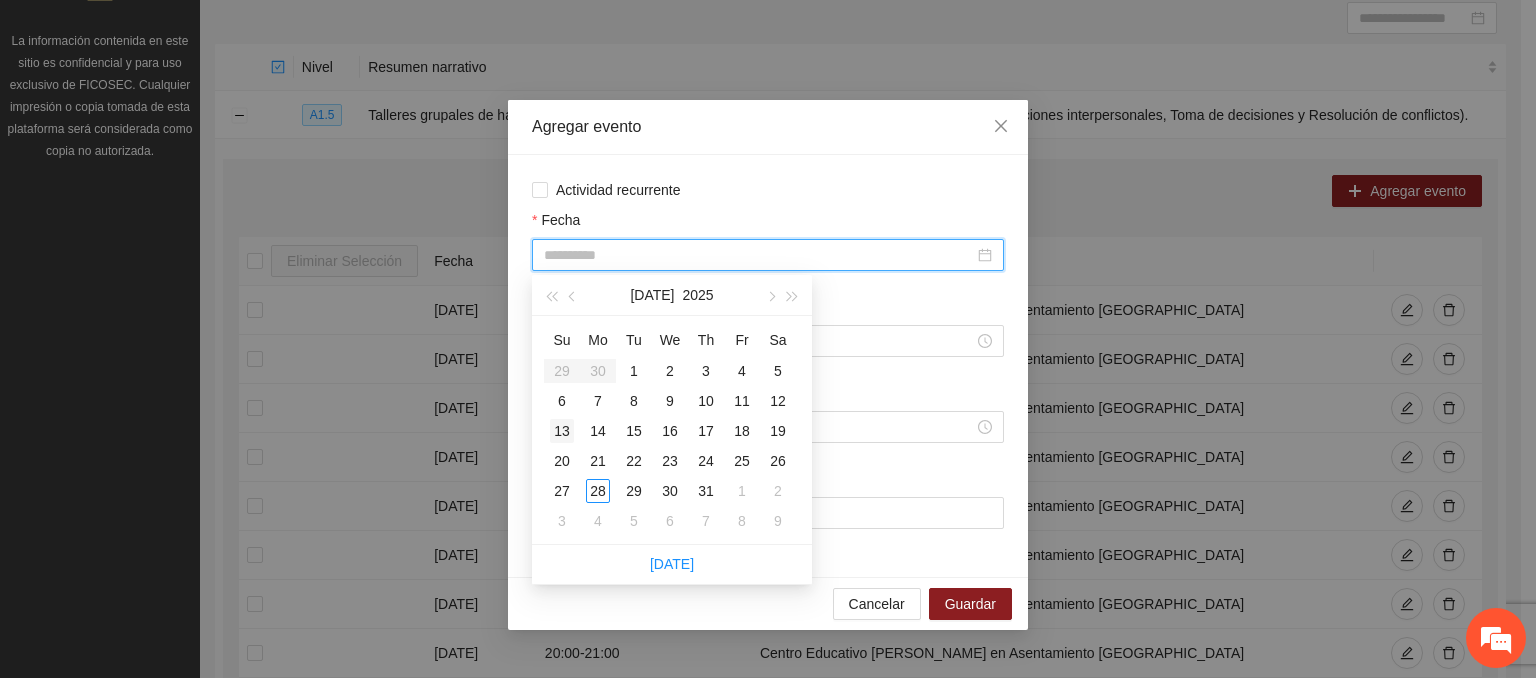 type on "**********" 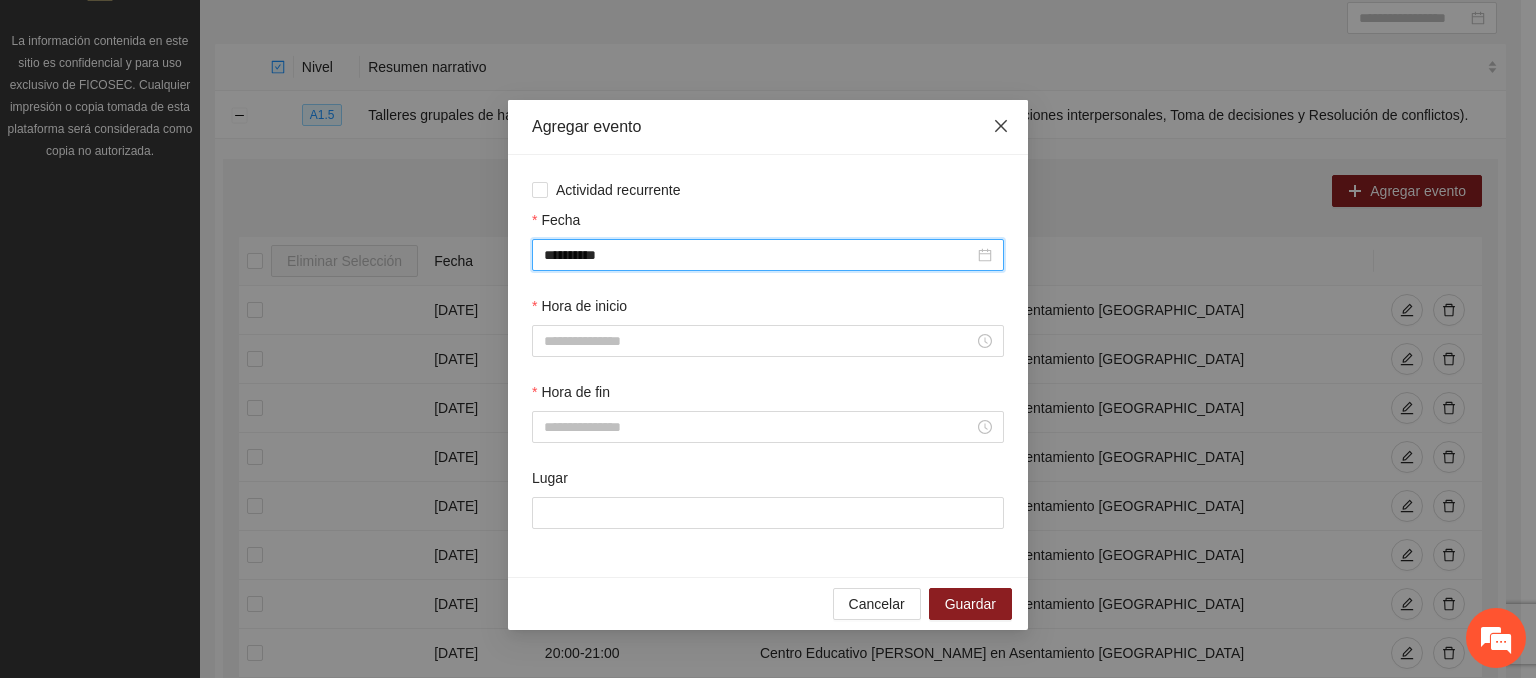 click at bounding box center (1001, 127) 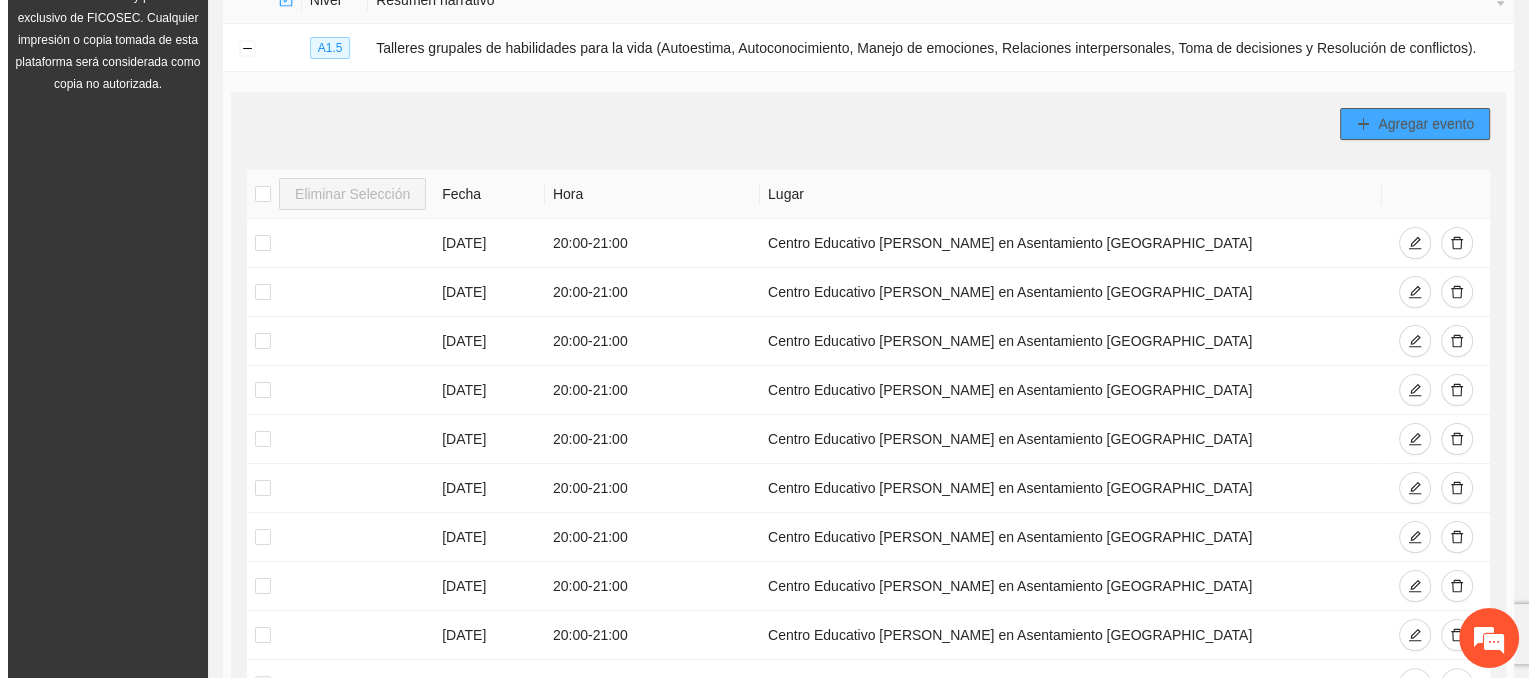 scroll, scrollTop: 270, scrollLeft: 0, axis: vertical 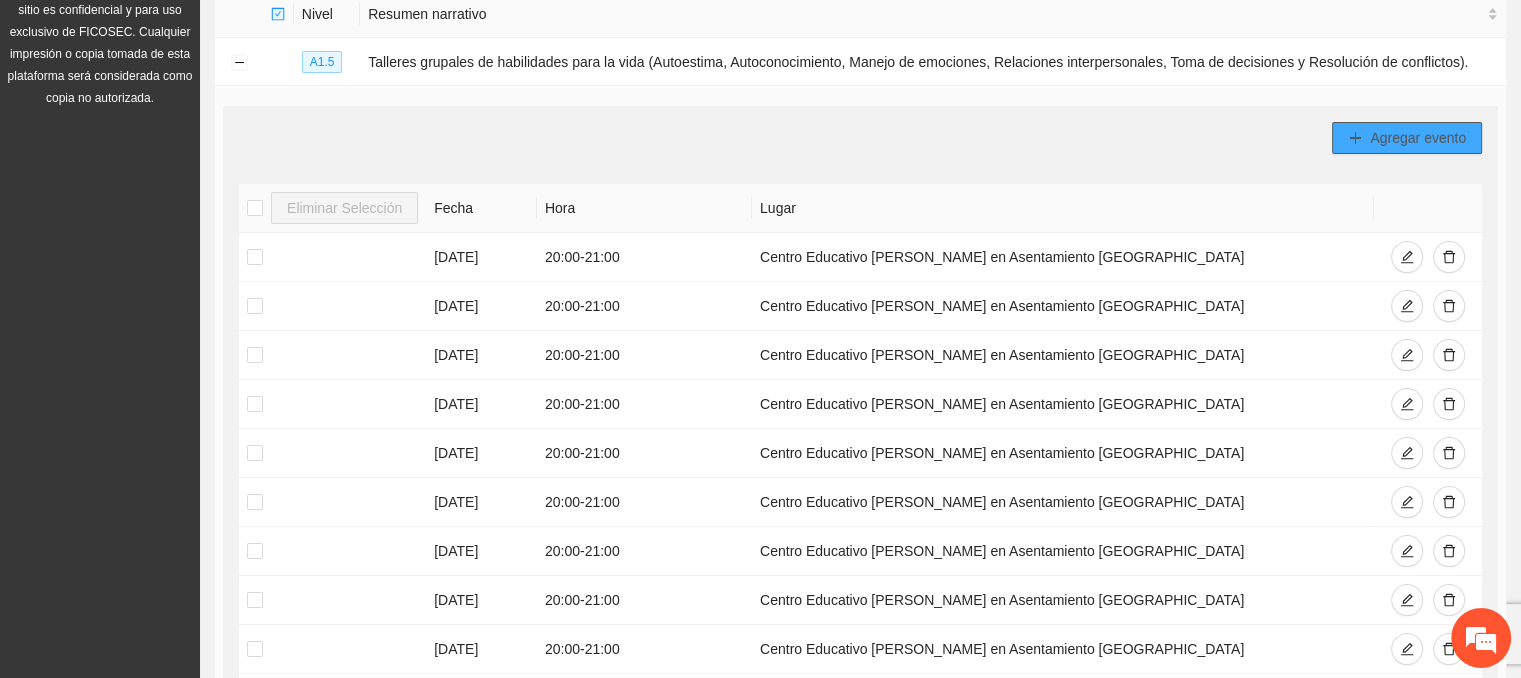 click on "Agregar evento" at bounding box center (1418, 138) 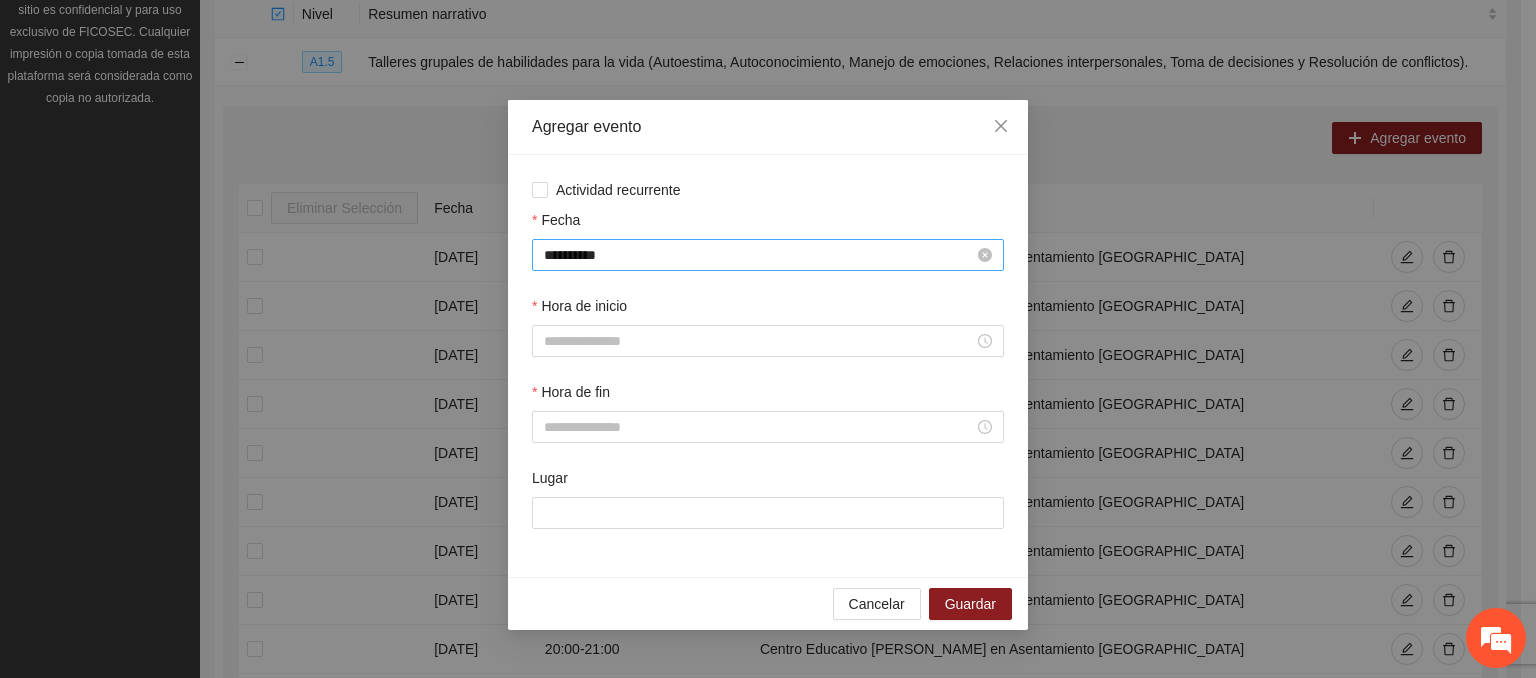 click on "**********" at bounding box center [759, 255] 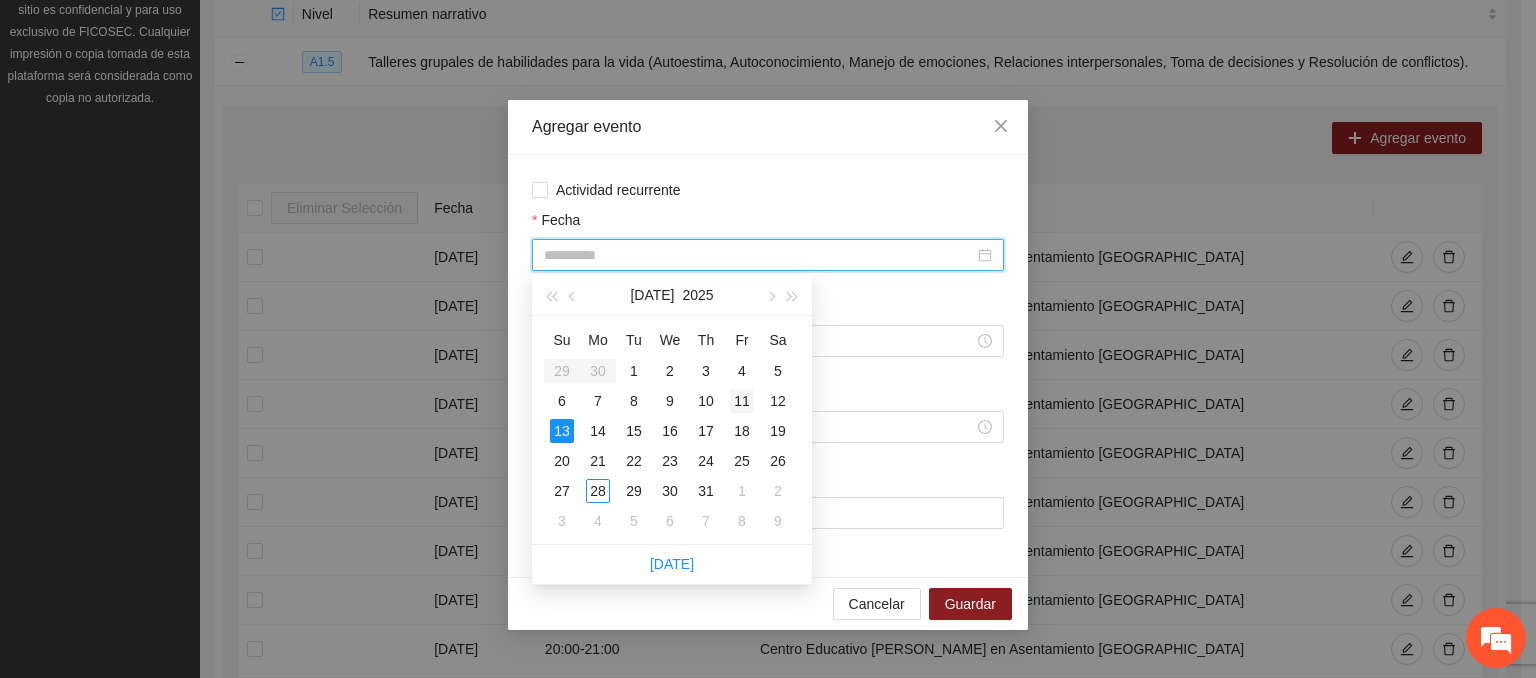 type on "**********" 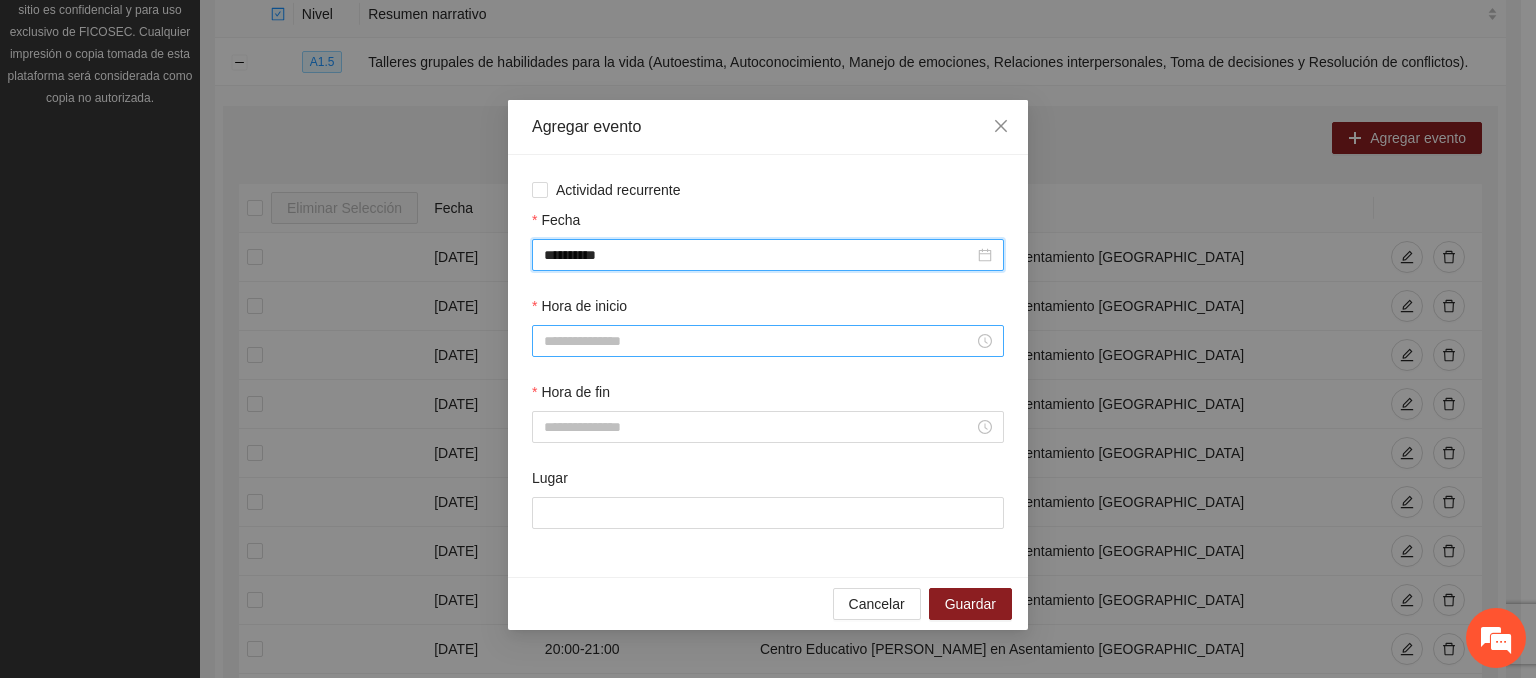 click on "Hora de inicio" at bounding box center (759, 341) 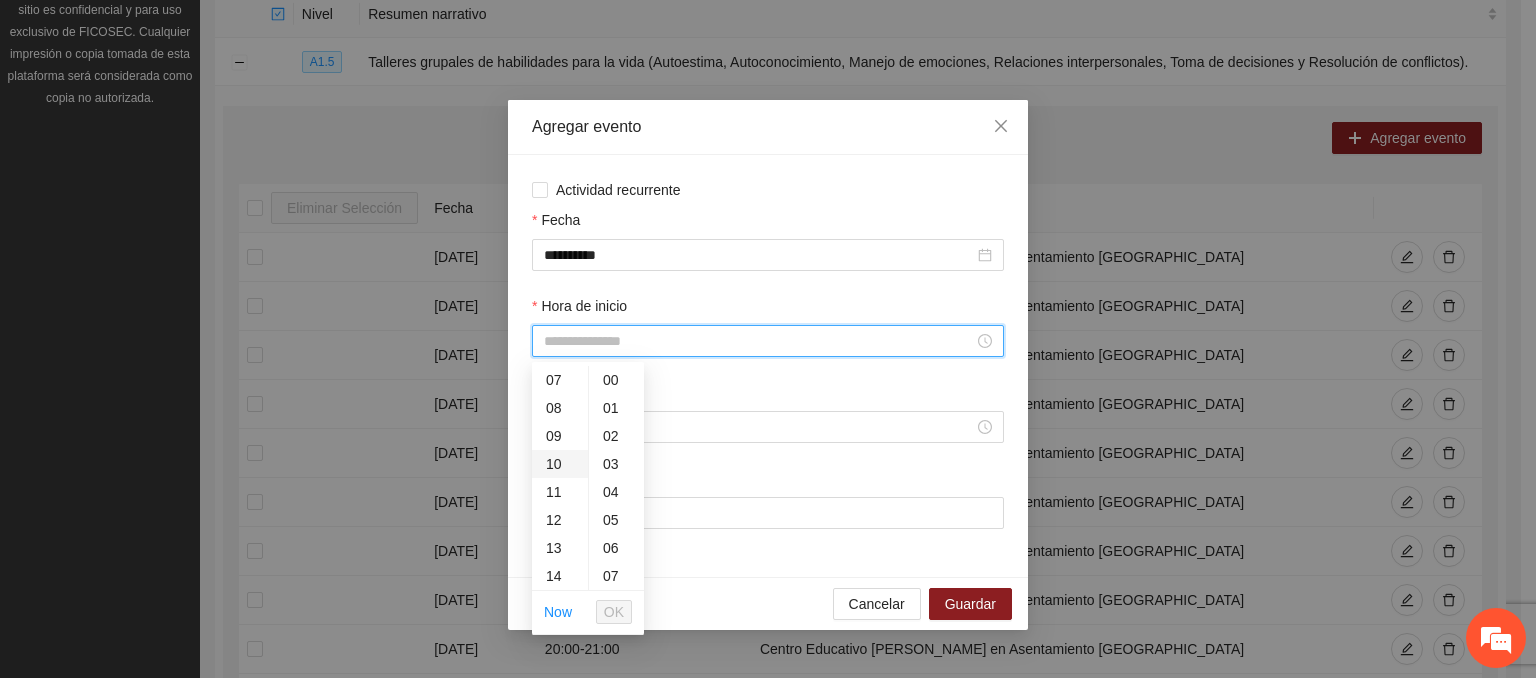 click on "10" at bounding box center [560, 464] 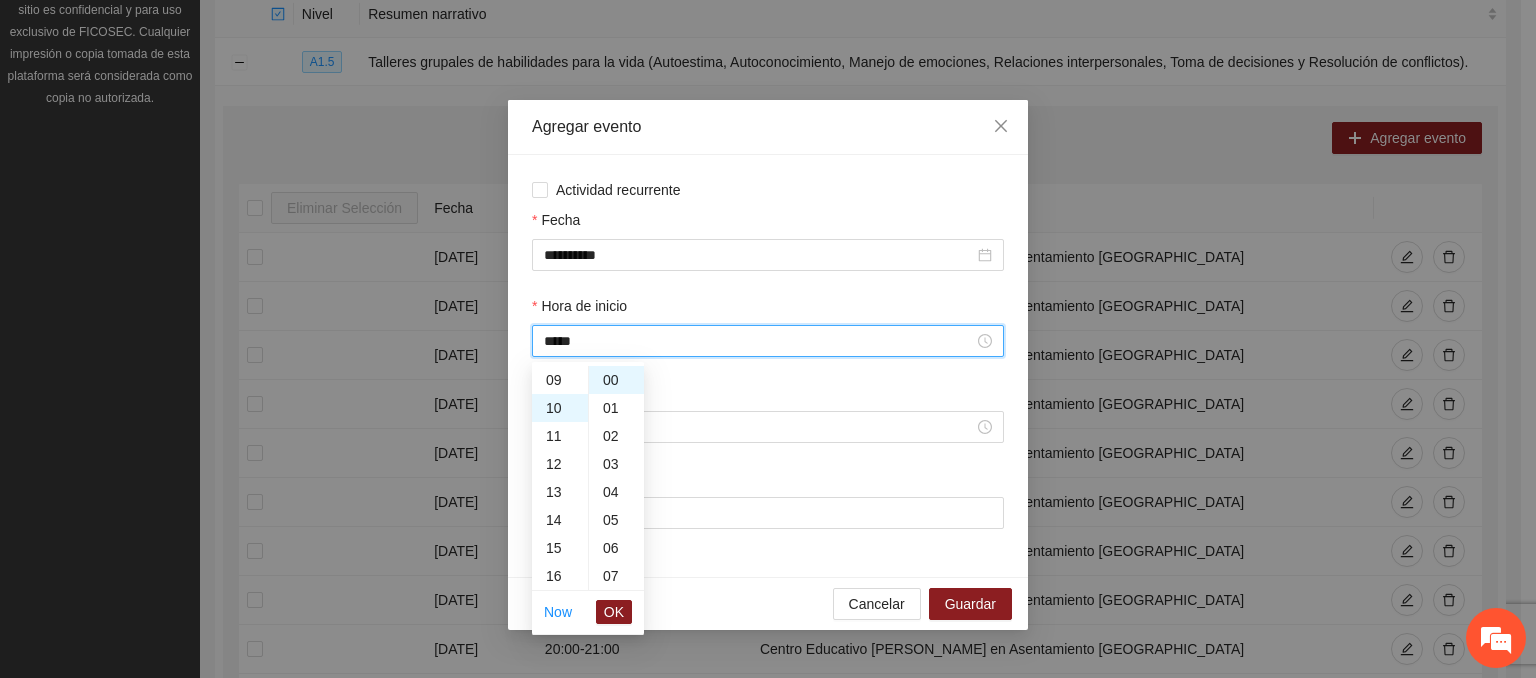 scroll, scrollTop: 280, scrollLeft: 0, axis: vertical 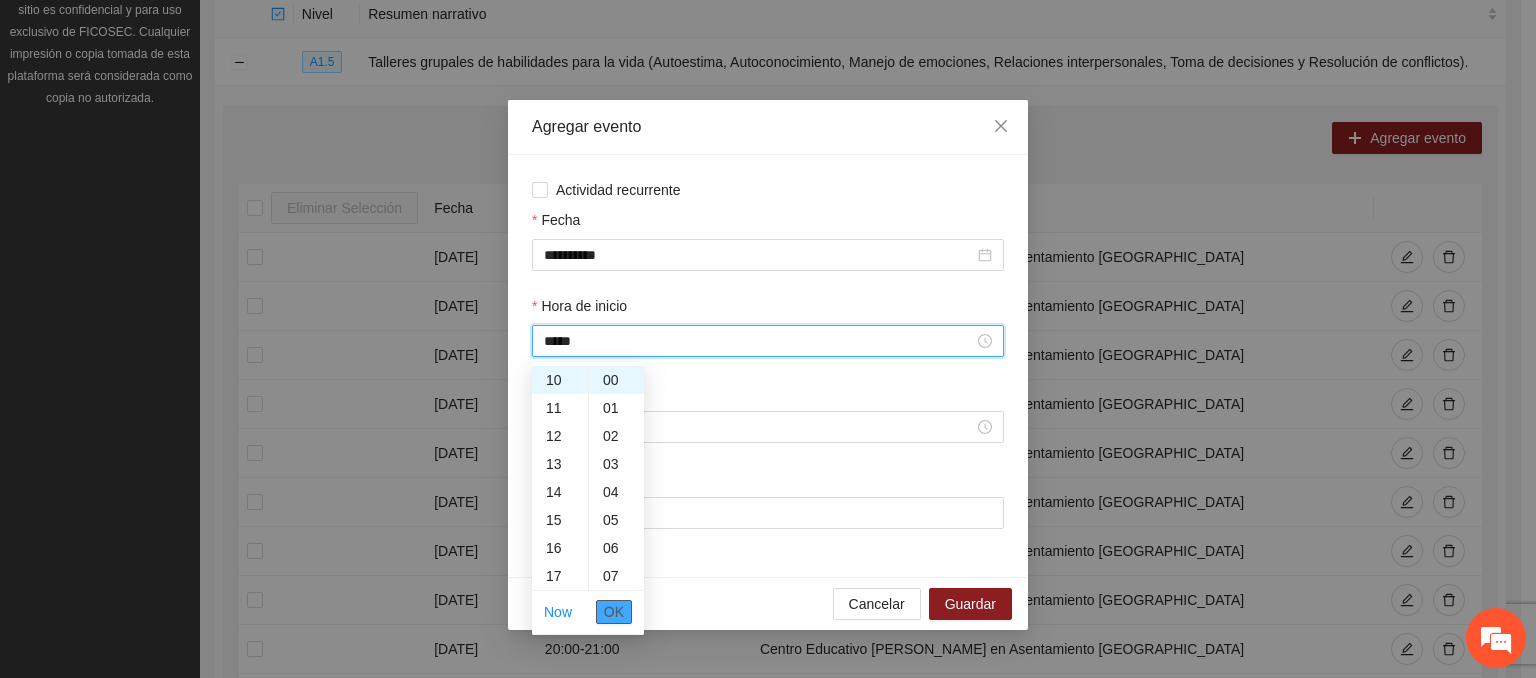 click on "OK" at bounding box center (614, 612) 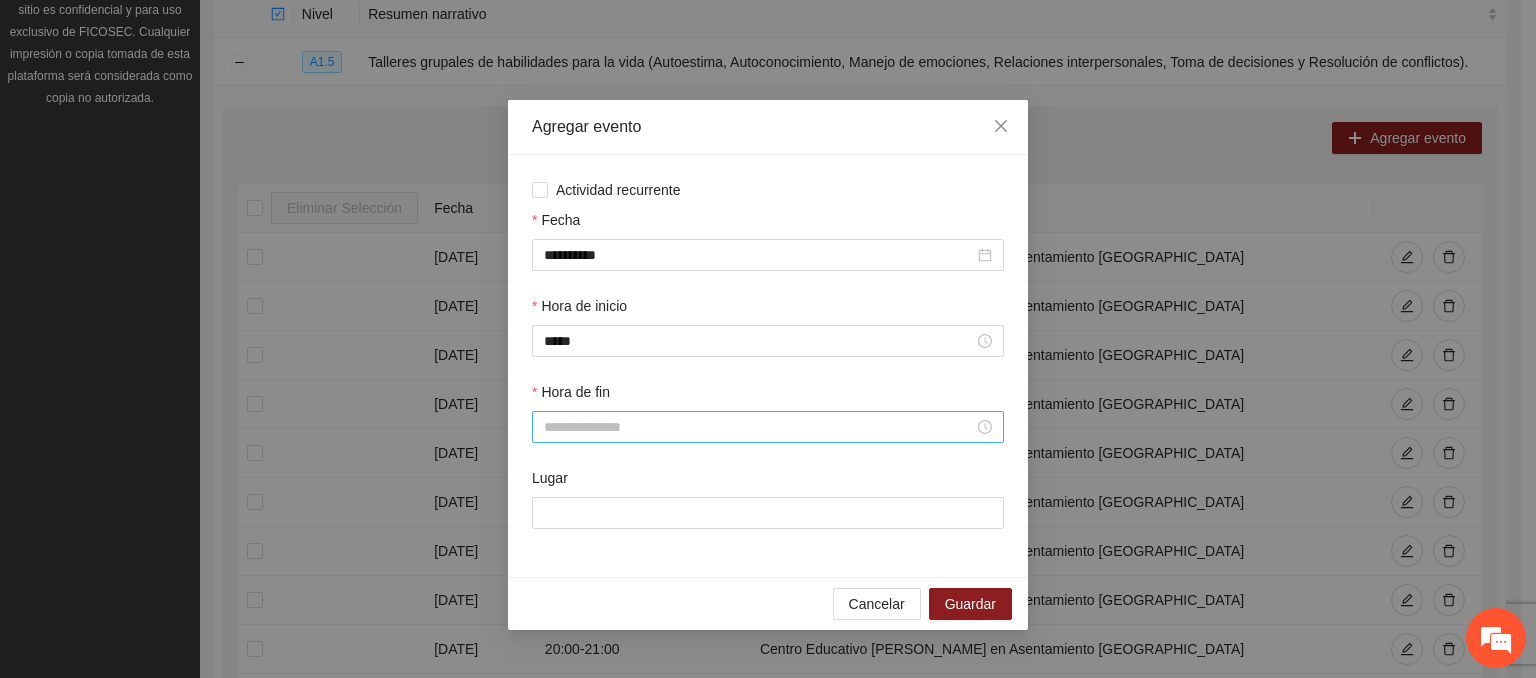 click at bounding box center [768, 427] 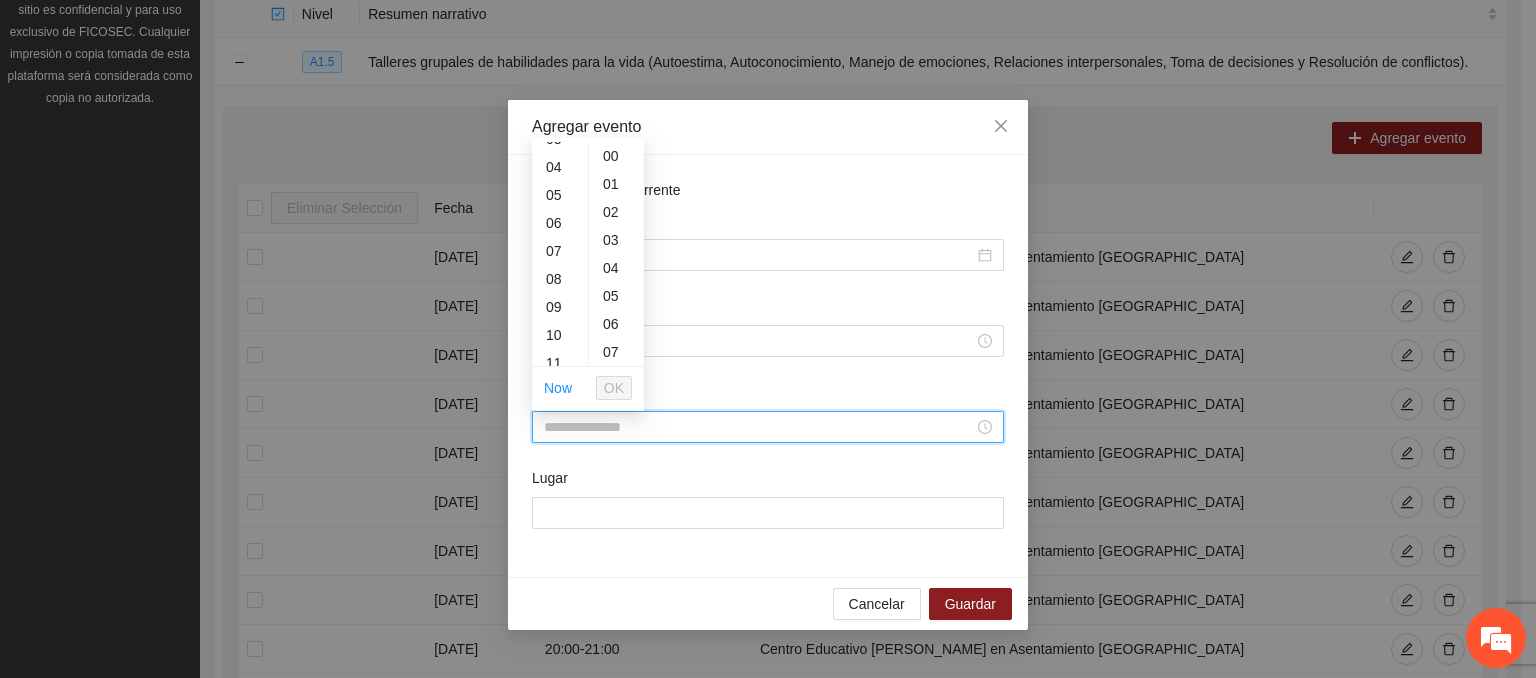 scroll, scrollTop: 196, scrollLeft: 0, axis: vertical 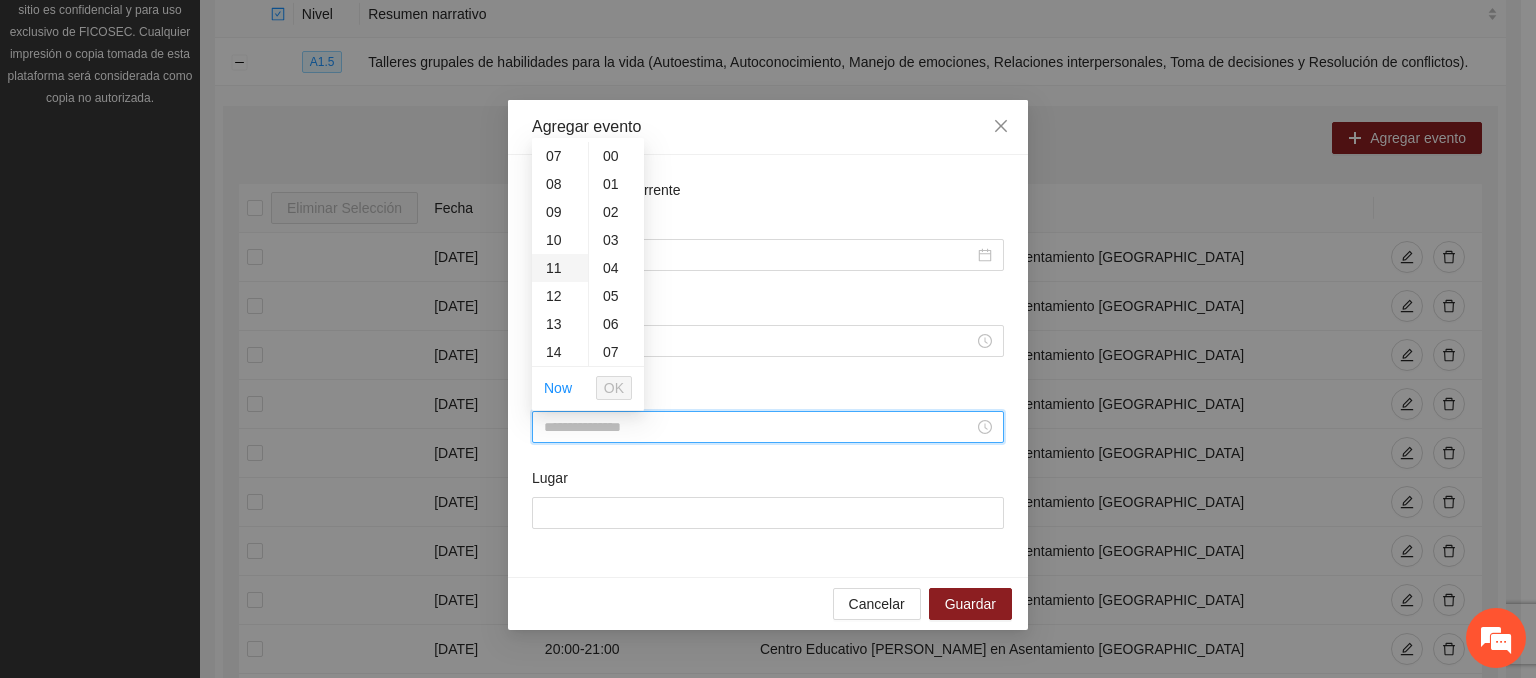 click on "11" at bounding box center [560, 268] 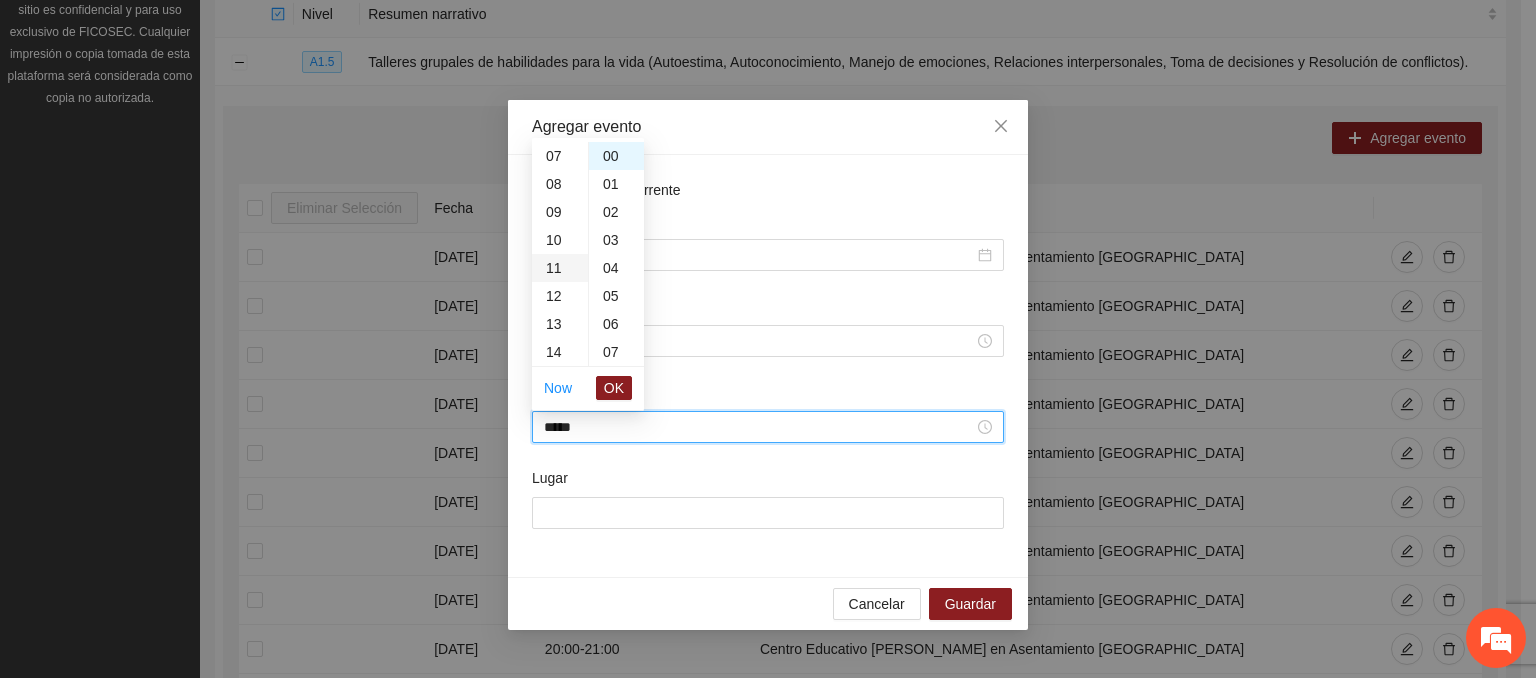 scroll, scrollTop: 308, scrollLeft: 0, axis: vertical 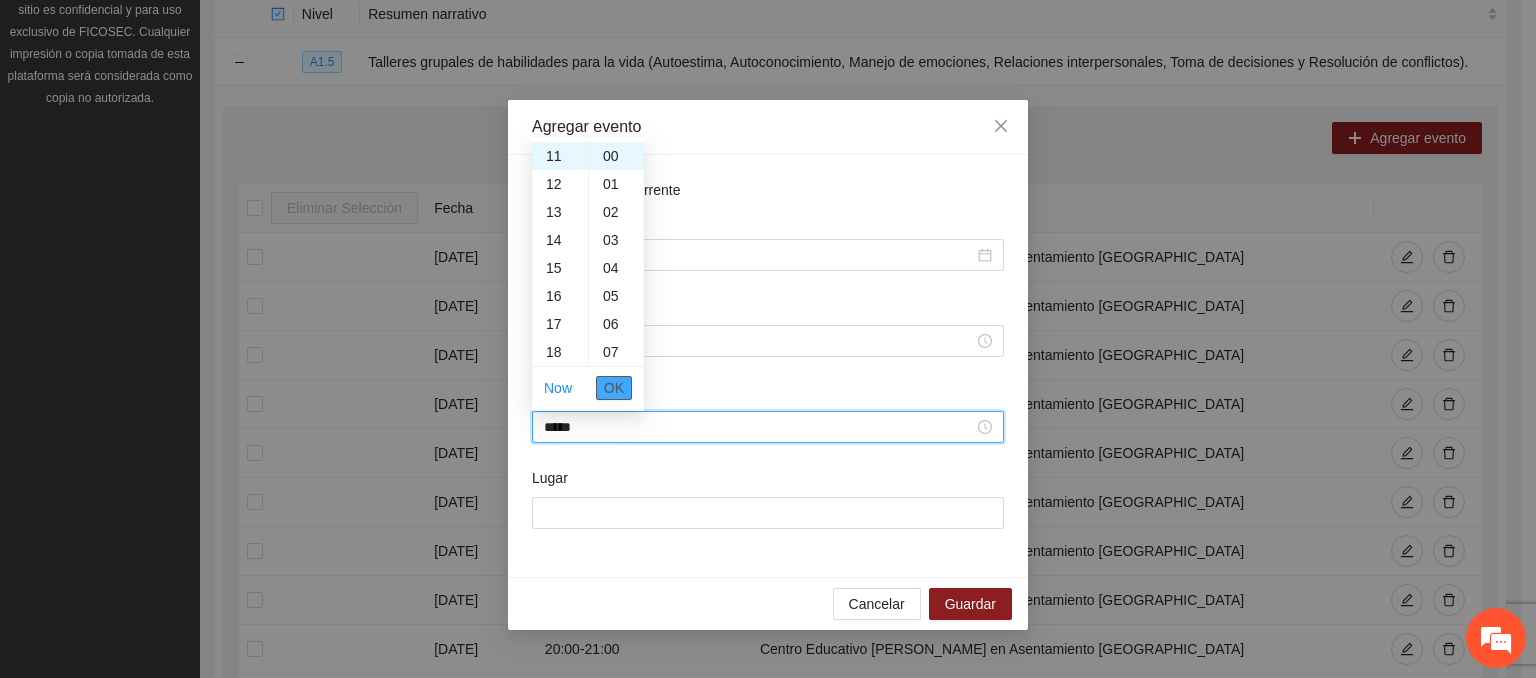 click on "OK" at bounding box center (614, 388) 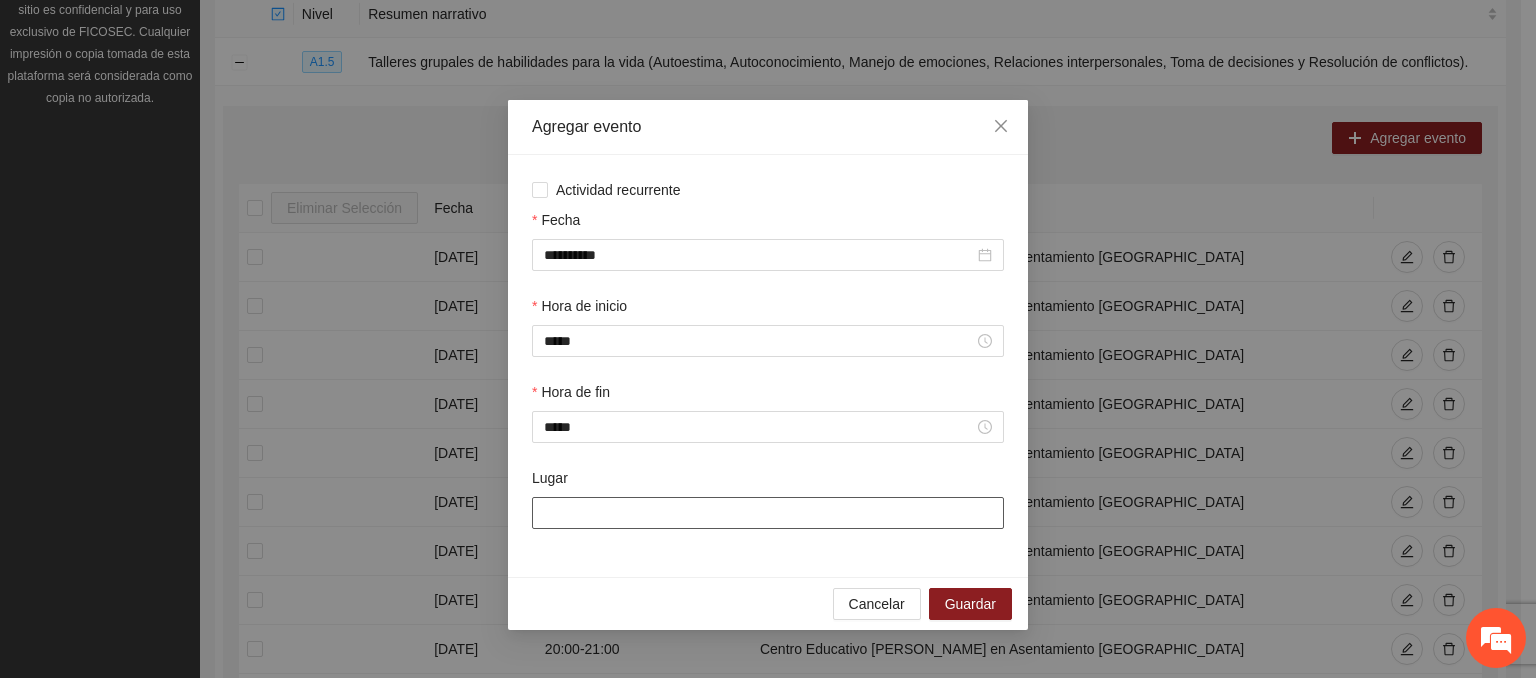click on "Lugar" at bounding box center (768, 513) 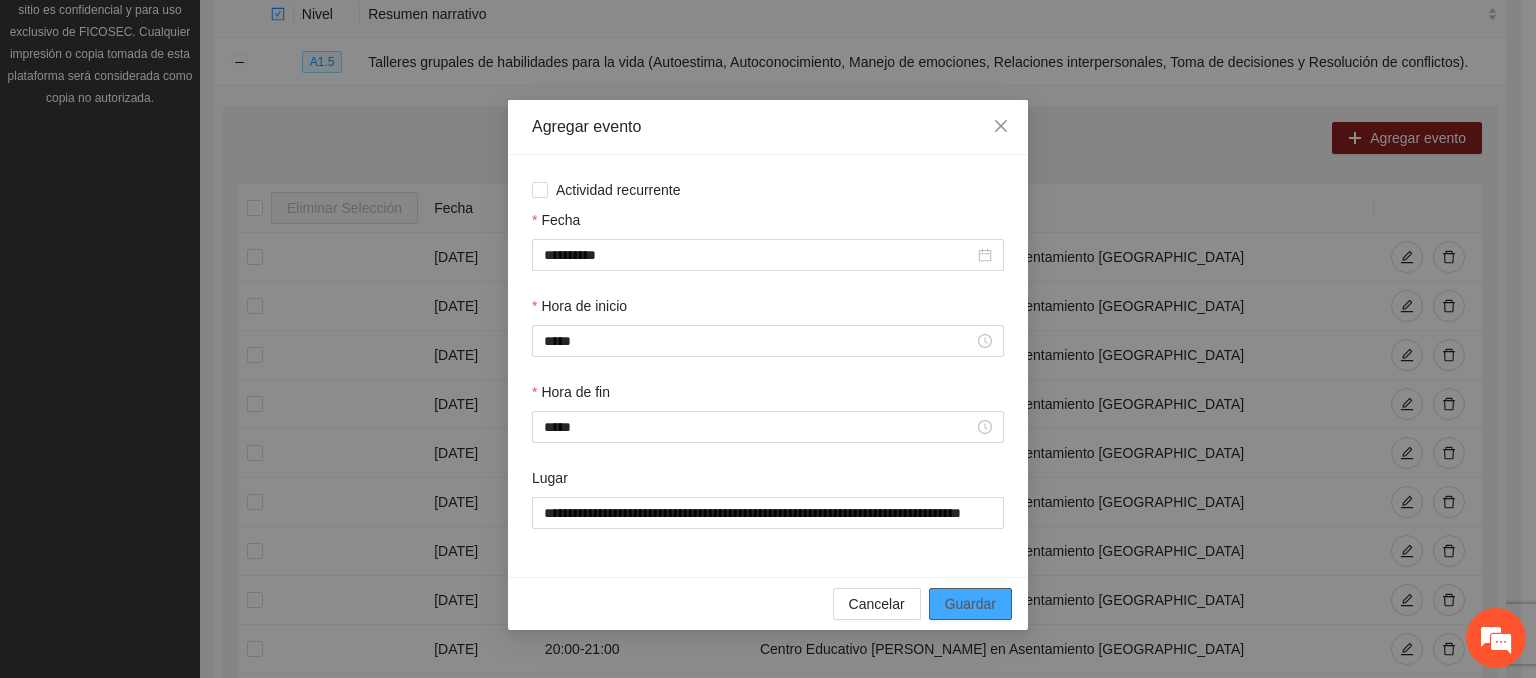 click on "Guardar" at bounding box center [970, 604] 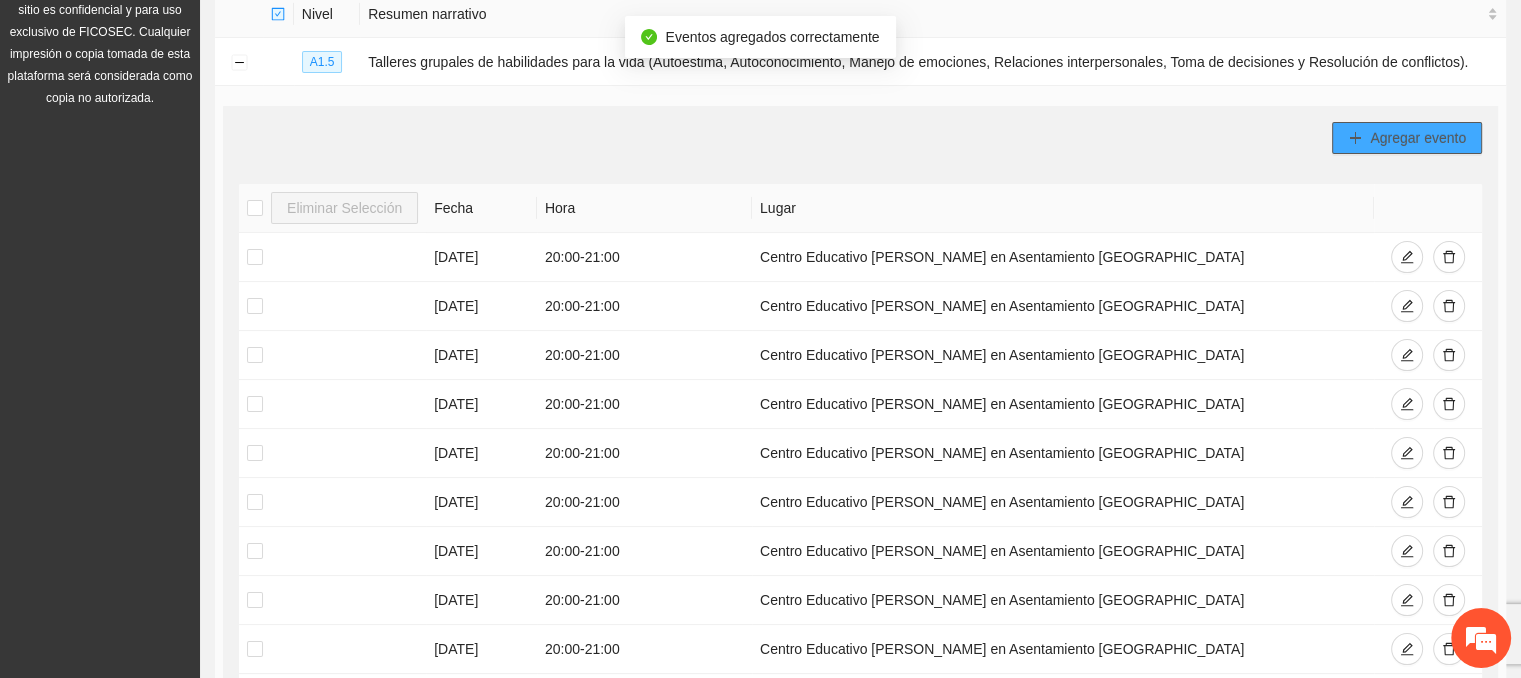 click on "Agregar evento" at bounding box center (1407, 138) 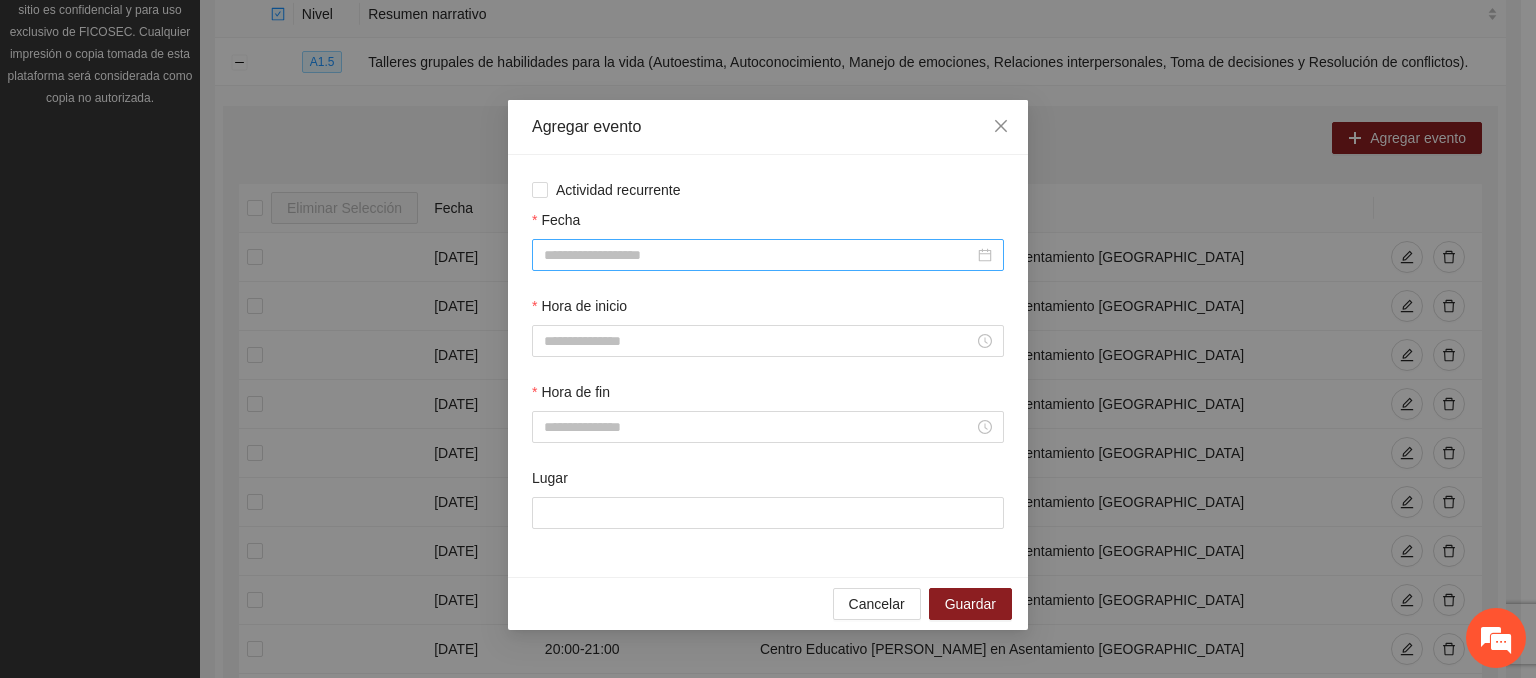 click on "Fecha" at bounding box center [759, 255] 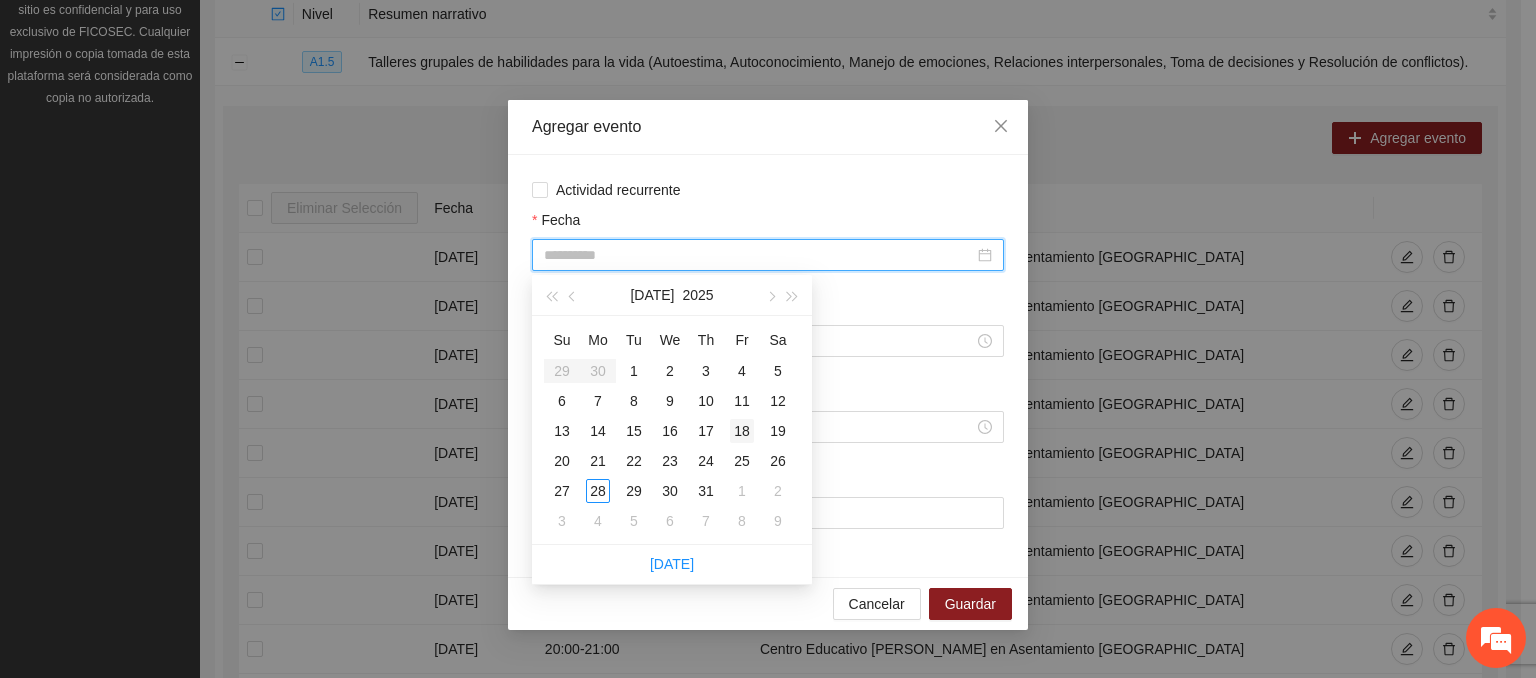 type on "**********" 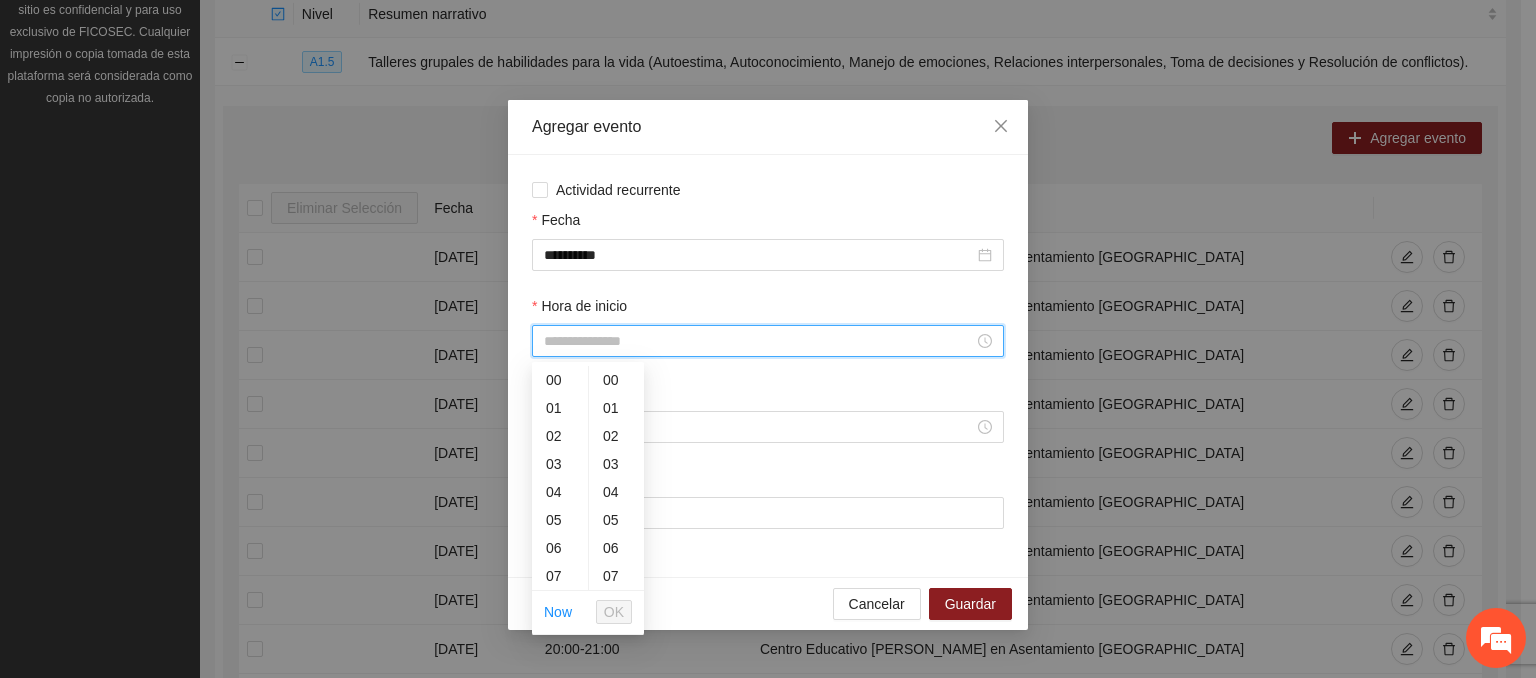 click on "Hora de inicio" at bounding box center (759, 341) 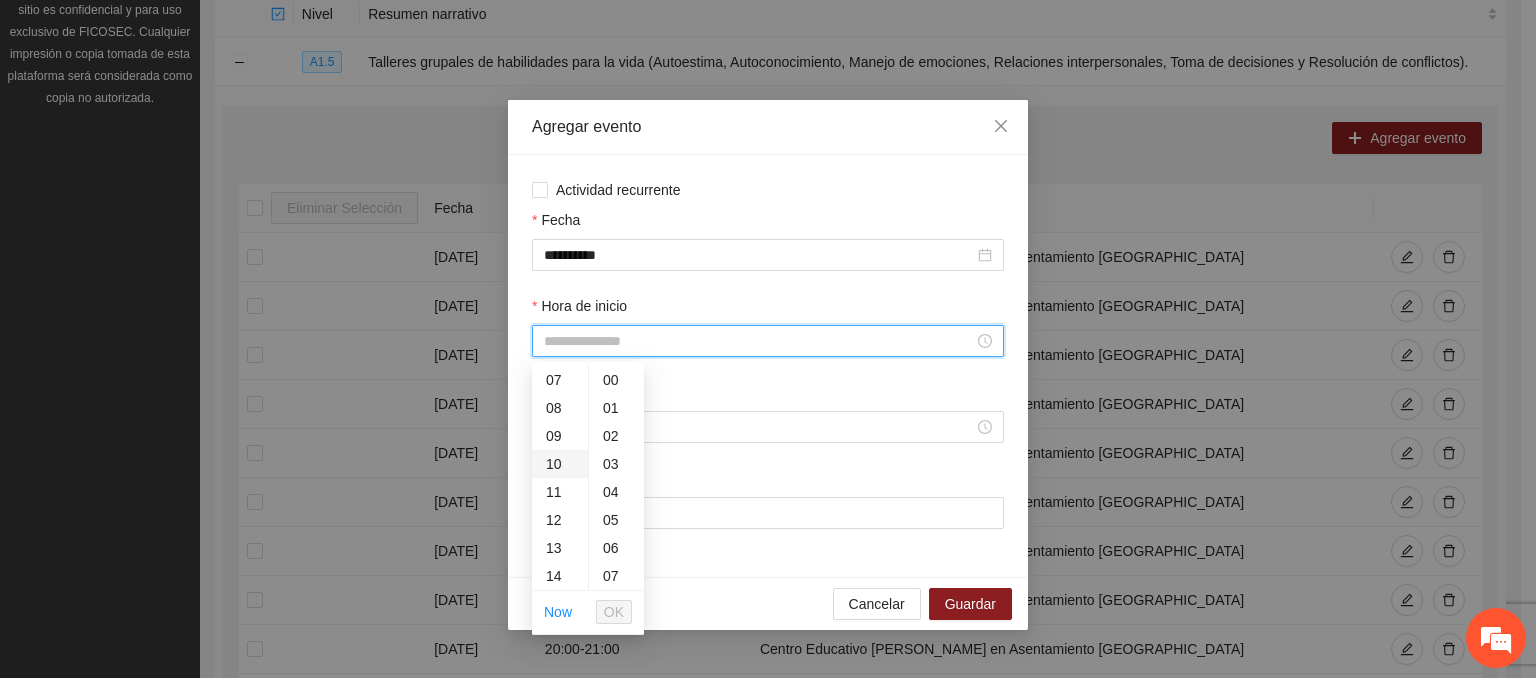 click on "10" at bounding box center [560, 464] 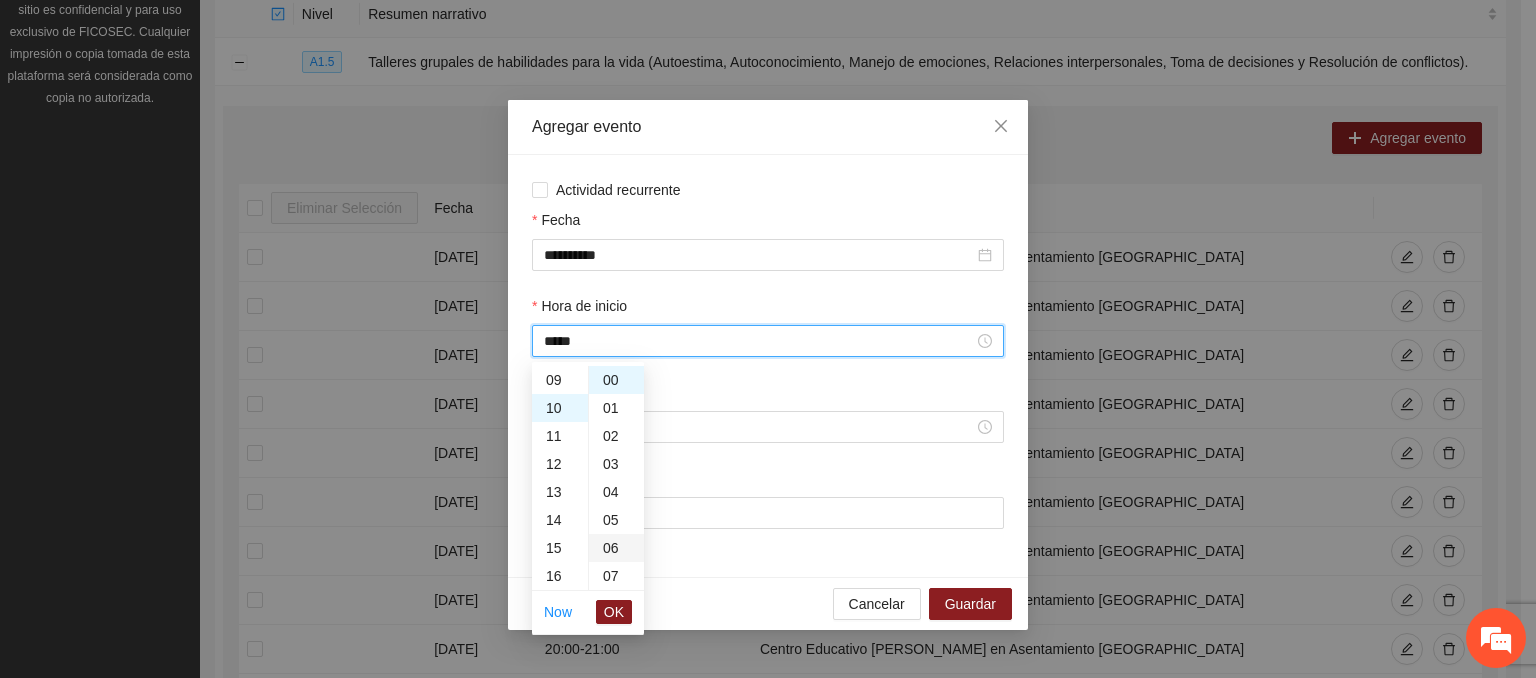 scroll, scrollTop: 280, scrollLeft: 0, axis: vertical 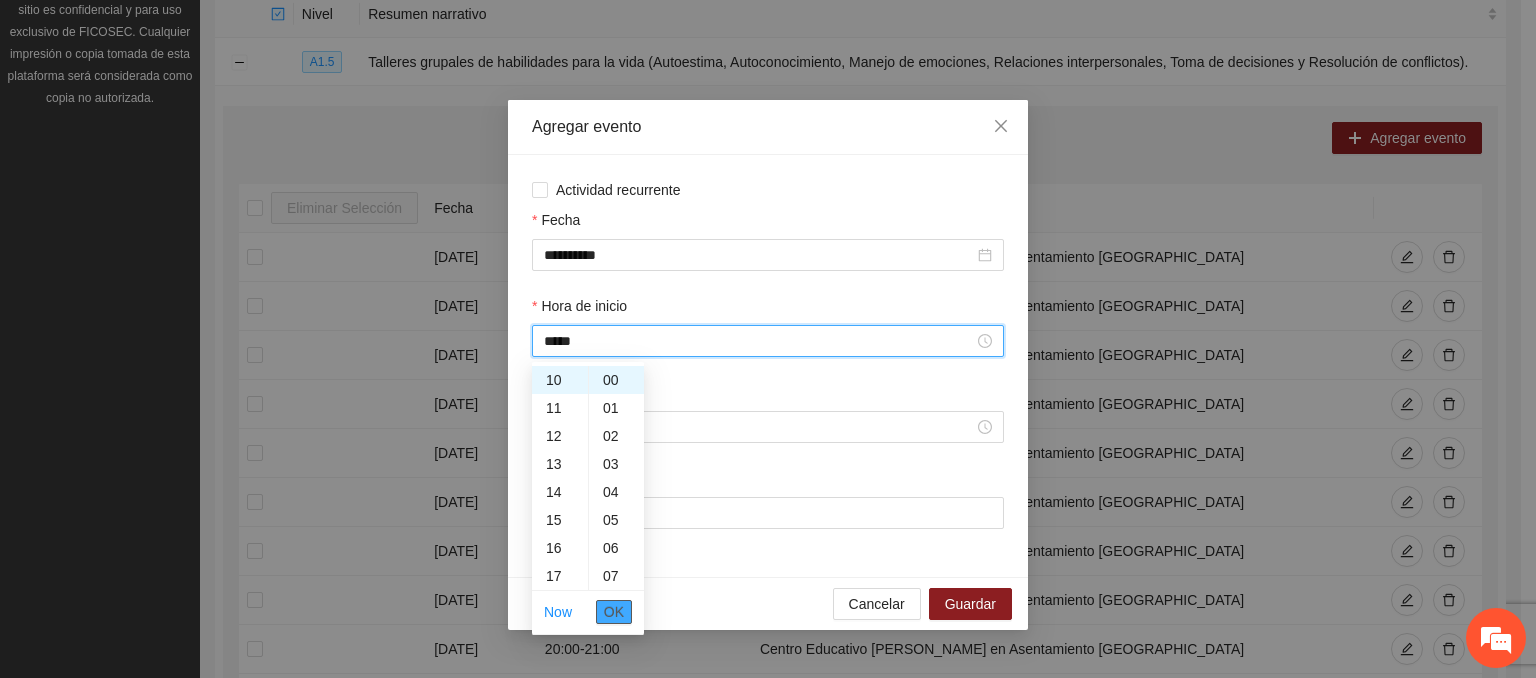 click on "OK" at bounding box center [614, 612] 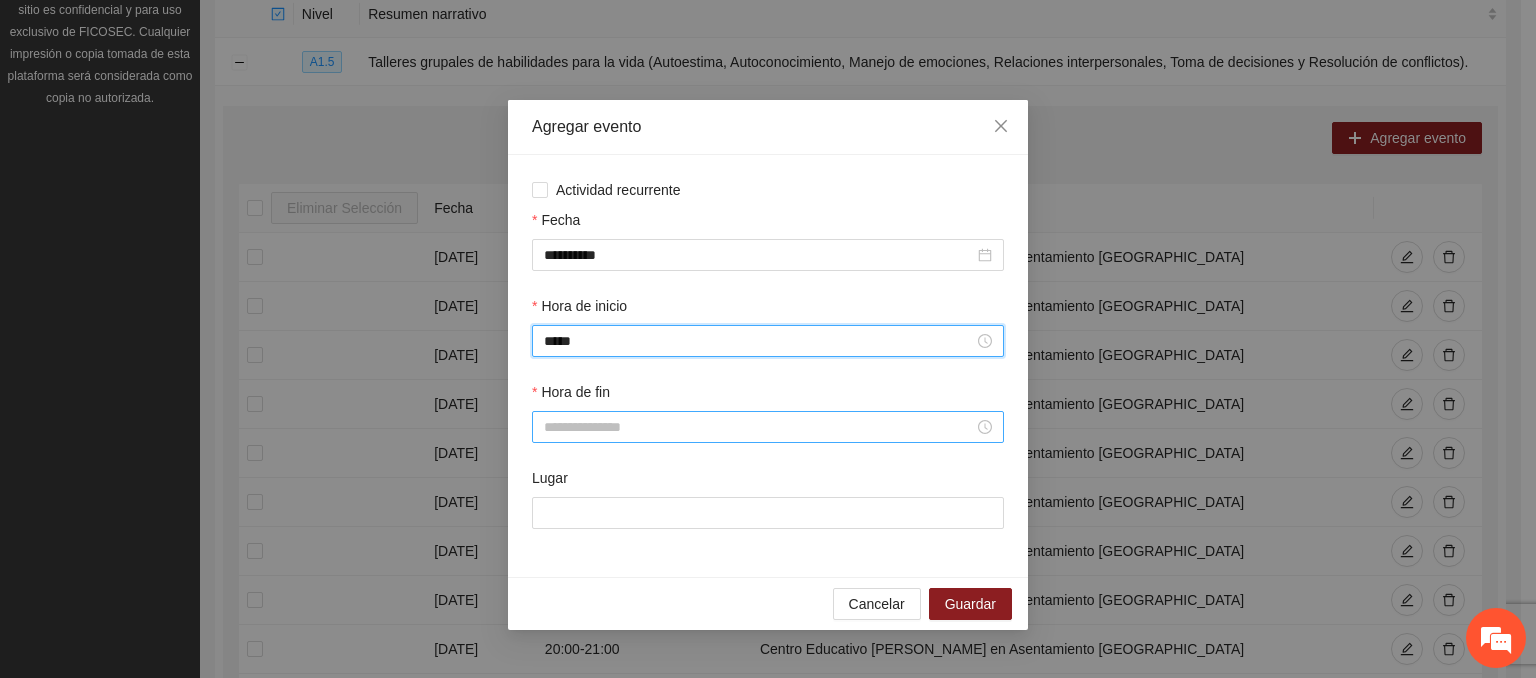 click on "Hora de fin" at bounding box center (759, 427) 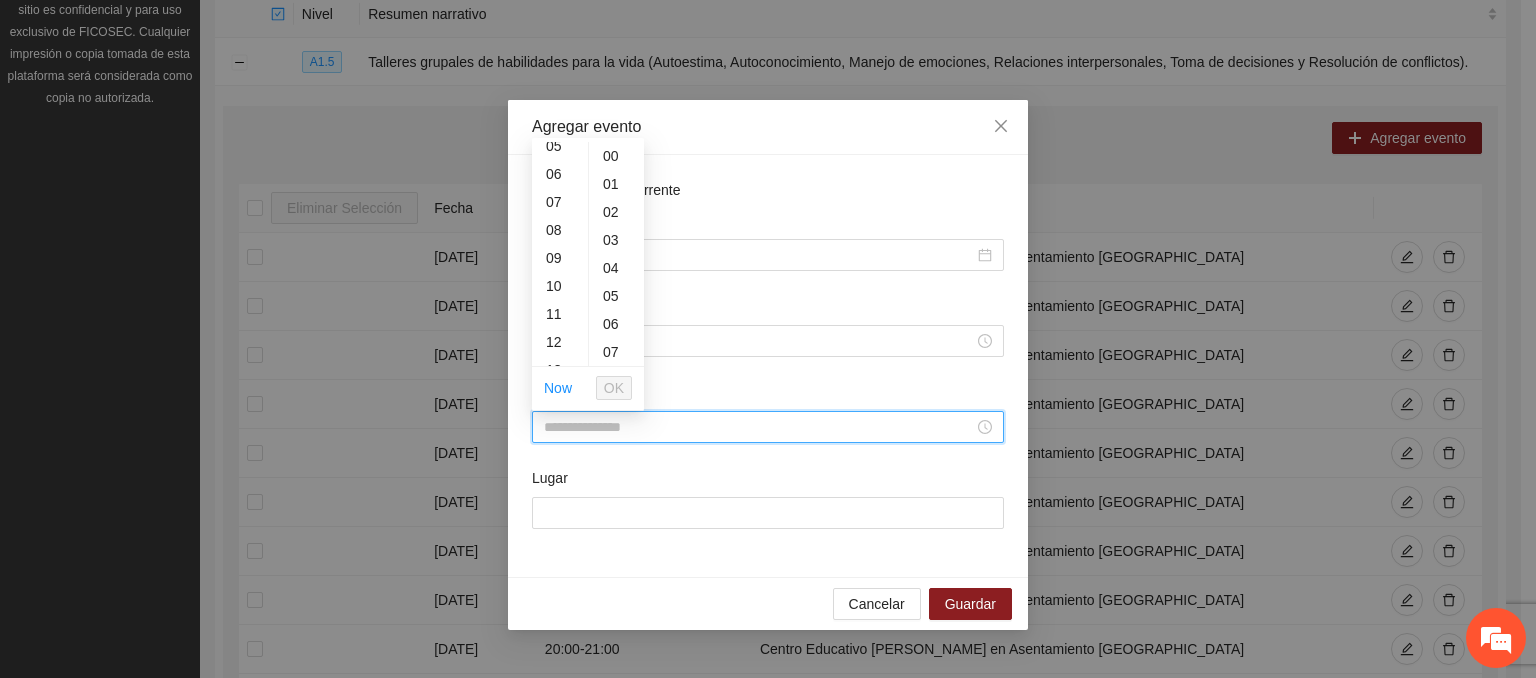 scroll, scrollTop: 196, scrollLeft: 0, axis: vertical 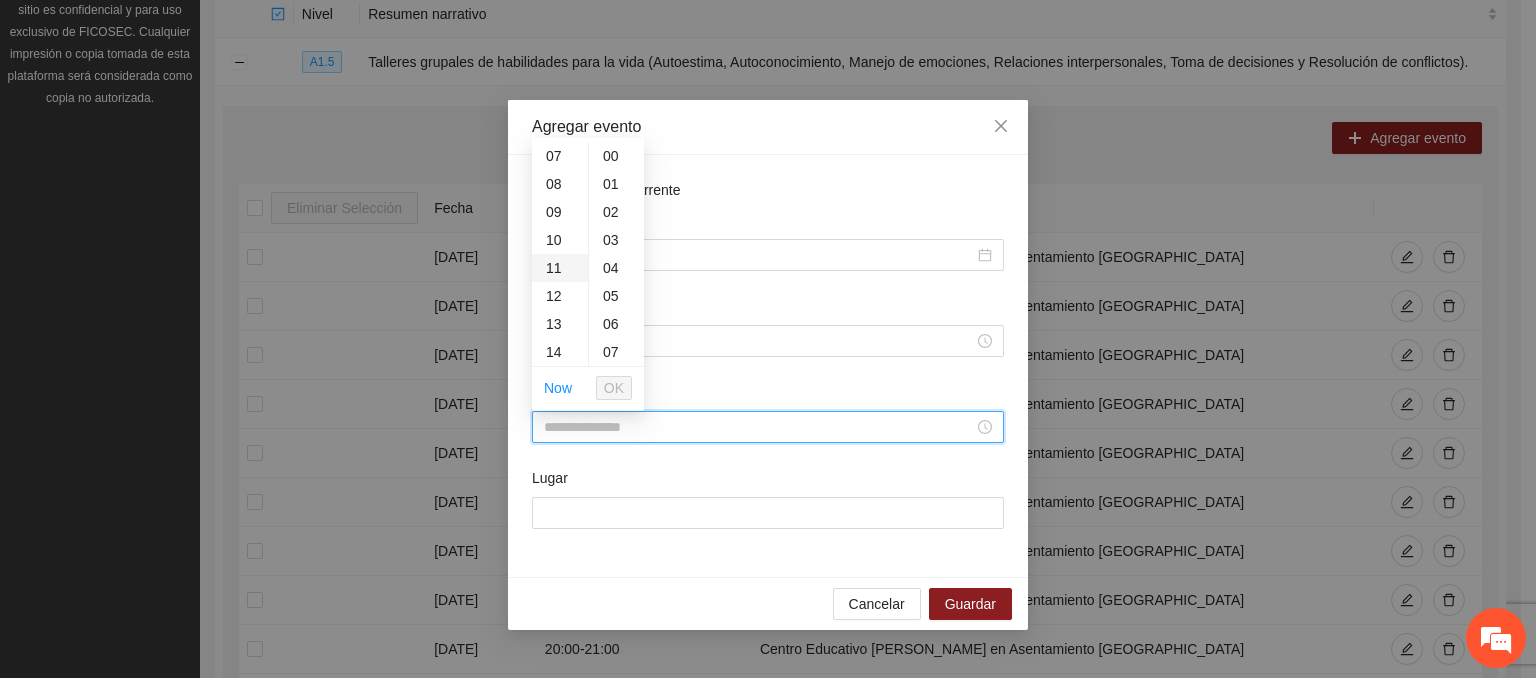 click on "11" at bounding box center (560, 268) 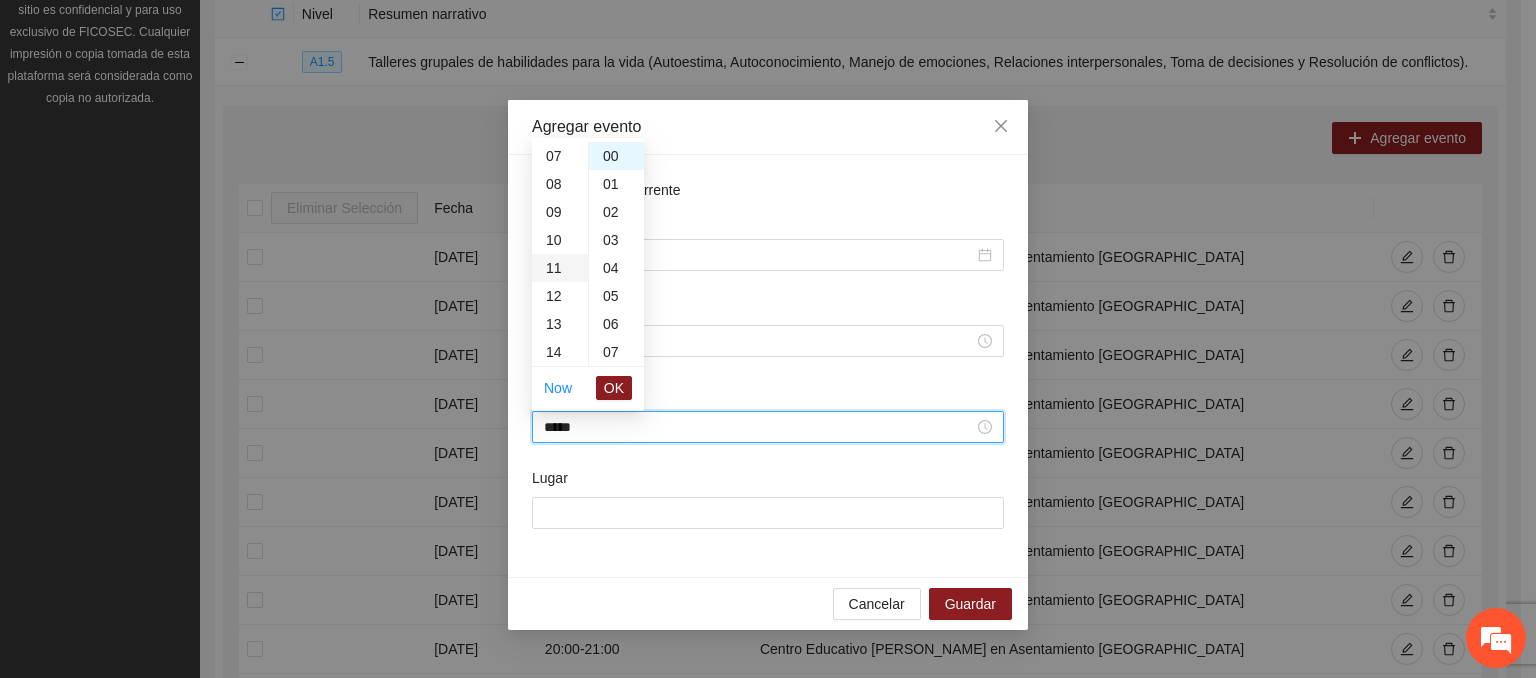 scroll, scrollTop: 308, scrollLeft: 0, axis: vertical 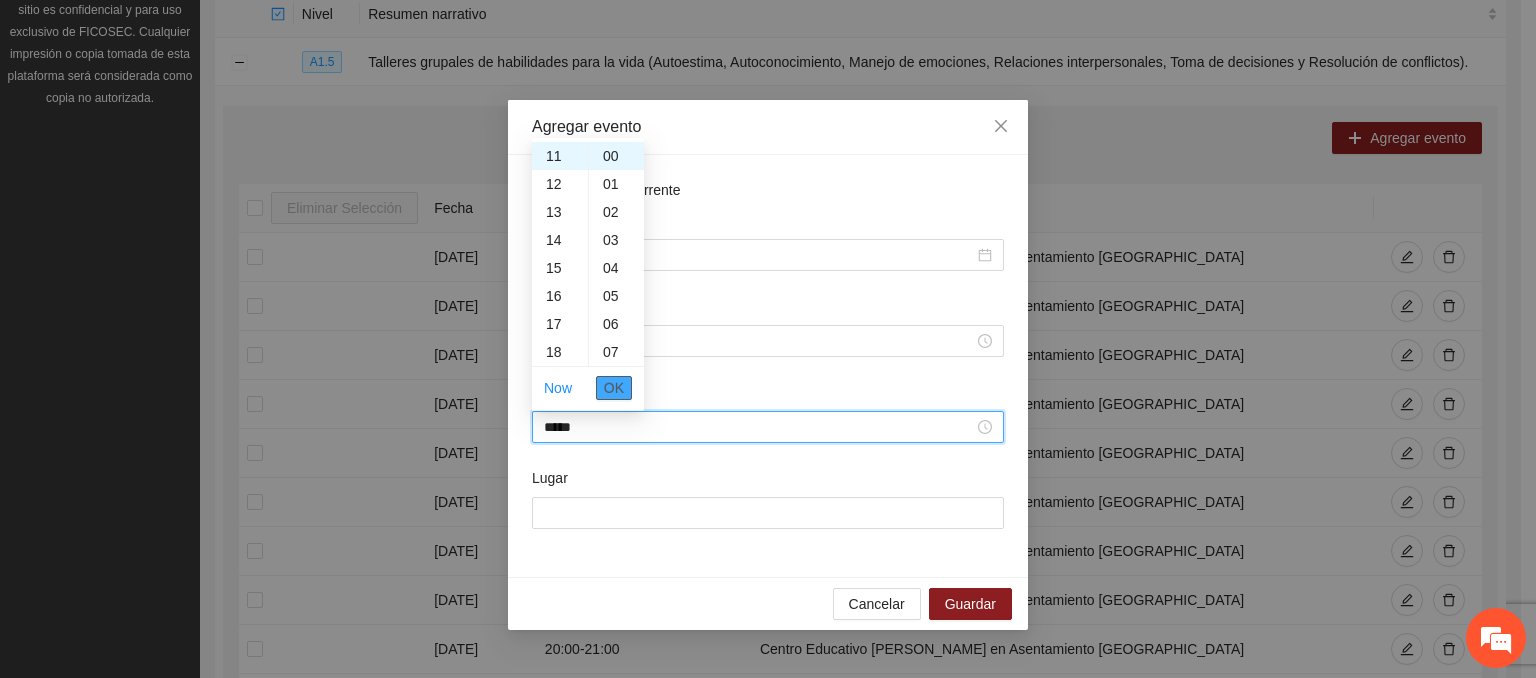 click on "OK" at bounding box center (614, 388) 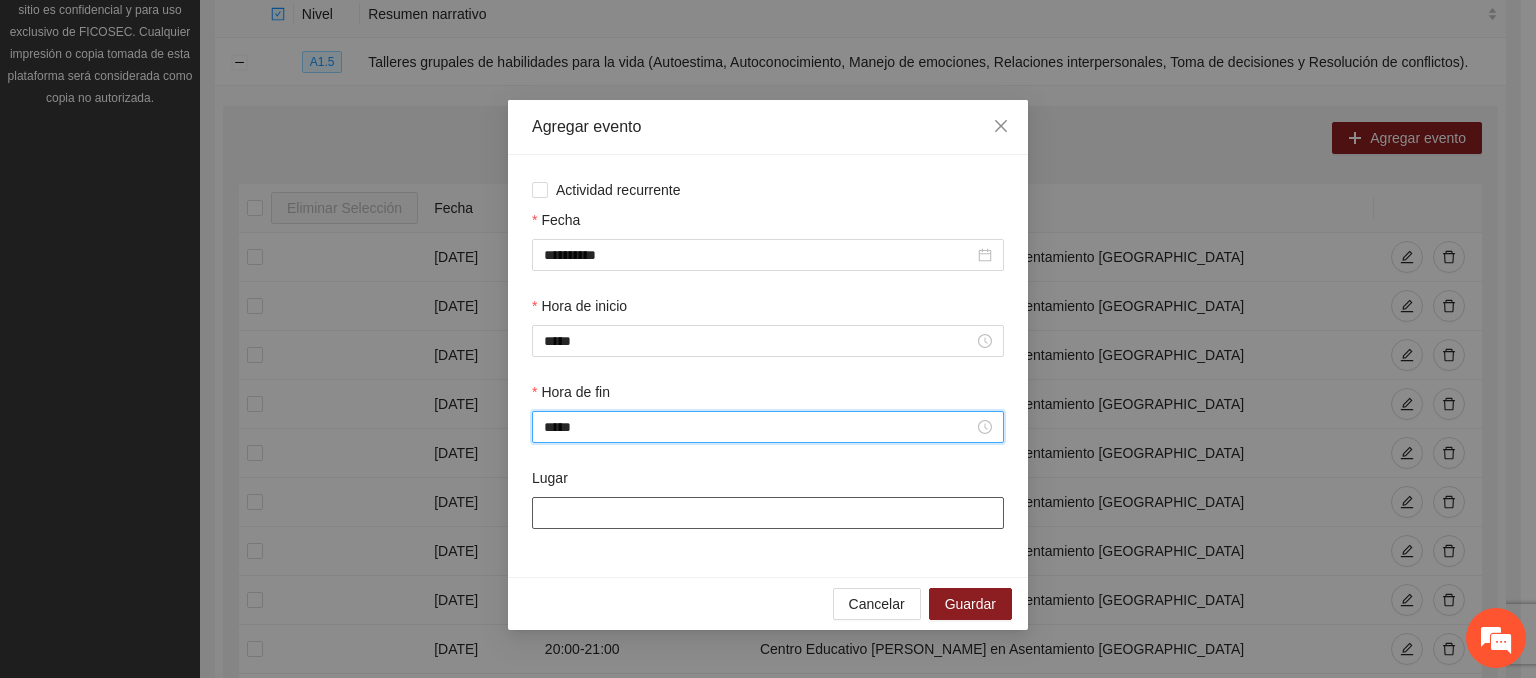 click on "Lugar" at bounding box center [768, 513] 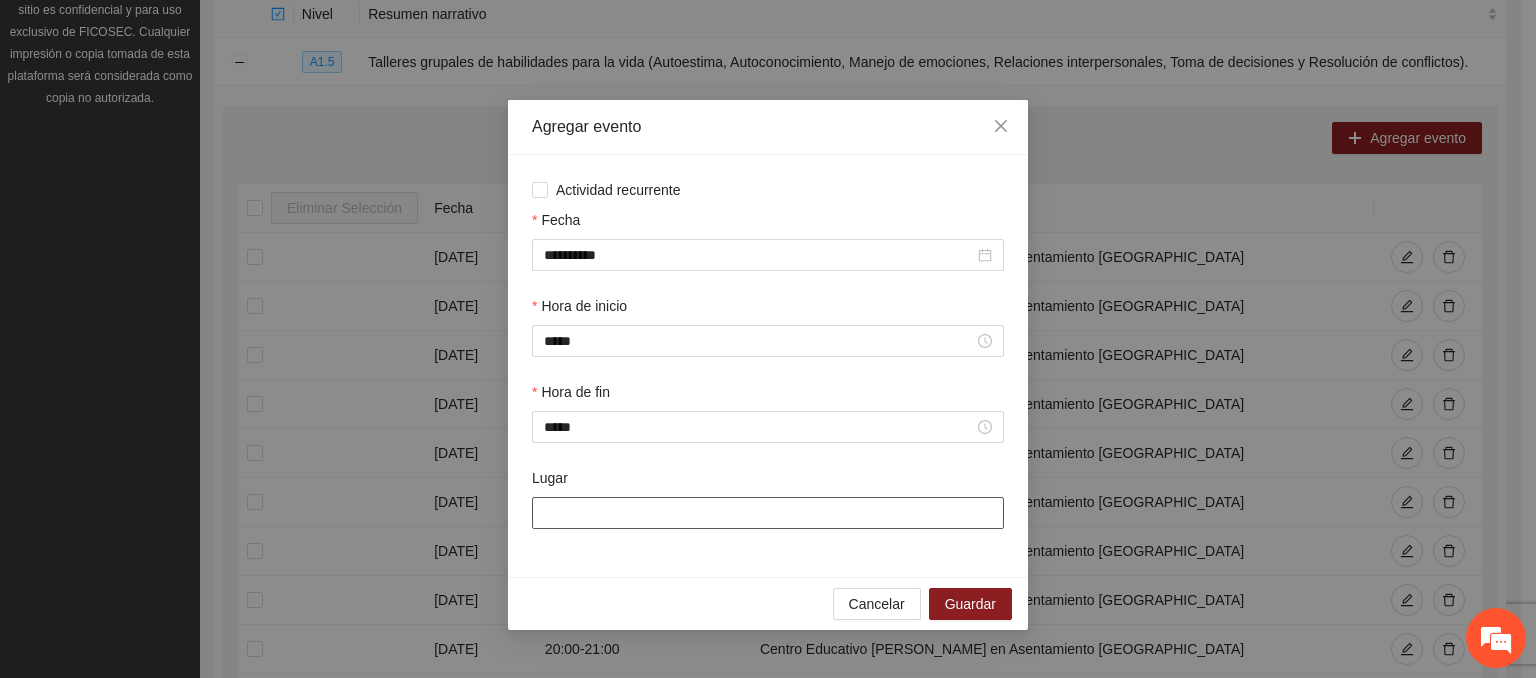 type on "**********" 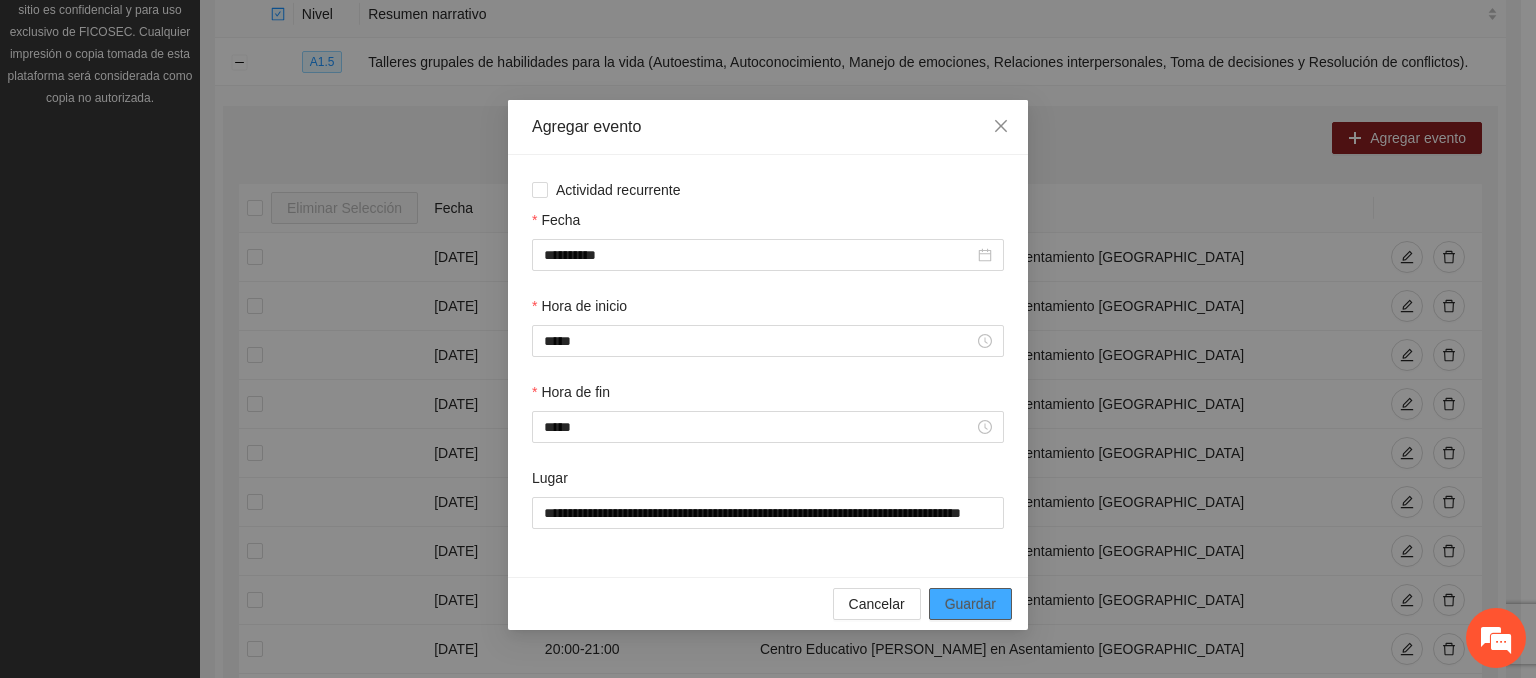 click on "Guardar" at bounding box center [970, 604] 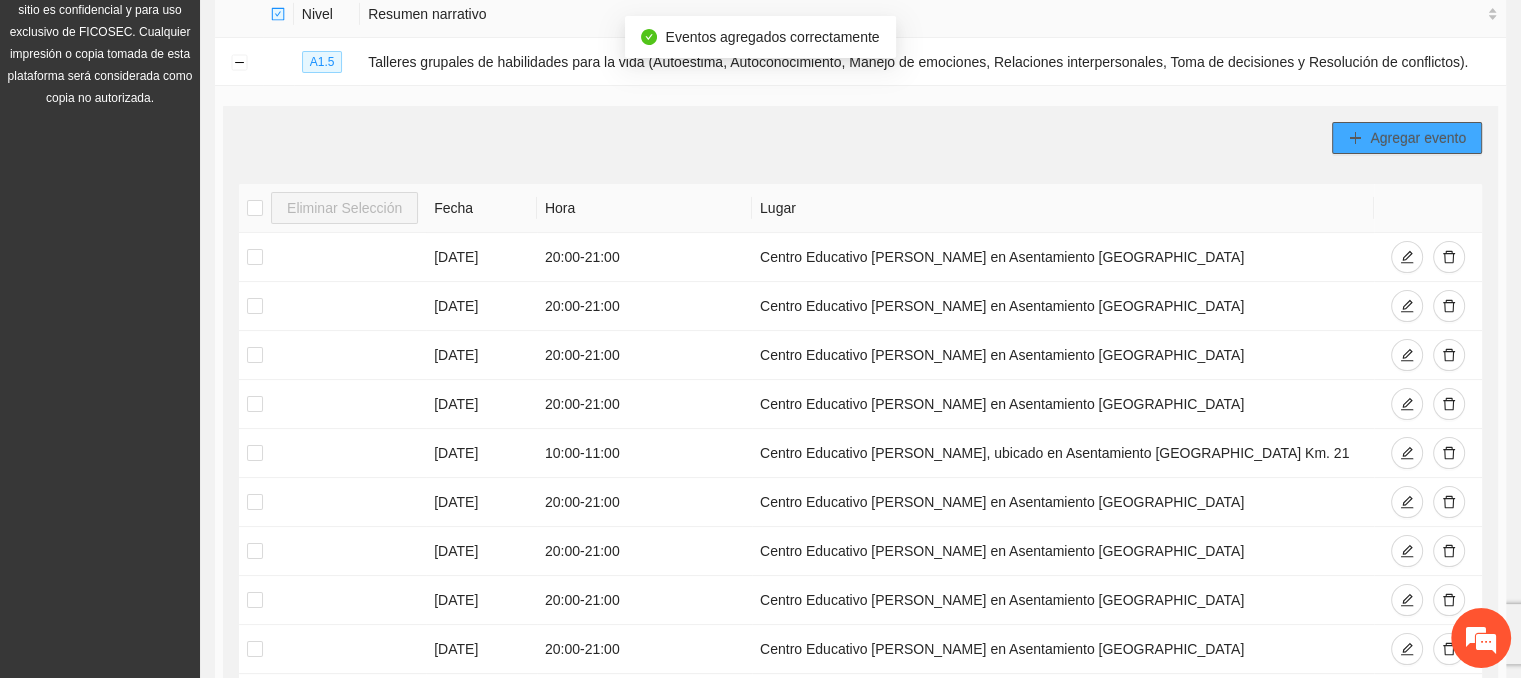 click on "Agregar evento" at bounding box center (1418, 138) 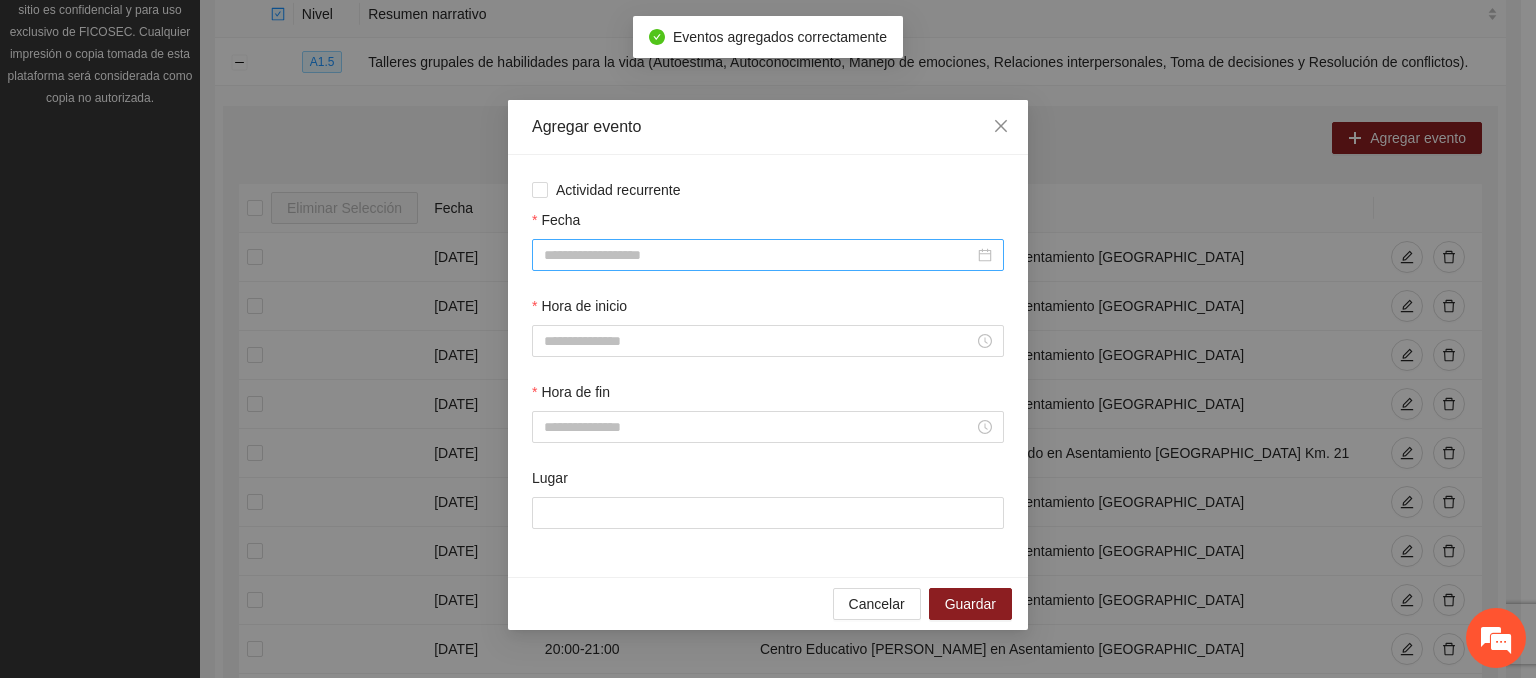 click on "Fecha" at bounding box center [759, 255] 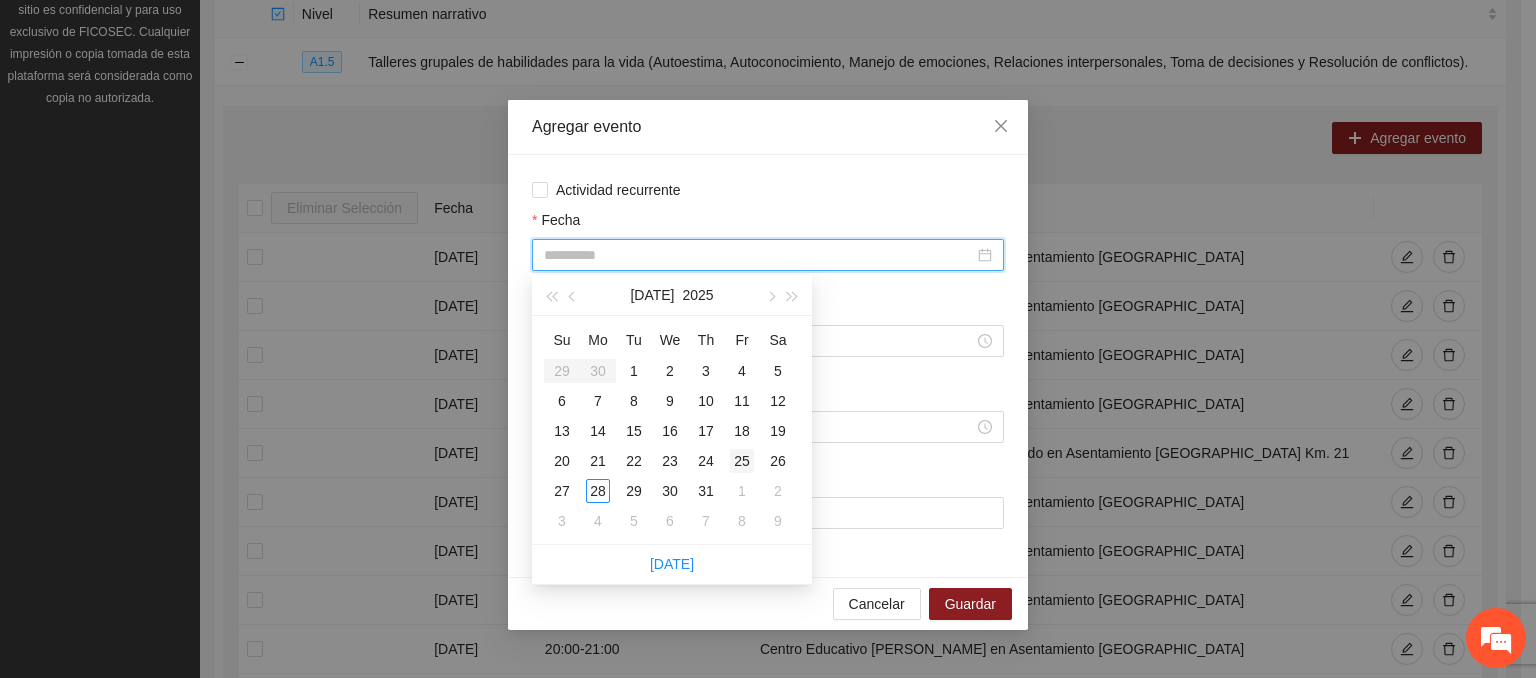 type on "**********" 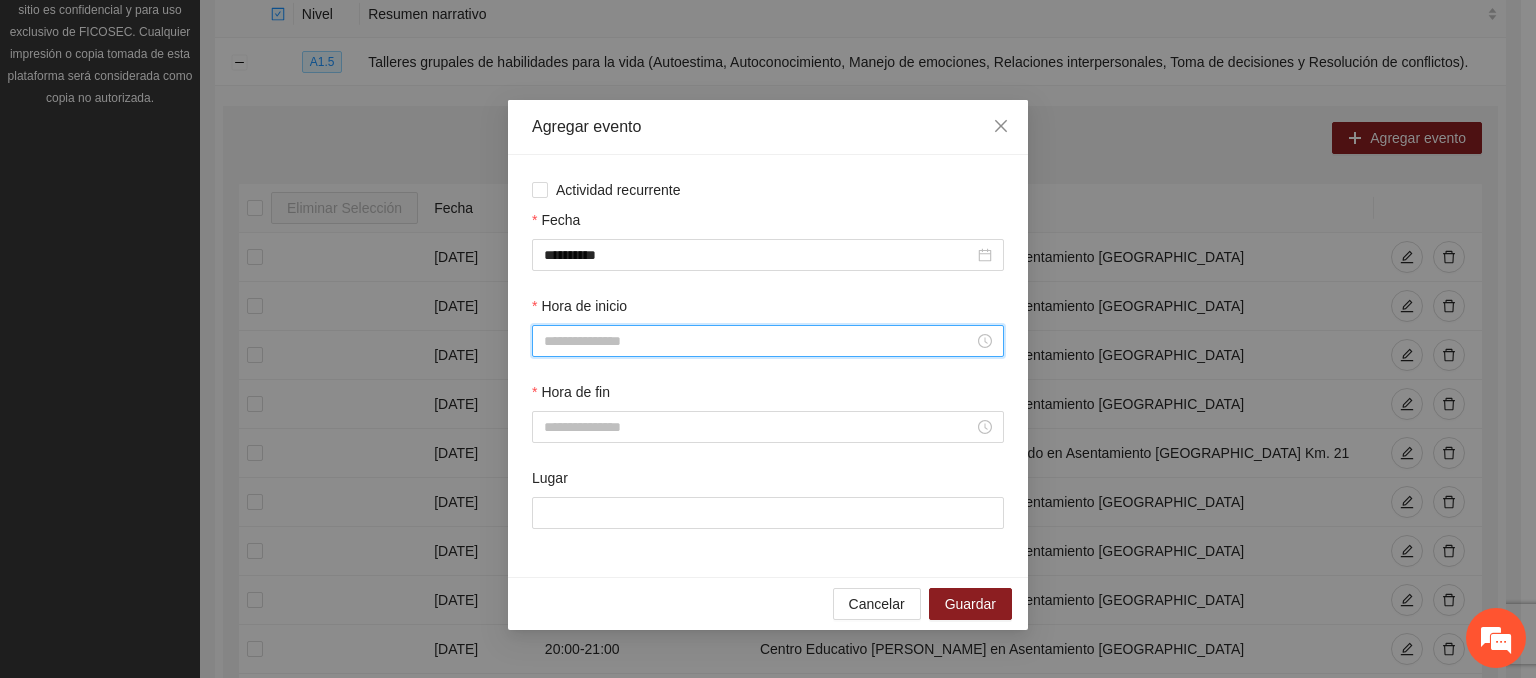 click on "Hora de inicio" at bounding box center [759, 341] 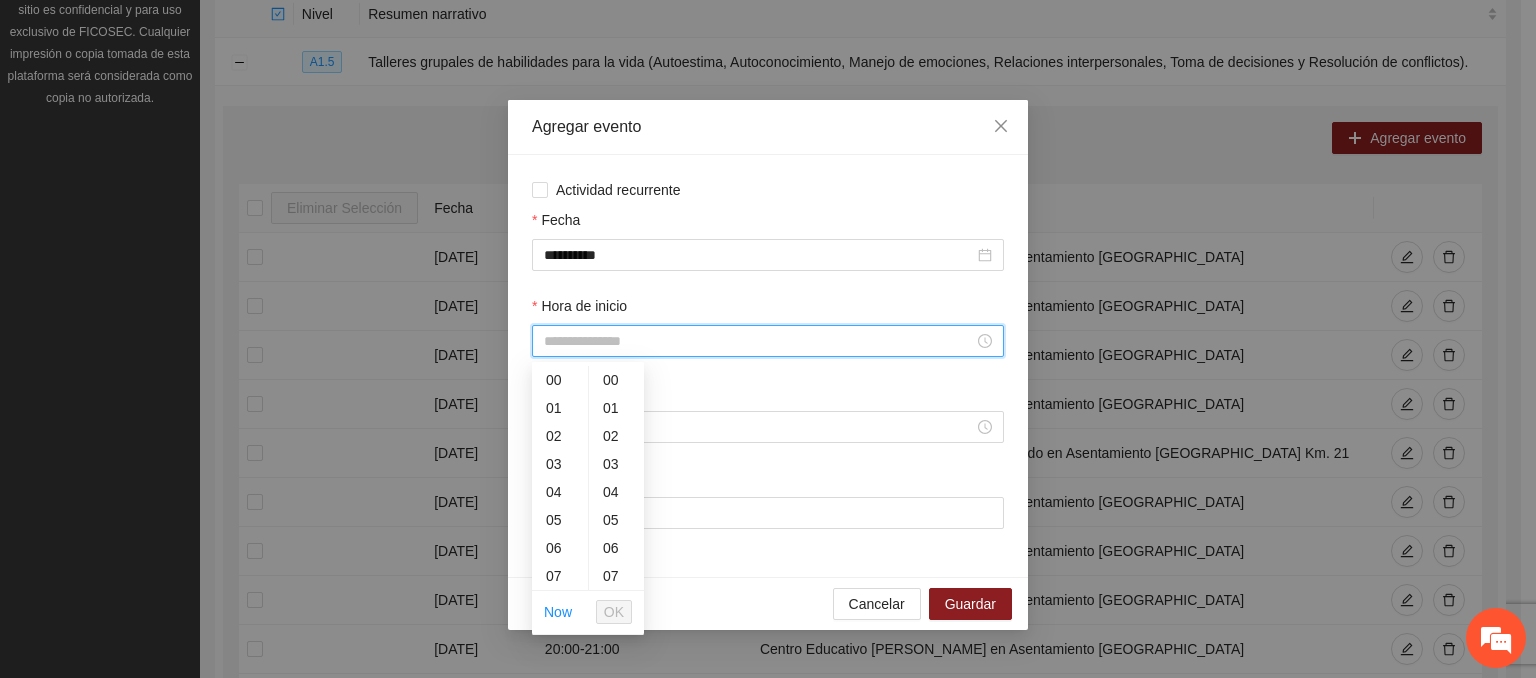 scroll, scrollTop: 196, scrollLeft: 0, axis: vertical 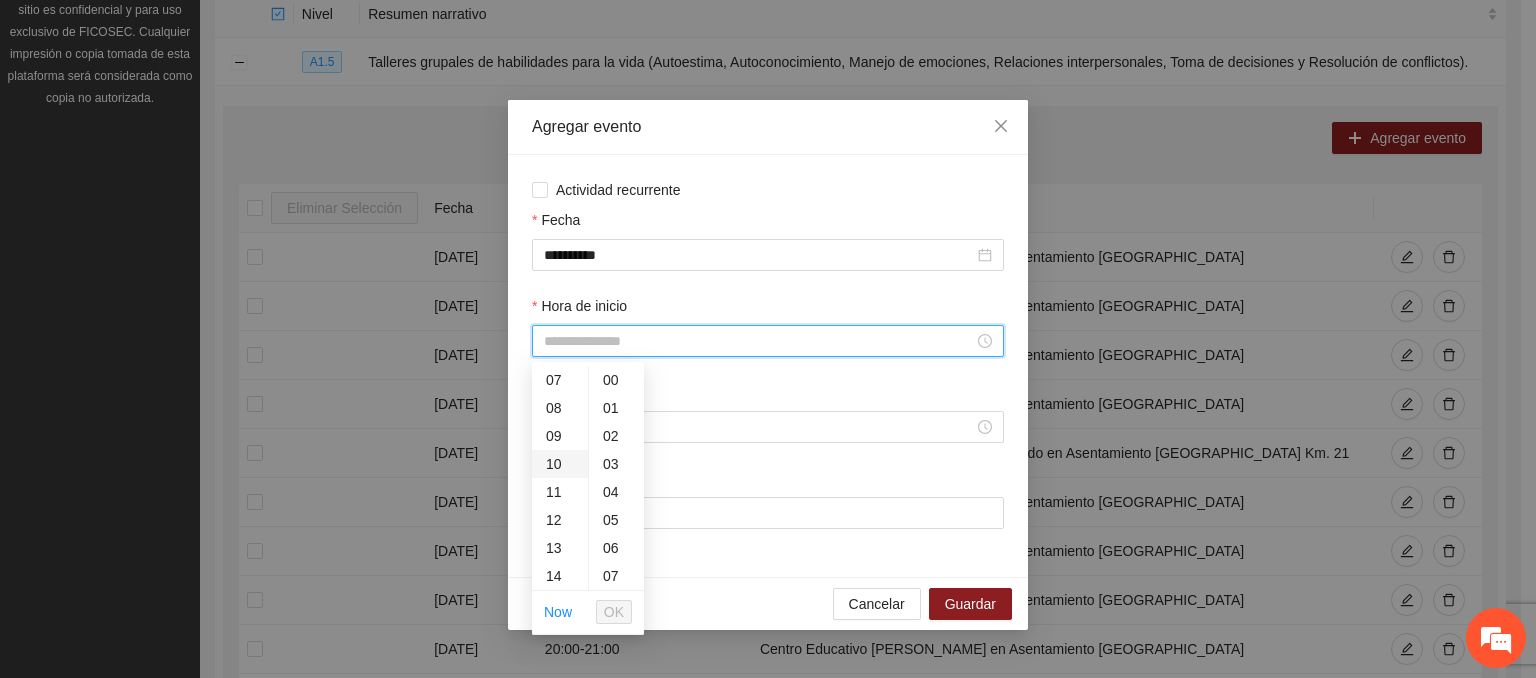 click on "10" at bounding box center [560, 464] 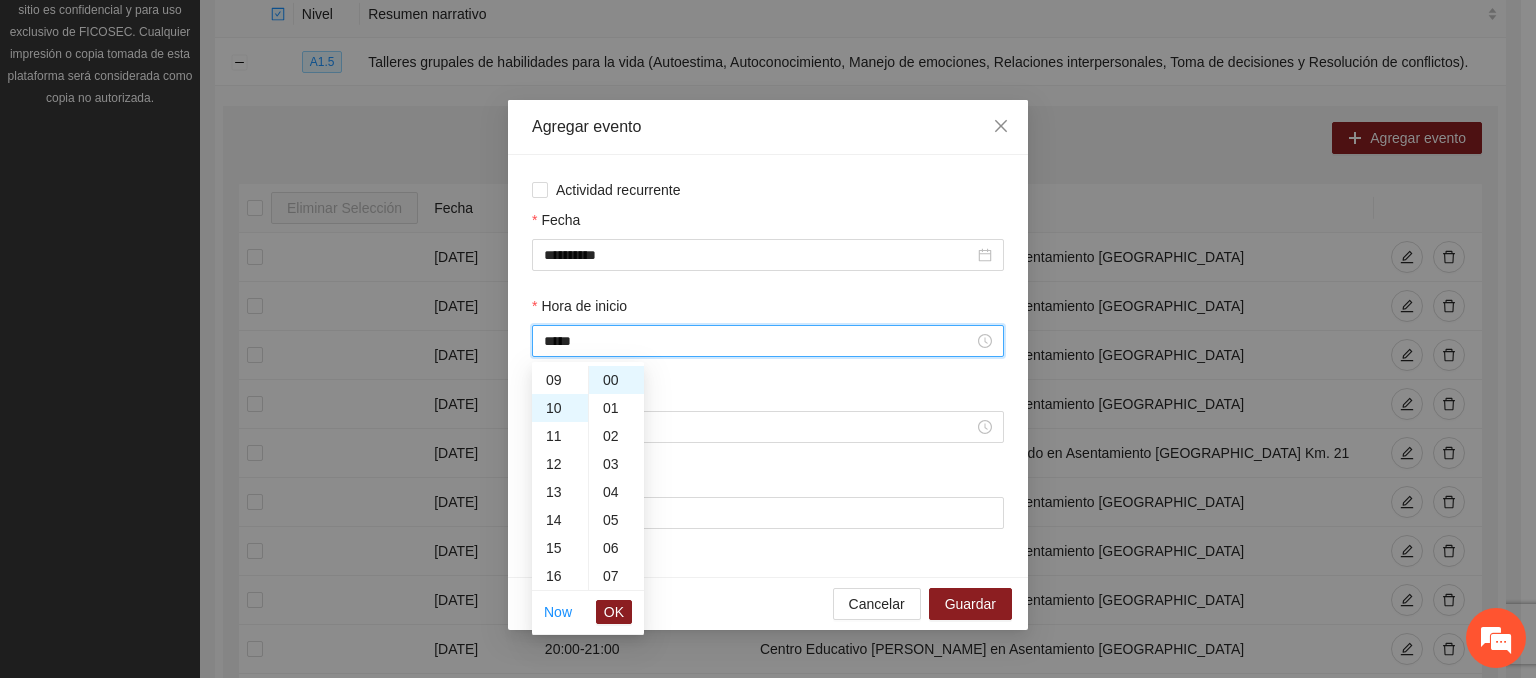 scroll, scrollTop: 280, scrollLeft: 0, axis: vertical 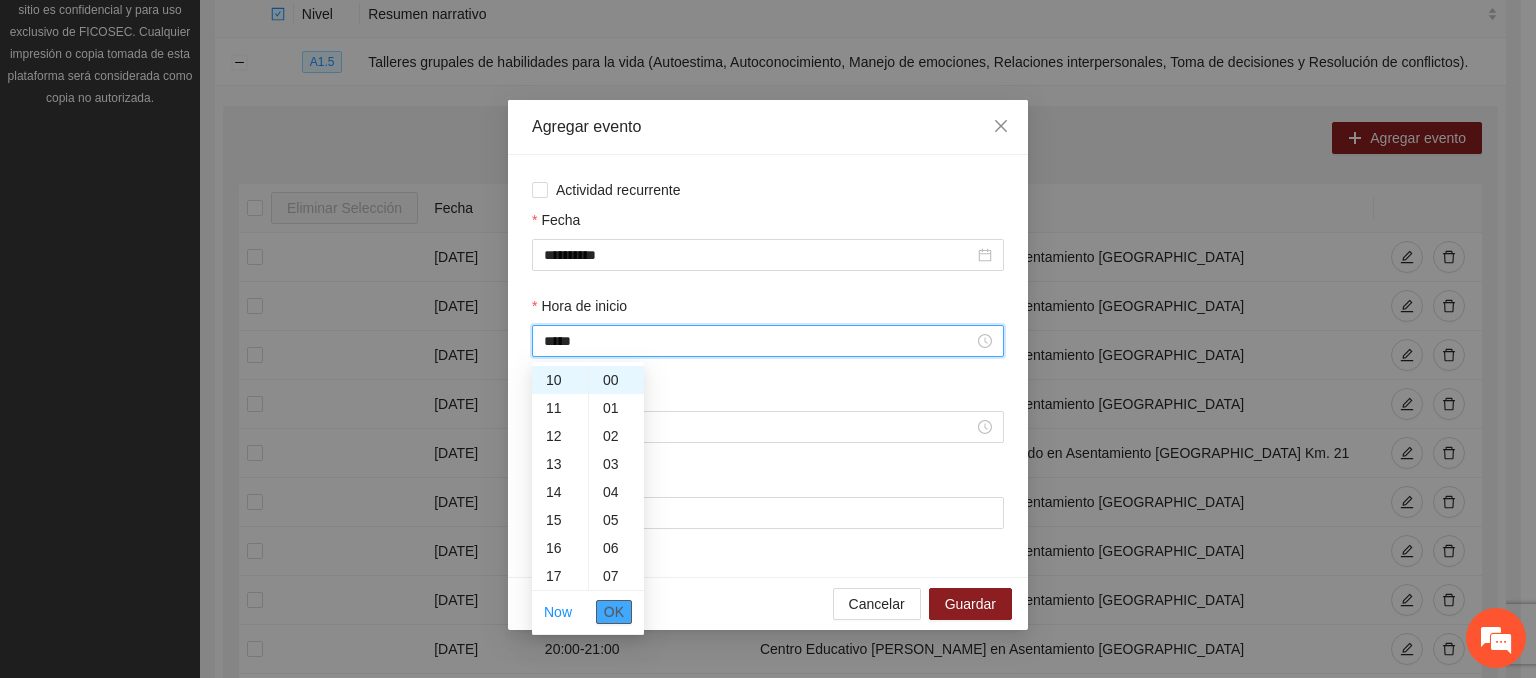 click on "OK" at bounding box center [614, 612] 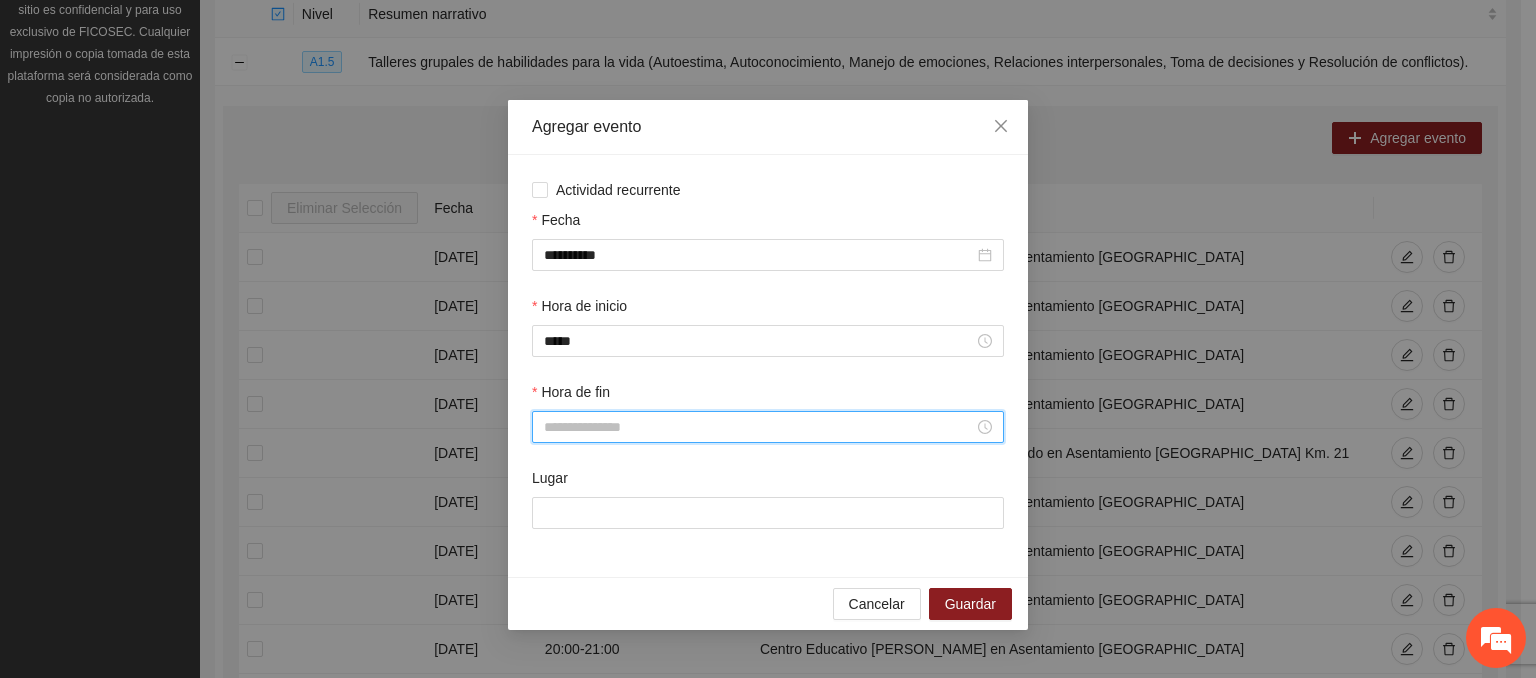 click on "Hora de fin" at bounding box center [759, 427] 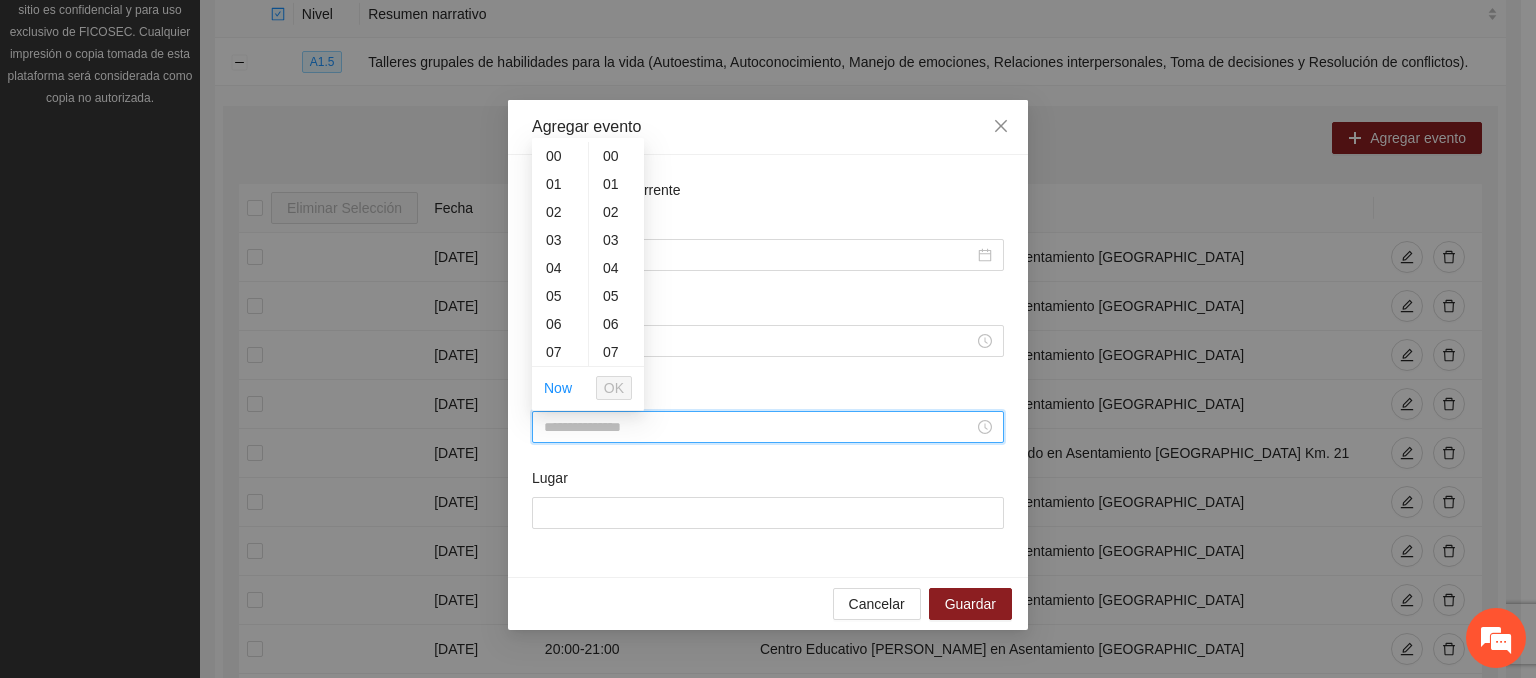 scroll, scrollTop: 196, scrollLeft: 0, axis: vertical 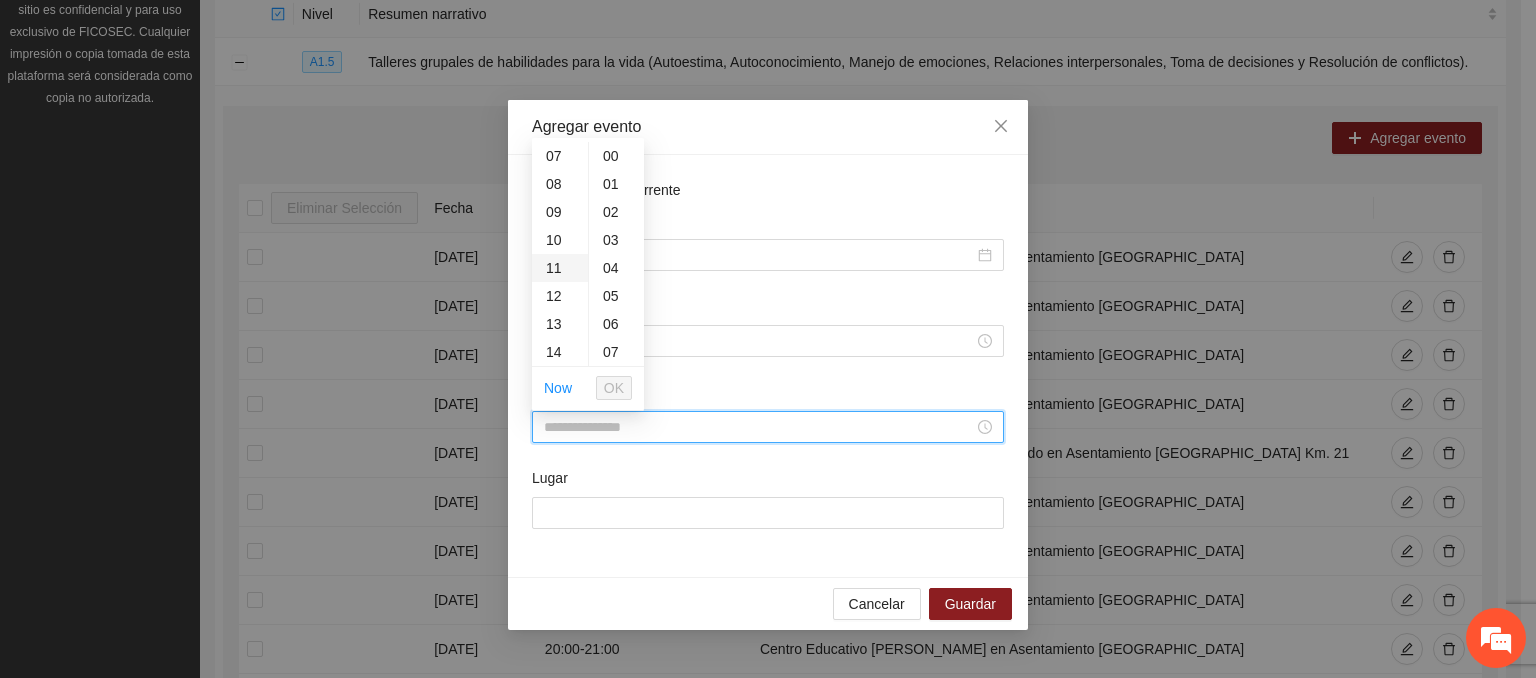 click on "11" at bounding box center [560, 268] 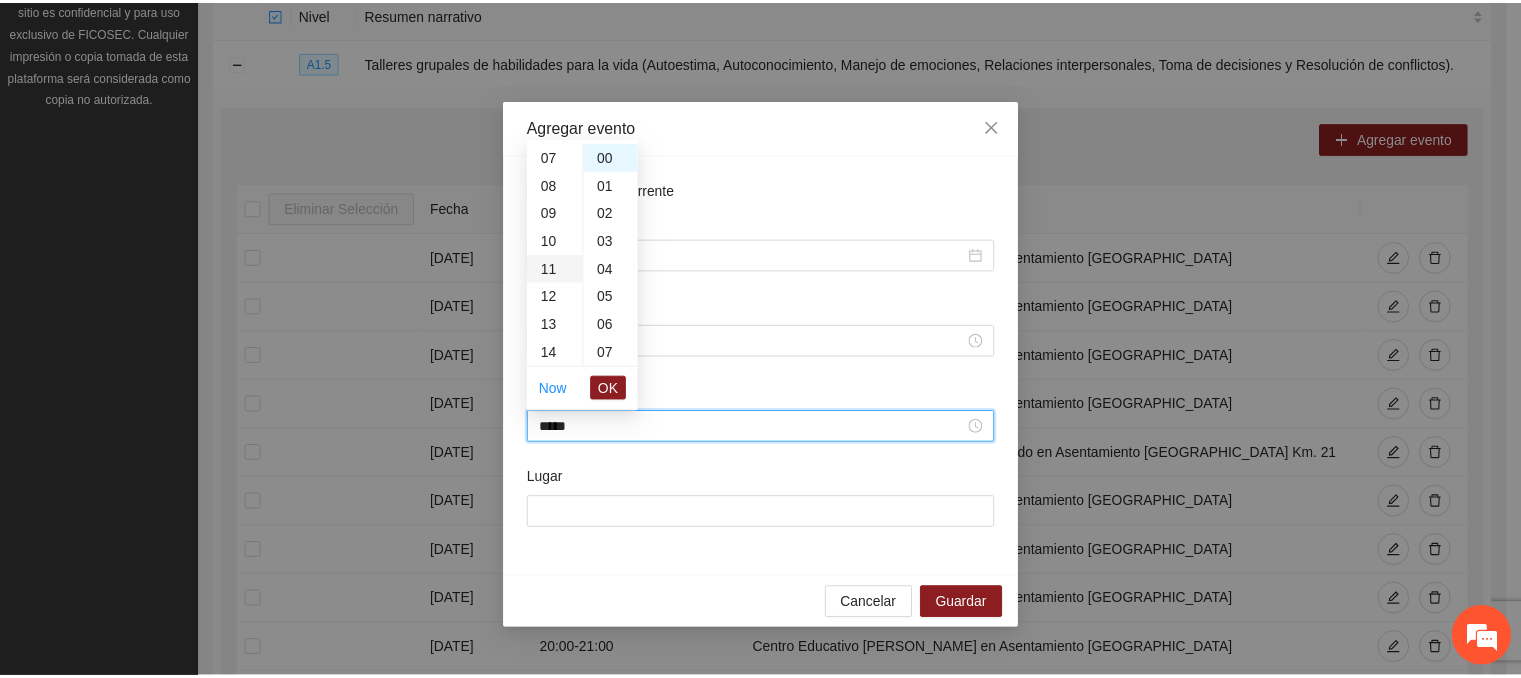 scroll, scrollTop: 308, scrollLeft: 0, axis: vertical 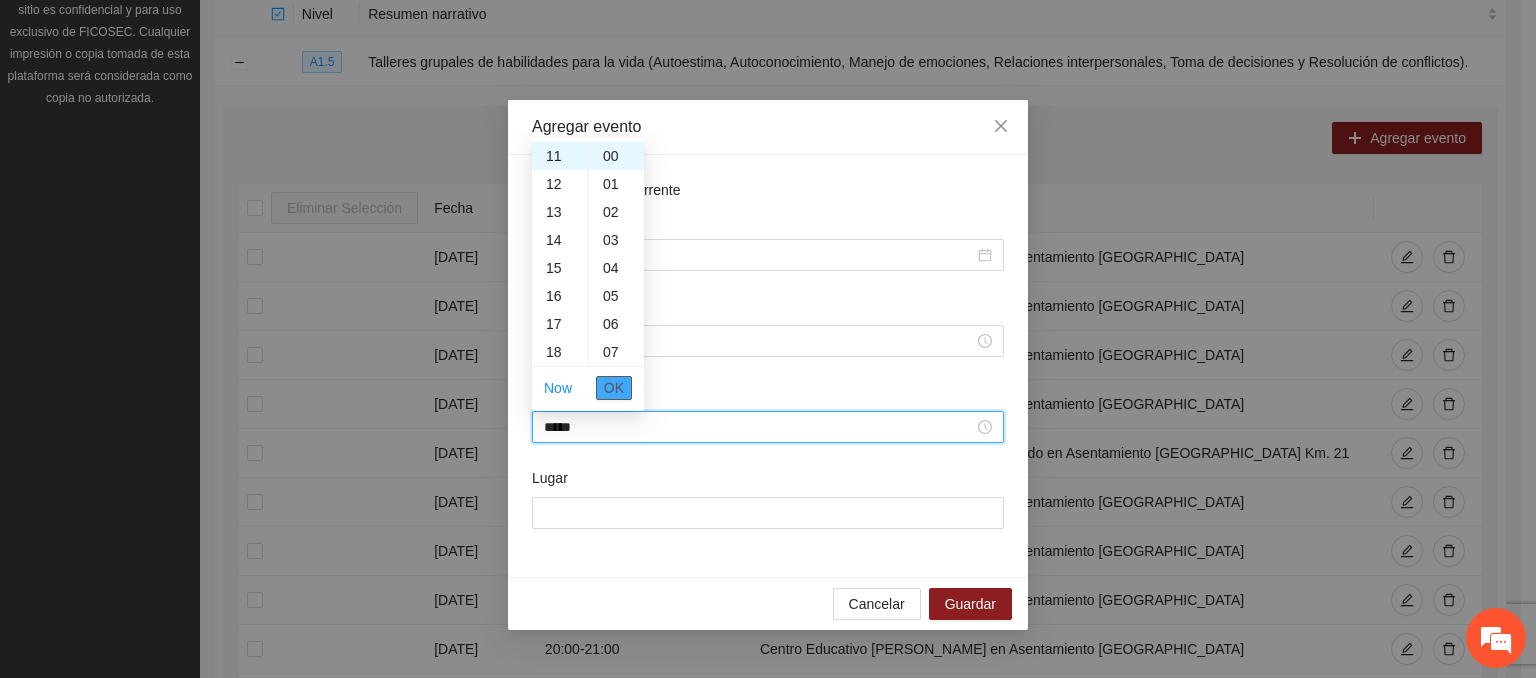 click on "OK" at bounding box center [614, 388] 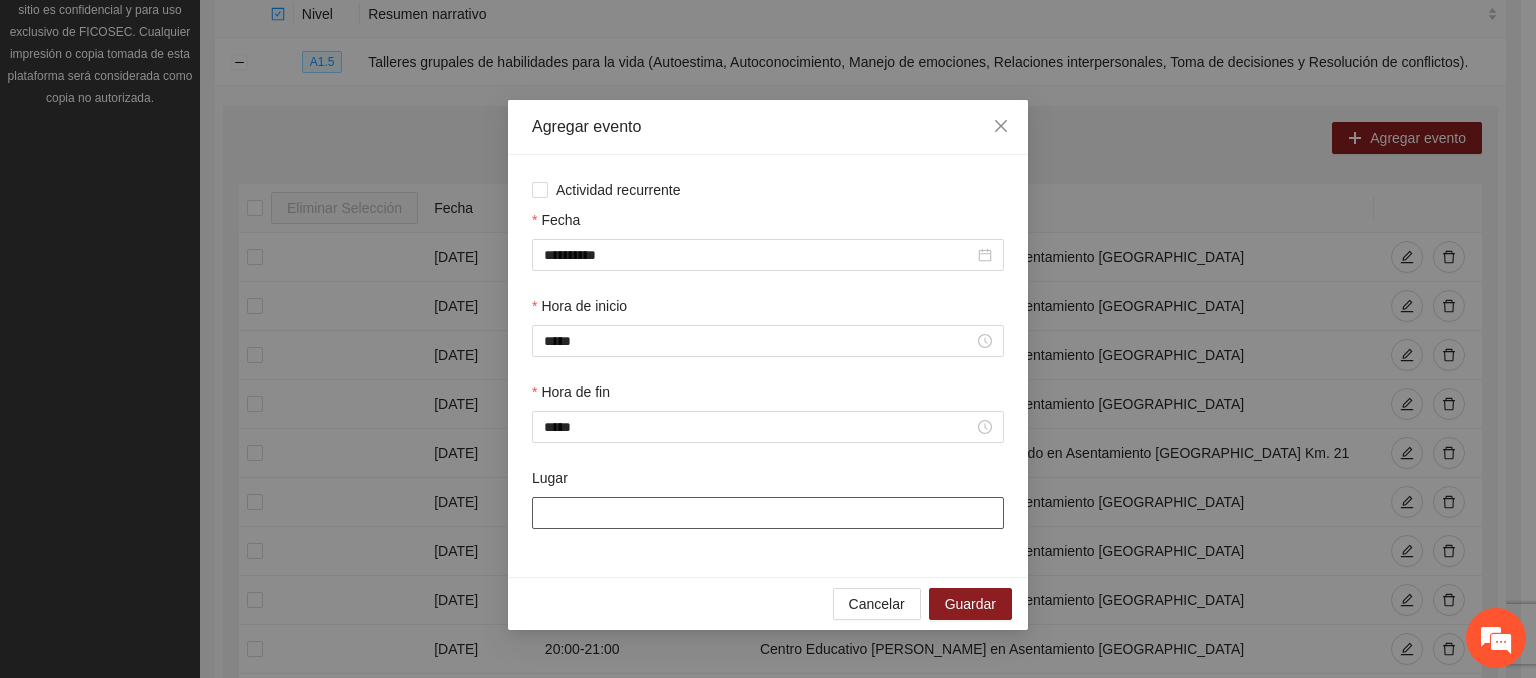 click on "Lugar" at bounding box center [768, 513] 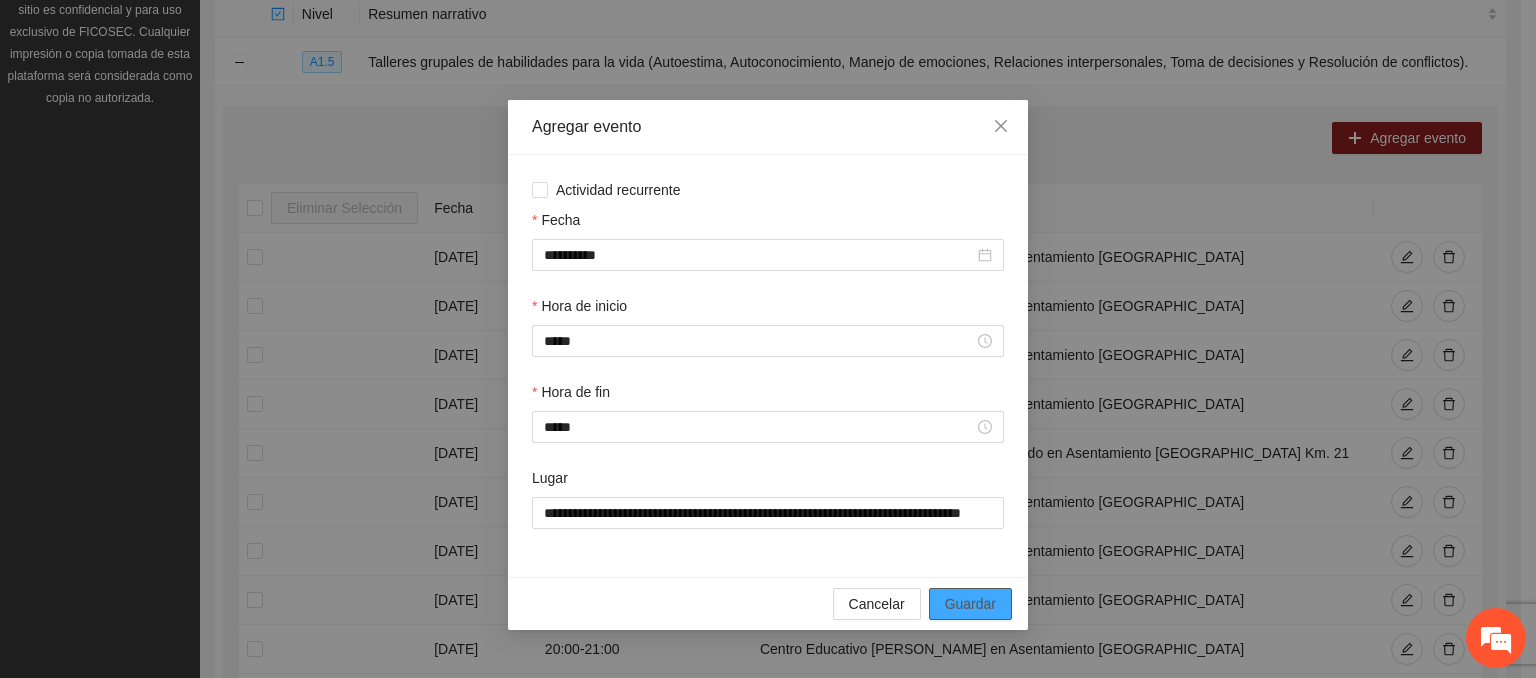 click on "Guardar" at bounding box center [970, 604] 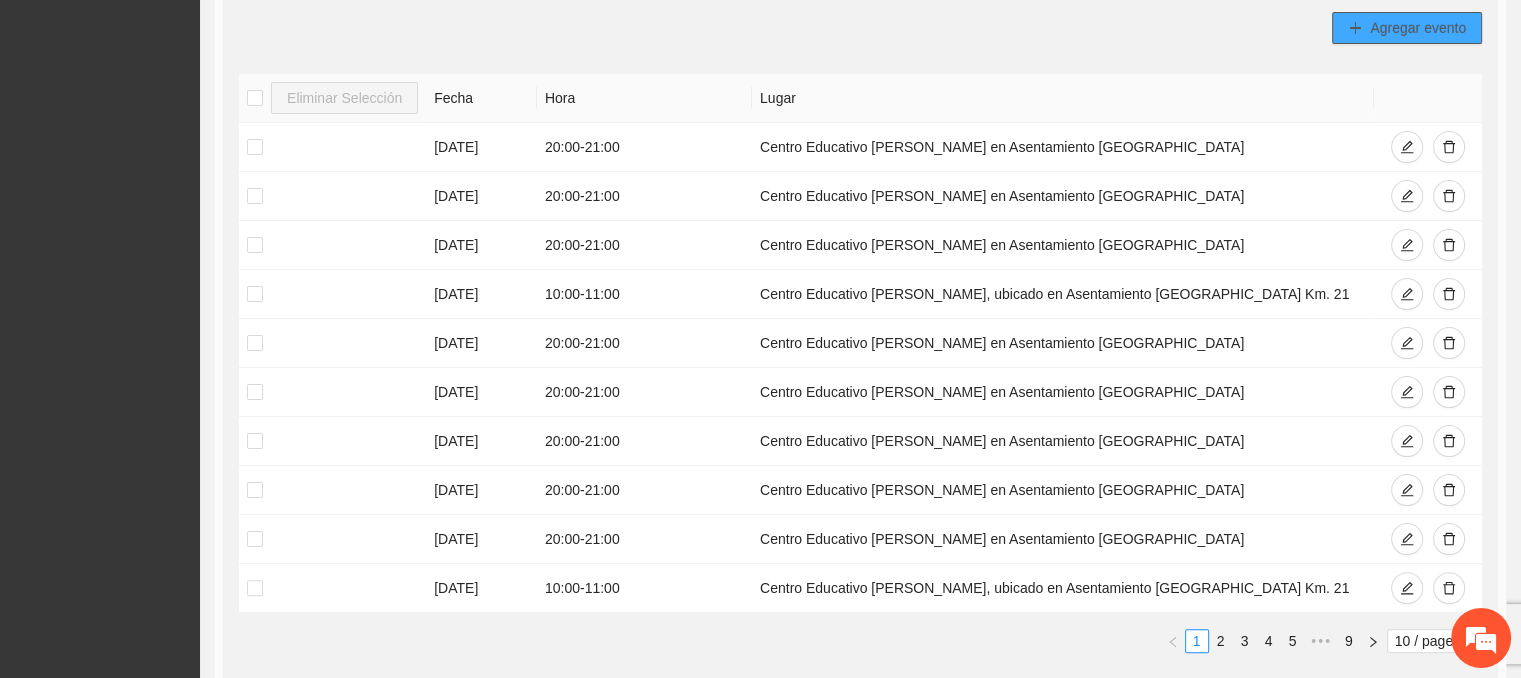 scroll, scrollTop: 375, scrollLeft: 0, axis: vertical 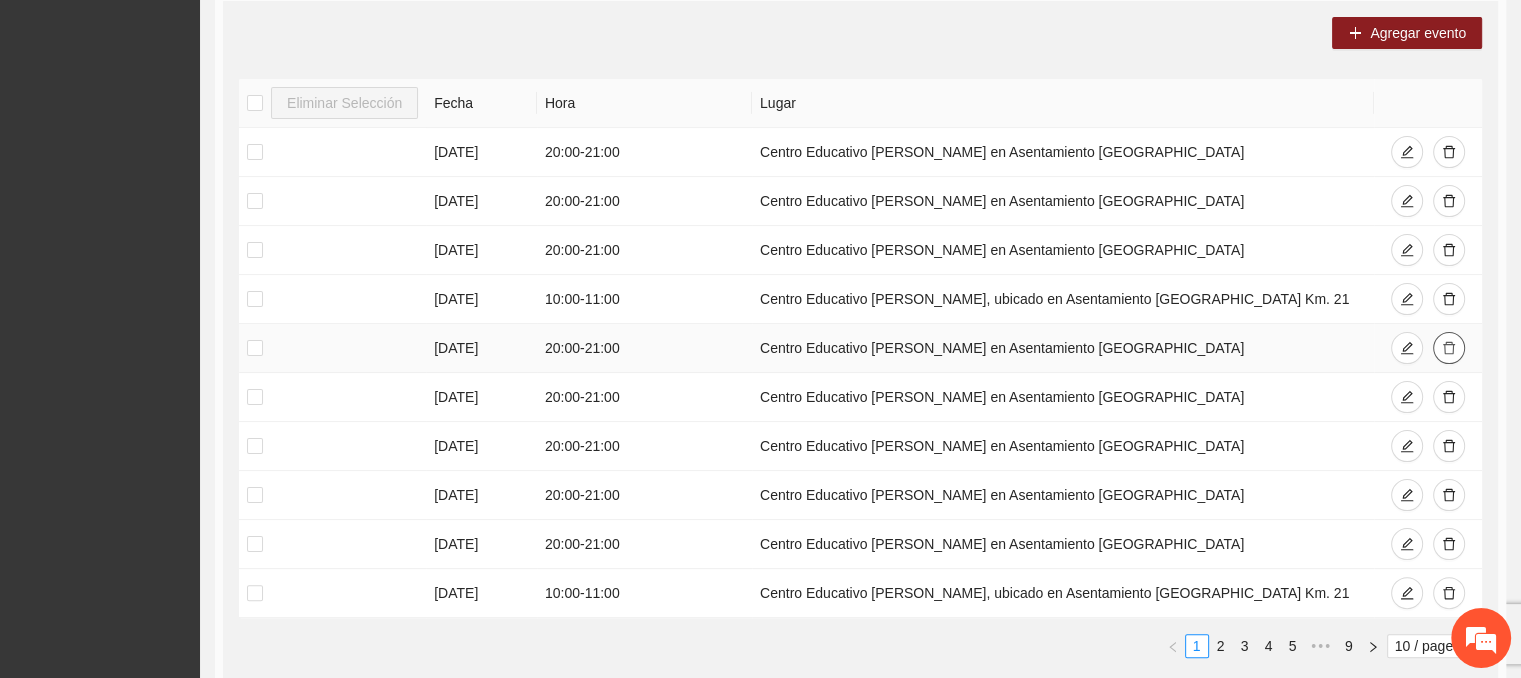 click at bounding box center [1449, 348] 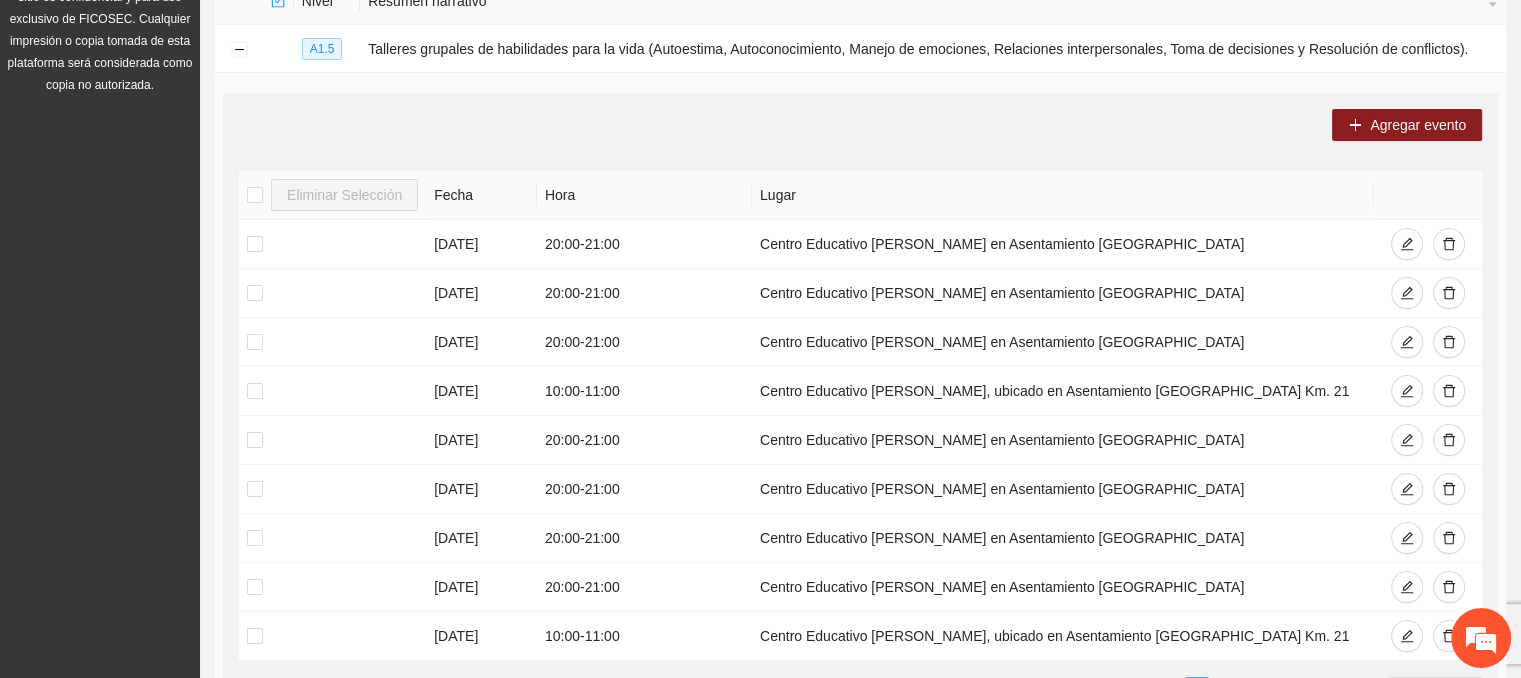 scroll, scrollTop: 281, scrollLeft: 0, axis: vertical 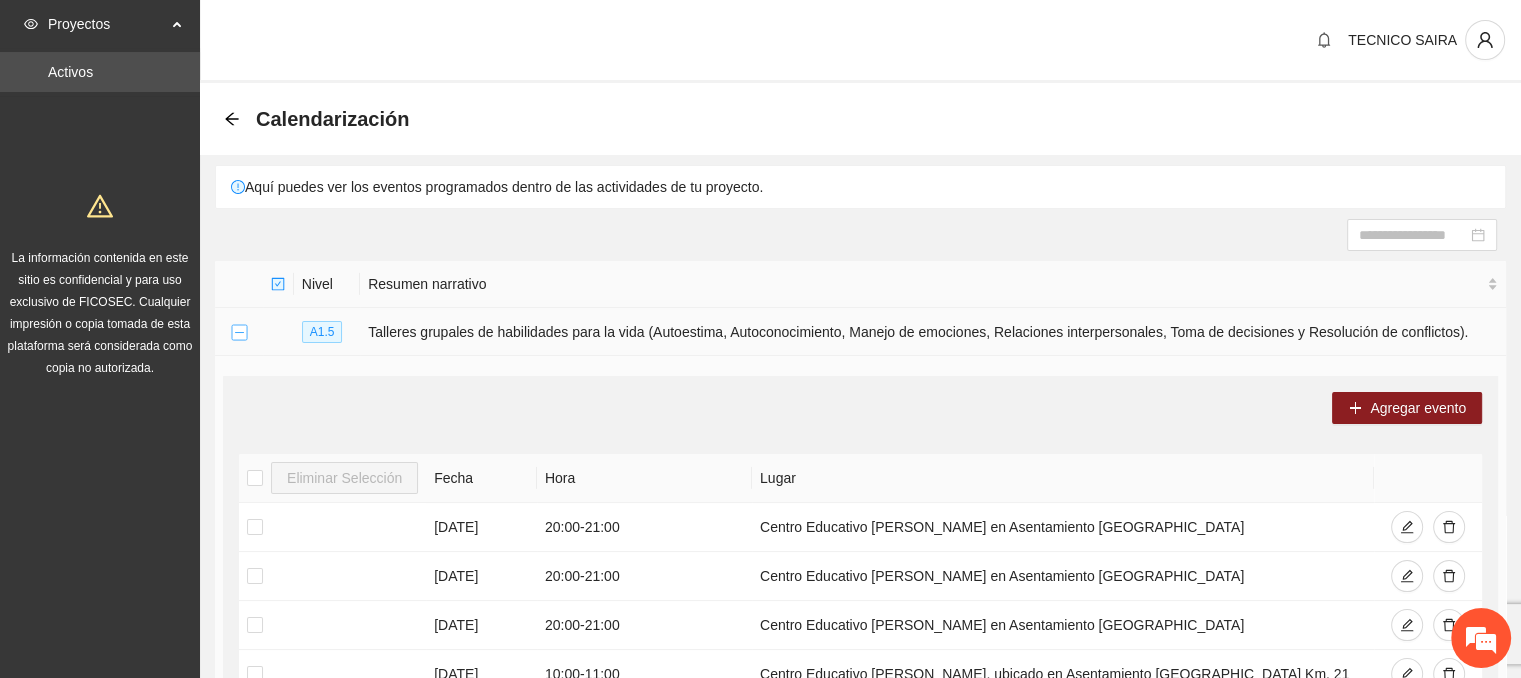 click at bounding box center [239, 333] 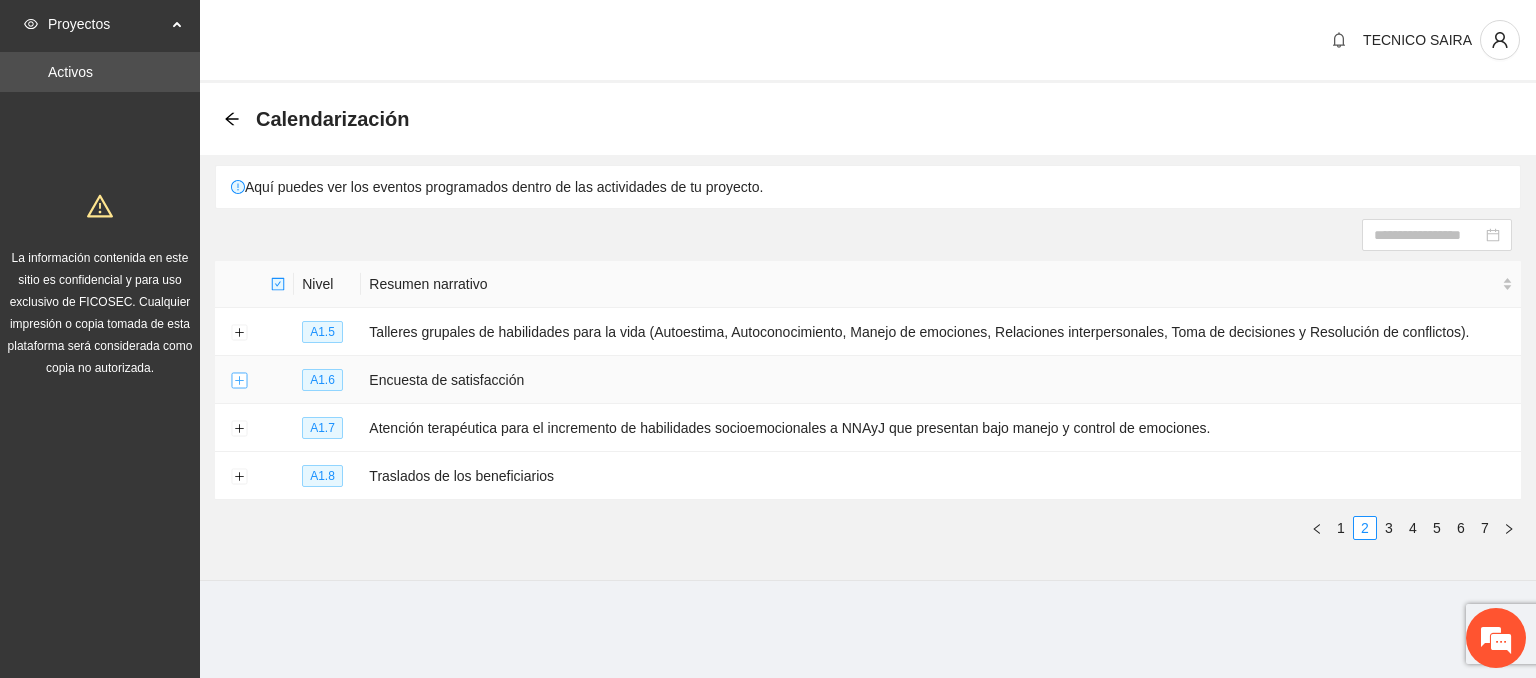 click at bounding box center [239, 381] 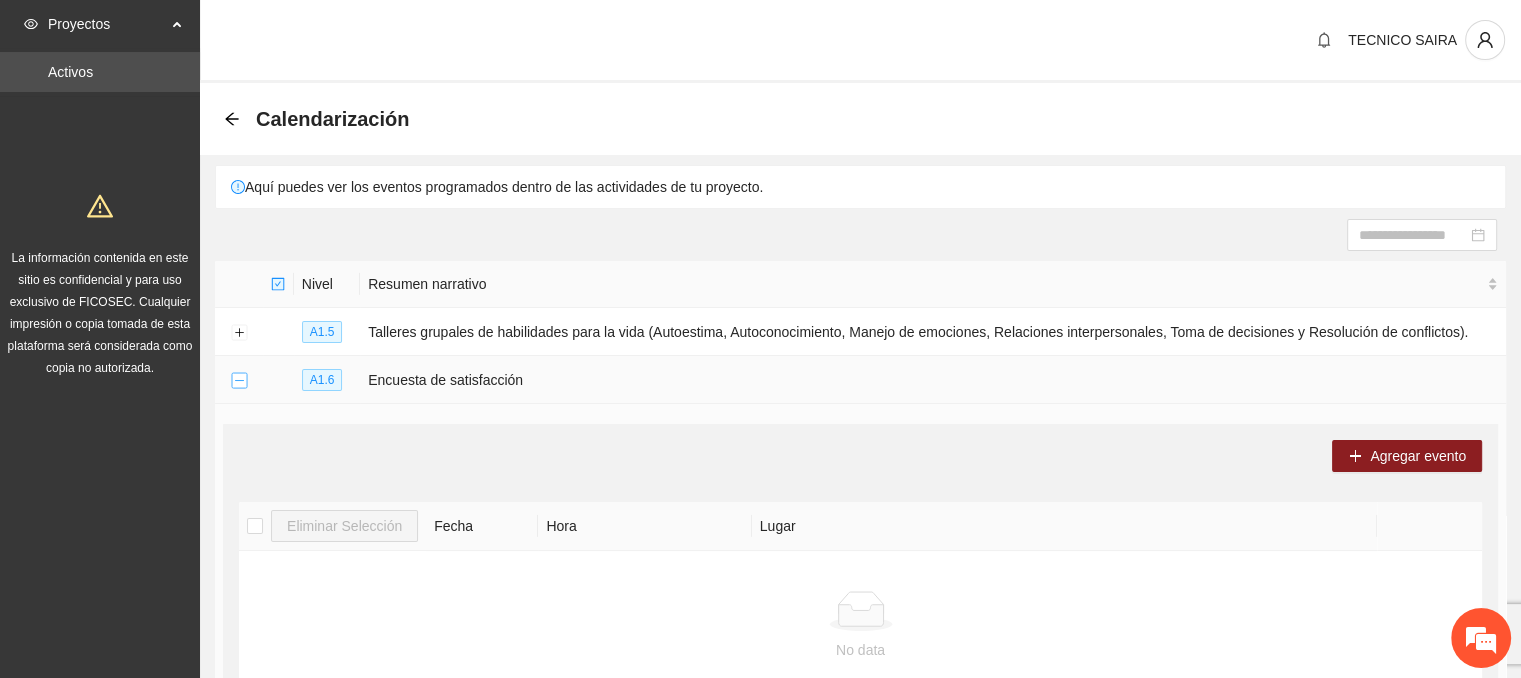 click at bounding box center (239, 381) 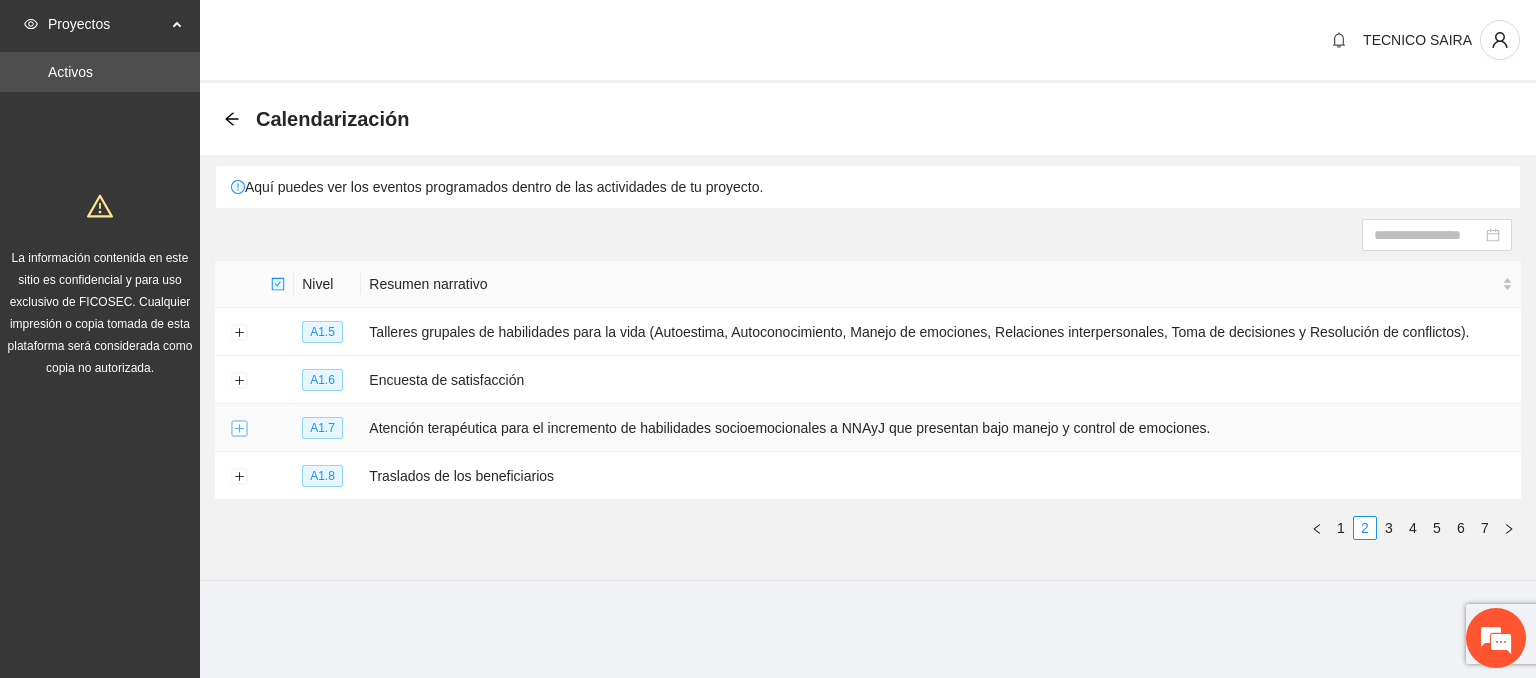 click at bounding box center (239, 429) 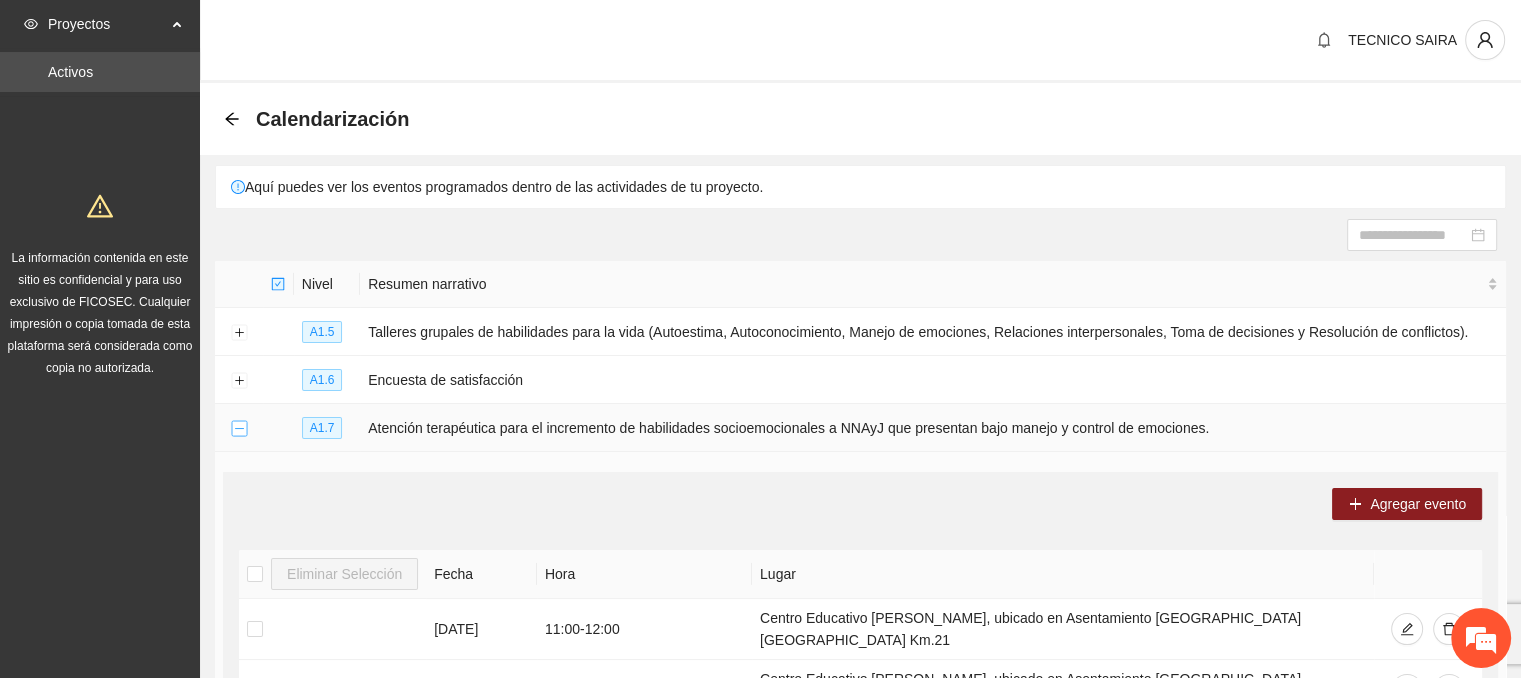 click at bounding box center (239, 429) 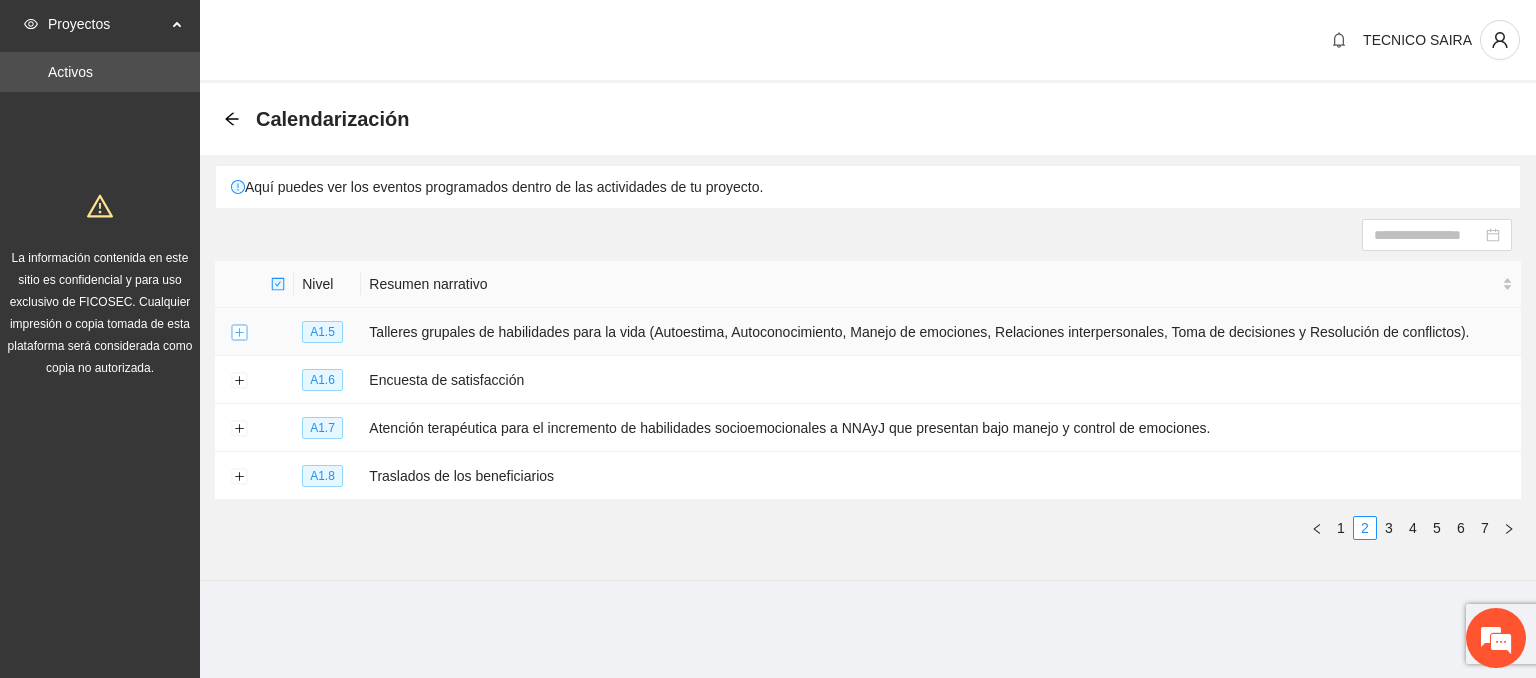 click at bounding box center (239, 333) 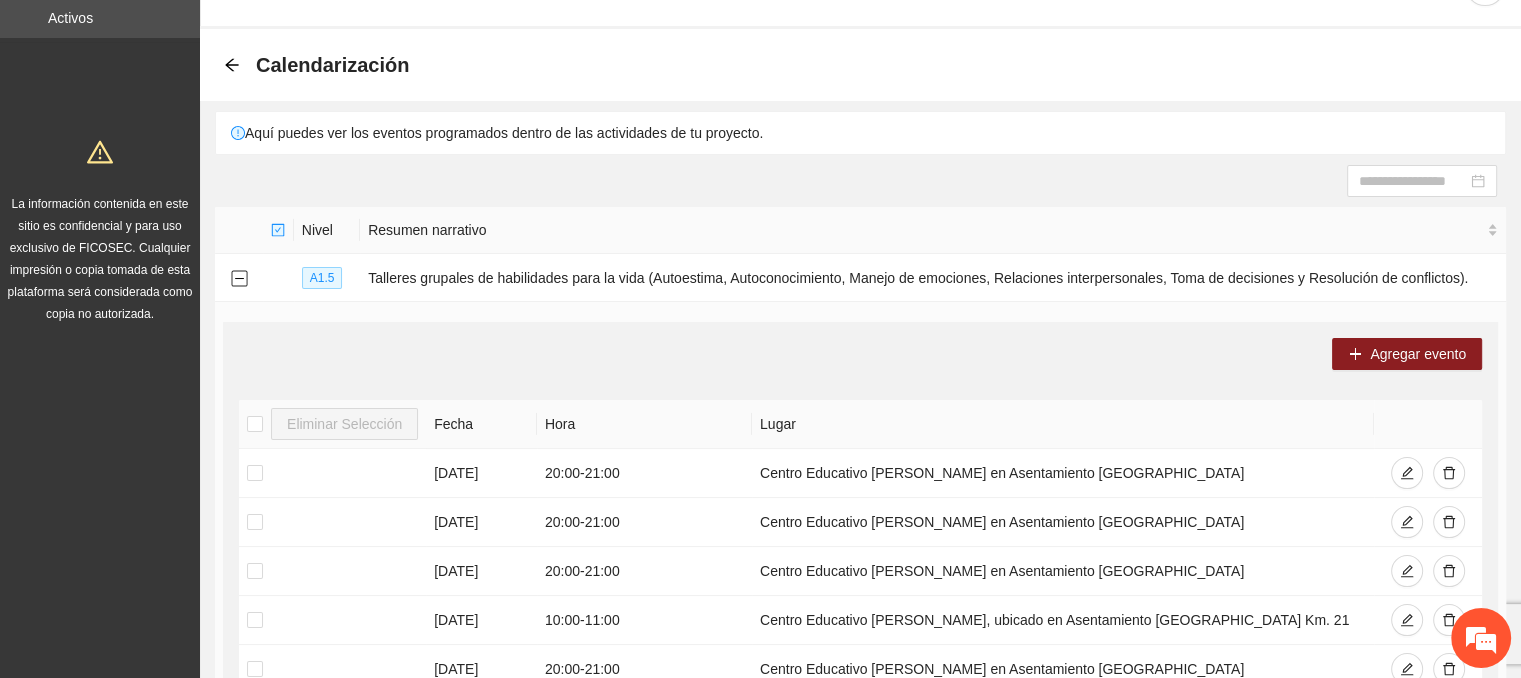 scroll, scrollTop: 0, scrollLeft: 0, axis: both 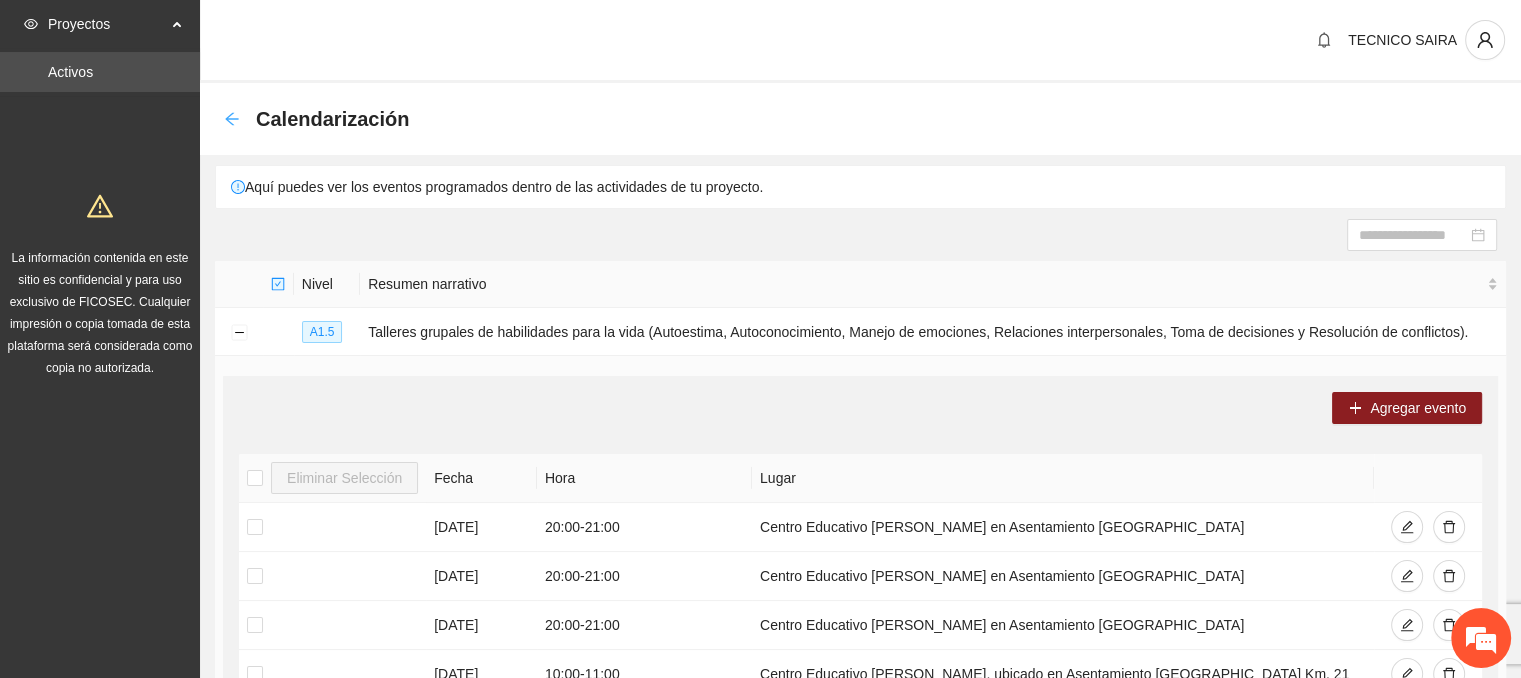 click 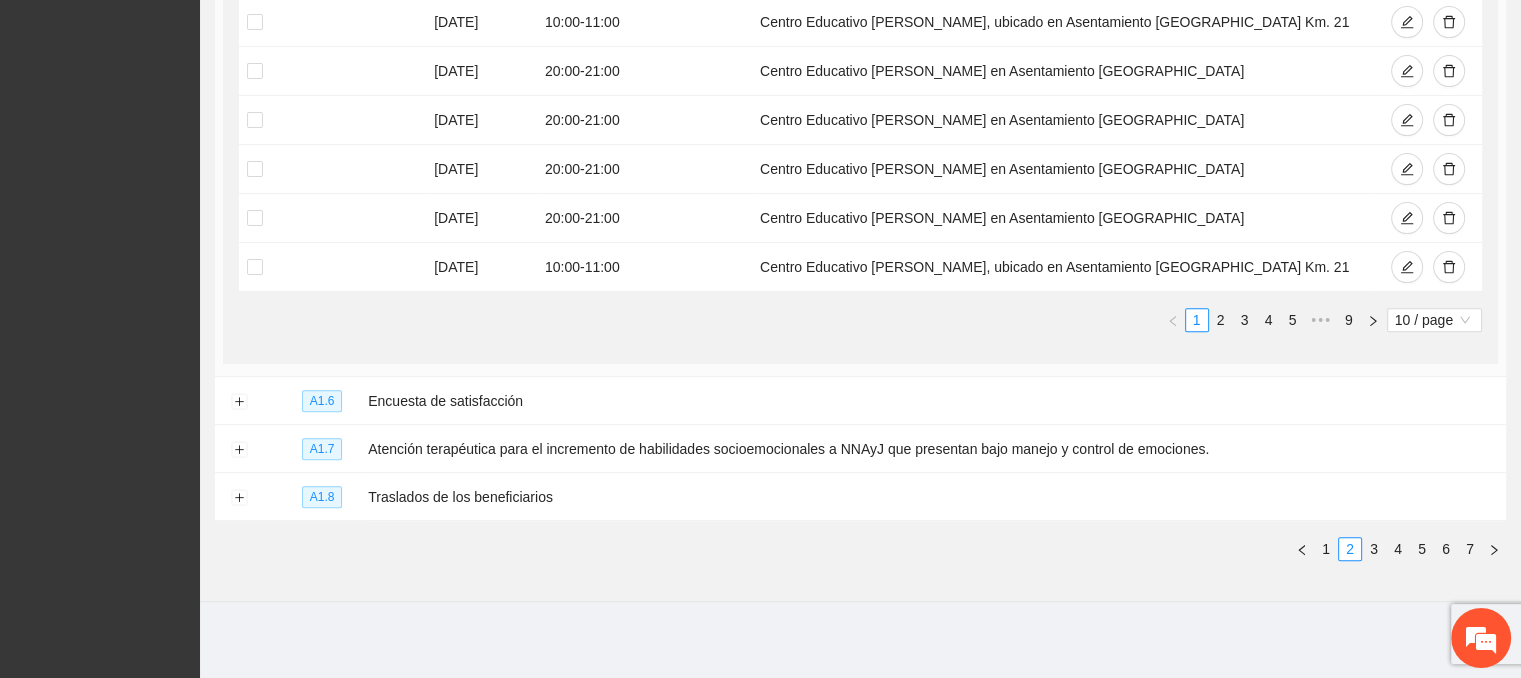 scroll, scrollTop: 0, scrollLeft: 0, axis: both 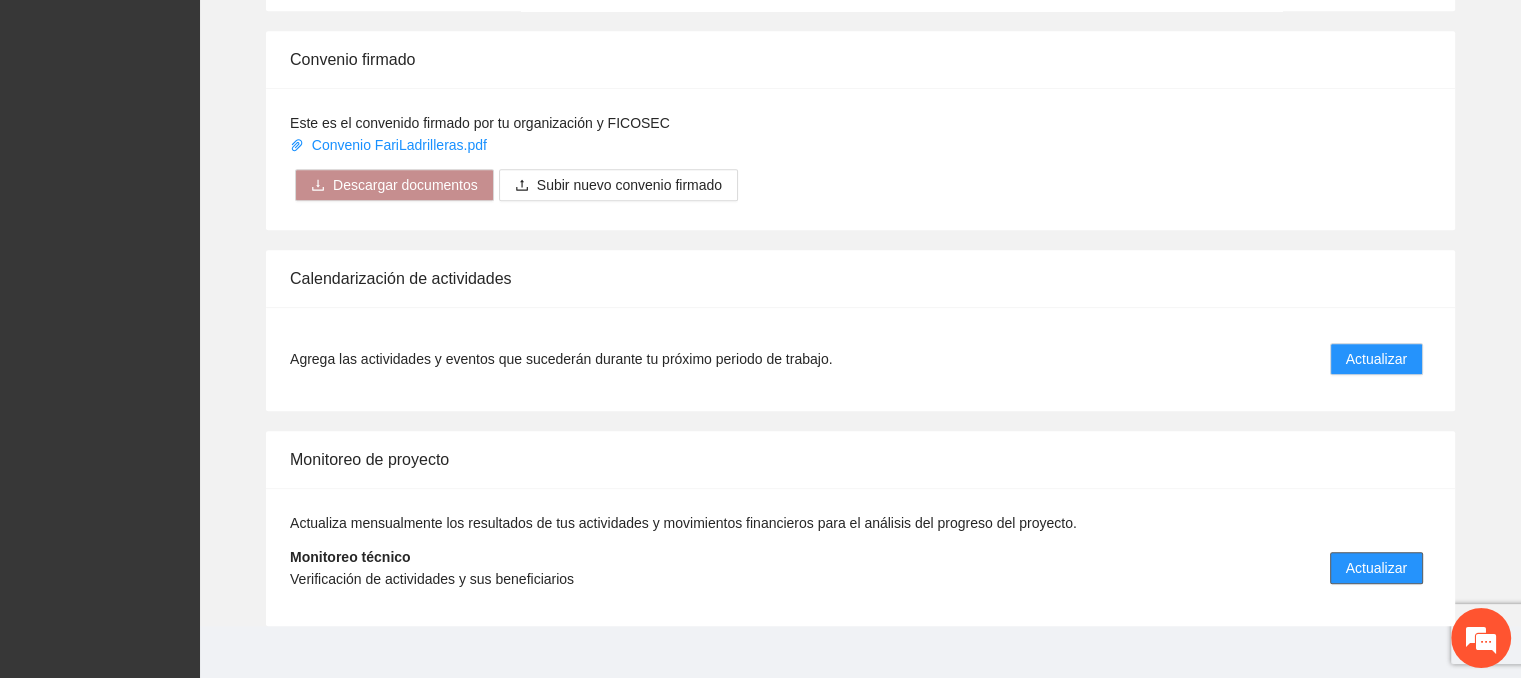 click on "Actualizar" at bounding box center [1376, 568] 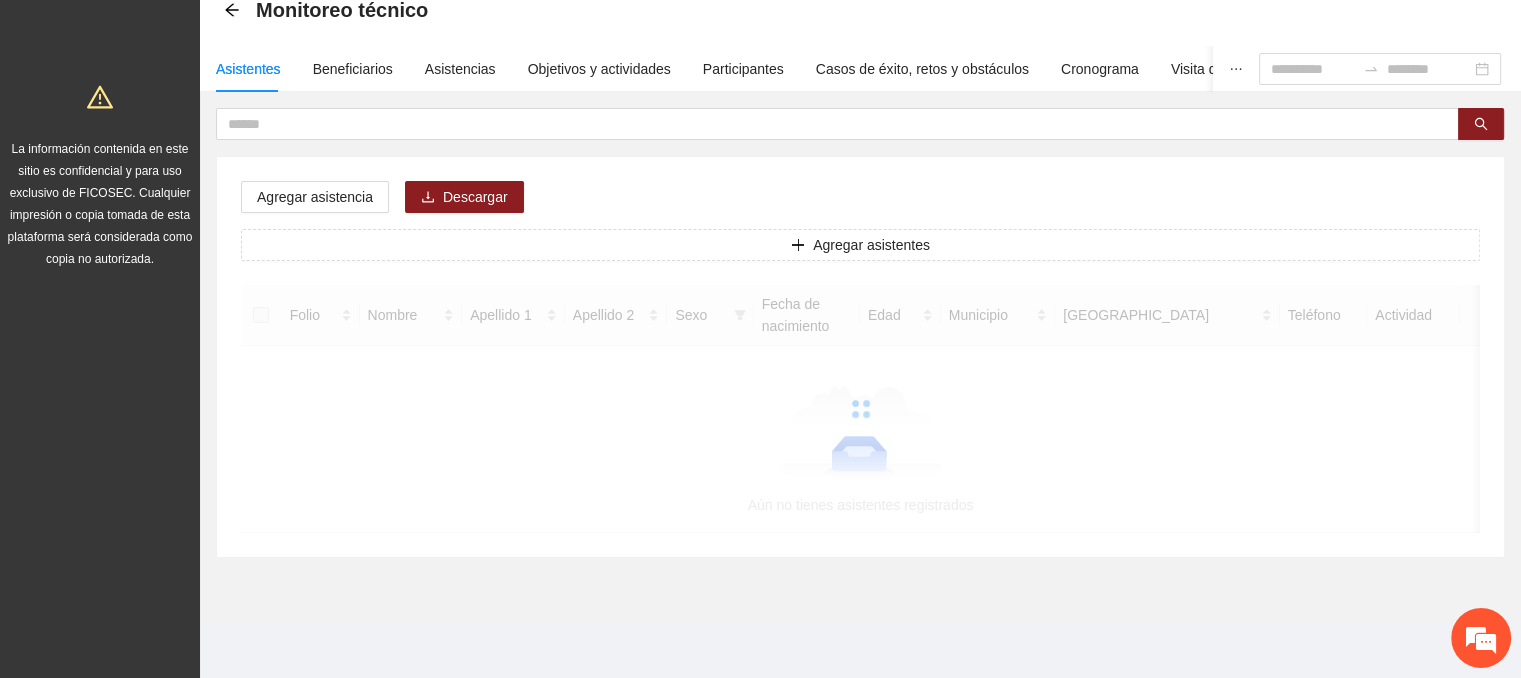 scroll, scrollTop: 0, scrollLeft: 0, axis: both 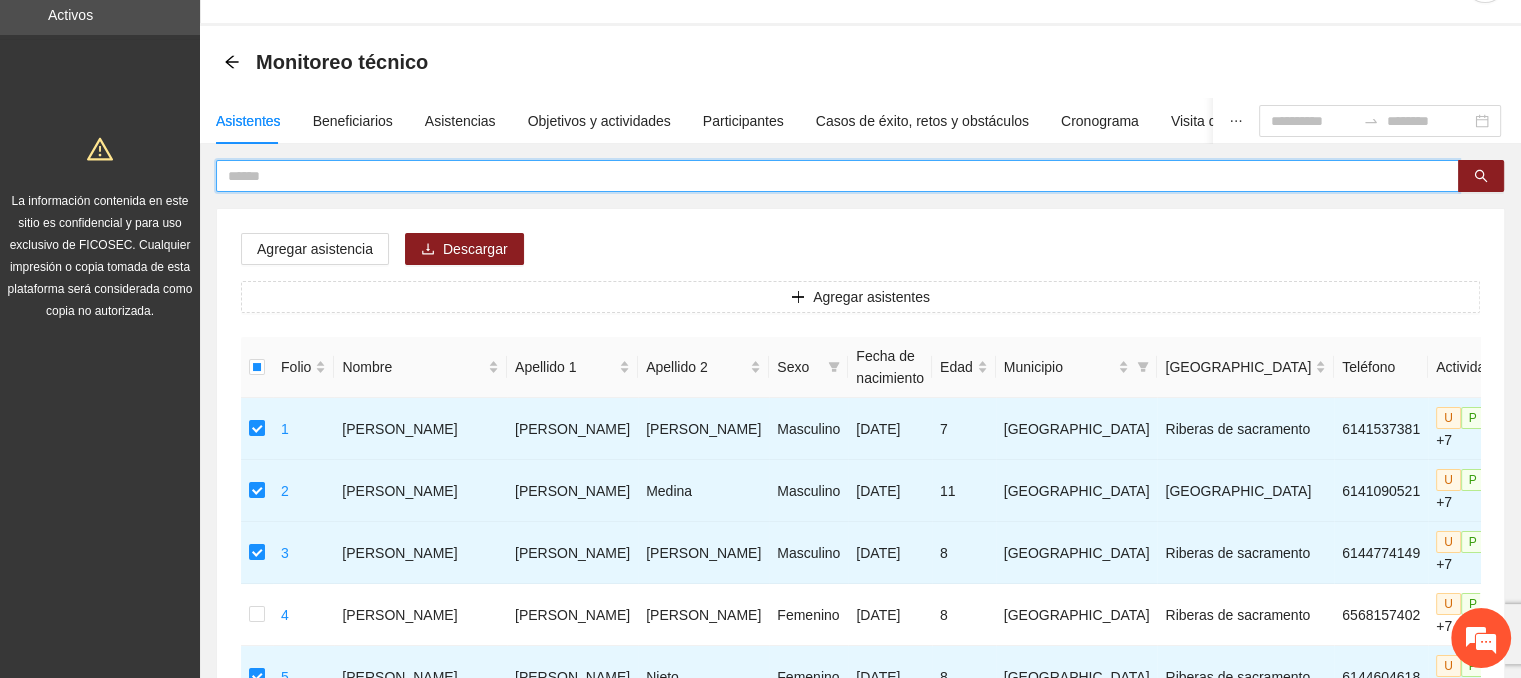 click at bounding box center [829, 176] 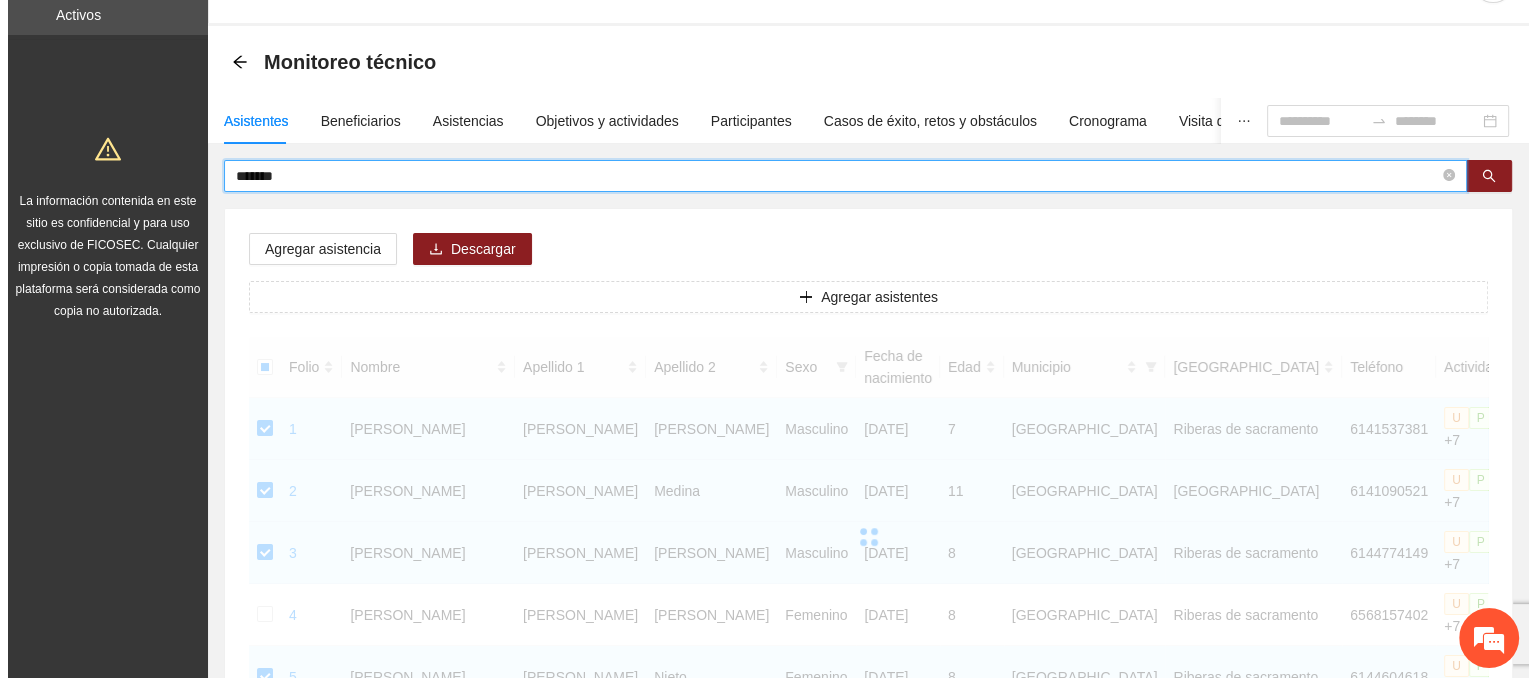 scroll, scrollTop: 38, scrollLeft: 0, axis: vertical 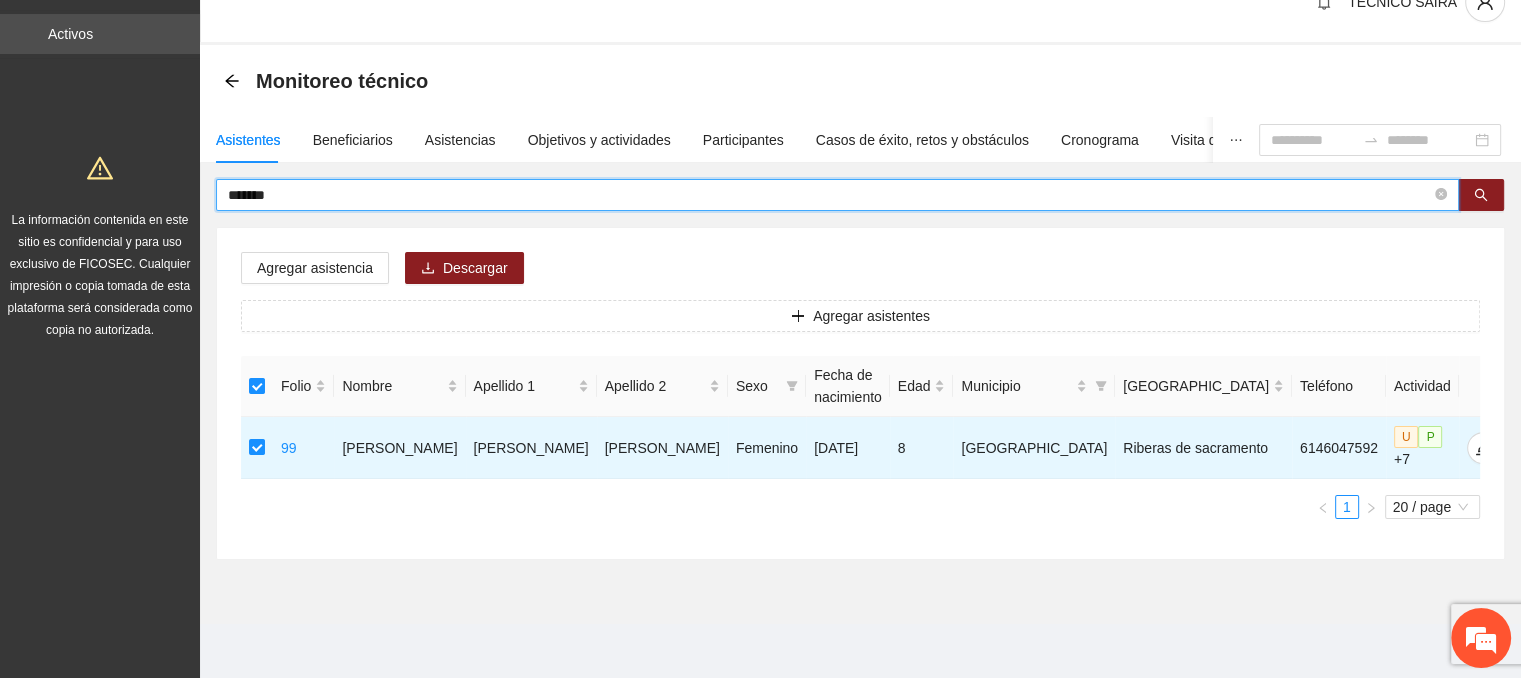 drag, startPoint x: 212, startPoint y: 195, endPoint x: 76, endPoint y: 201, distance: 136.1323 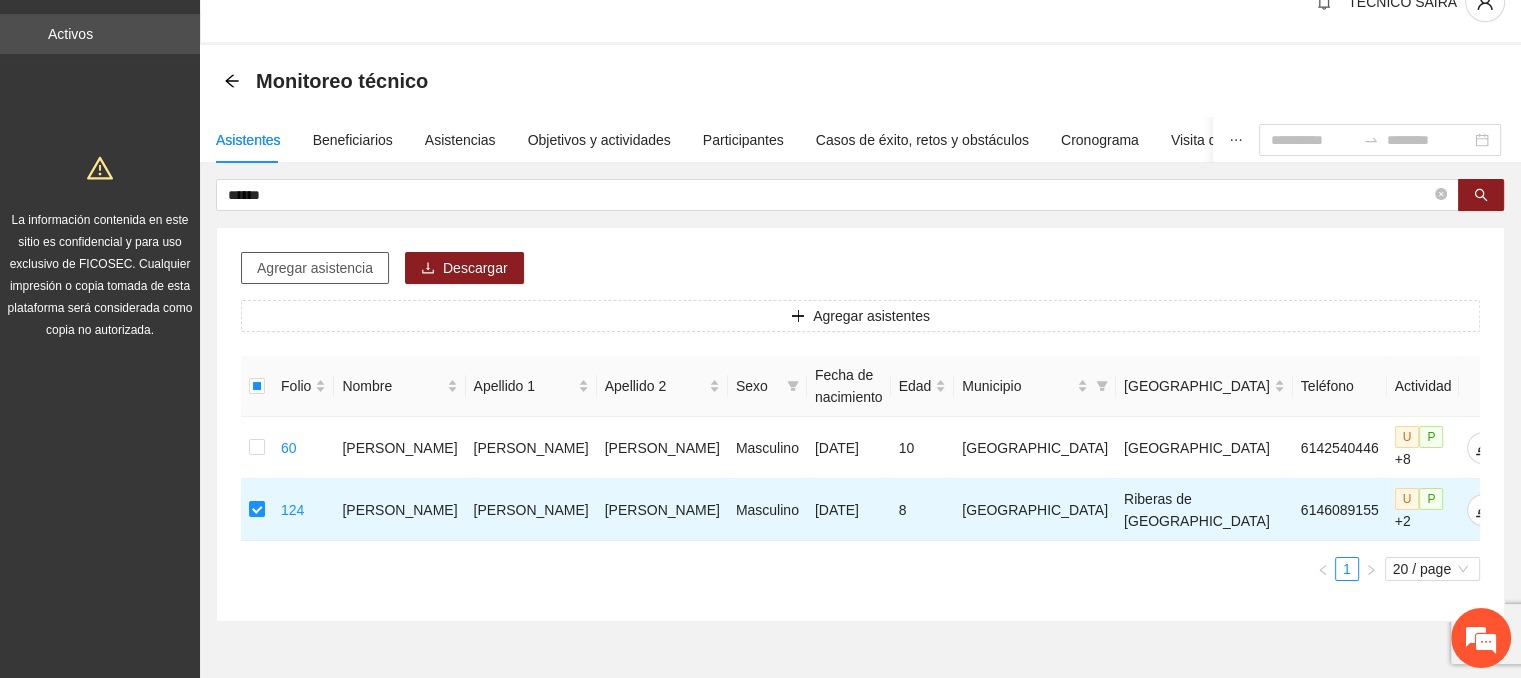 click on "Agregar asistencia" at bounding box center (315, 268) 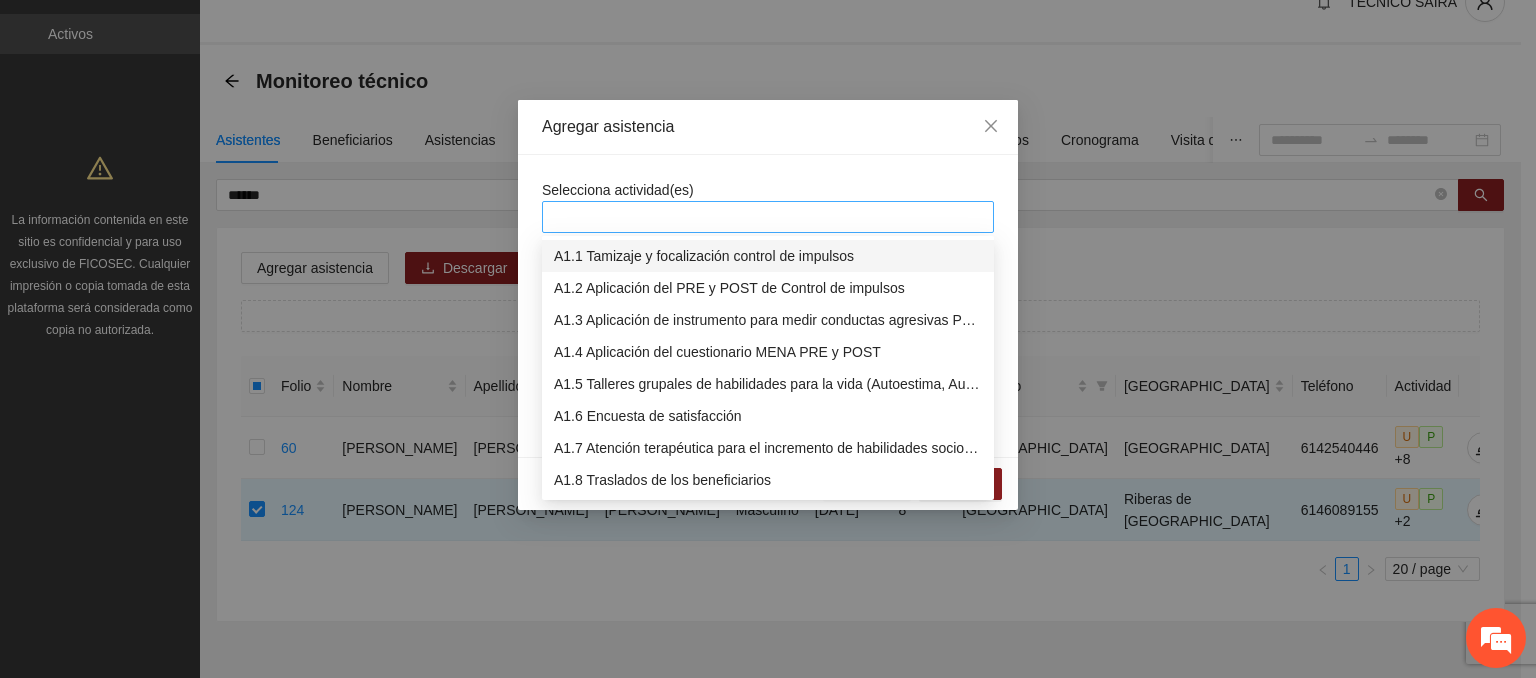 click at bounding box center (768, 217) 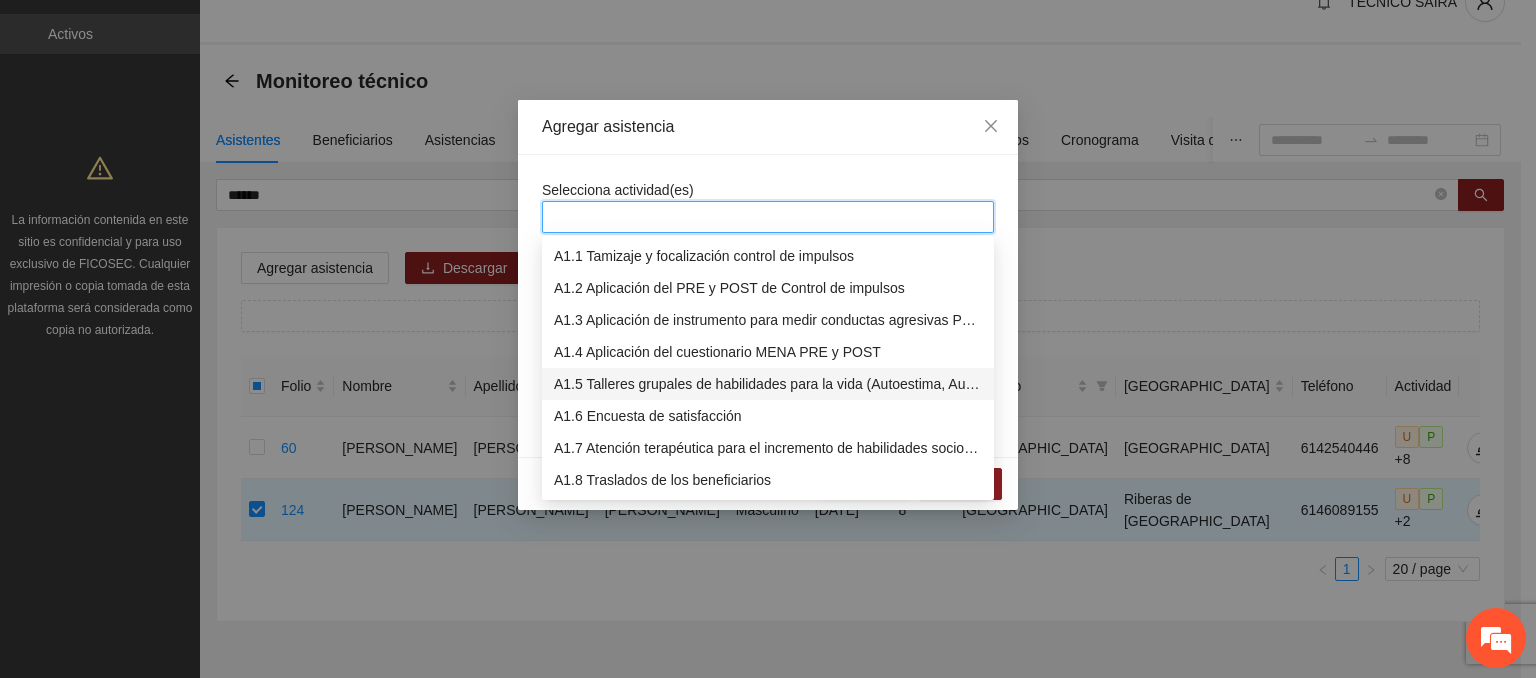 click on "A1.5 Talleres grupales de habilidades para la vida (Autoestima, Autoconocimiento, Manejo de emociones, Relaciones interpersonales, Toma de decisiones y Resolución de conflictos)." at bounding box center [768, 384] 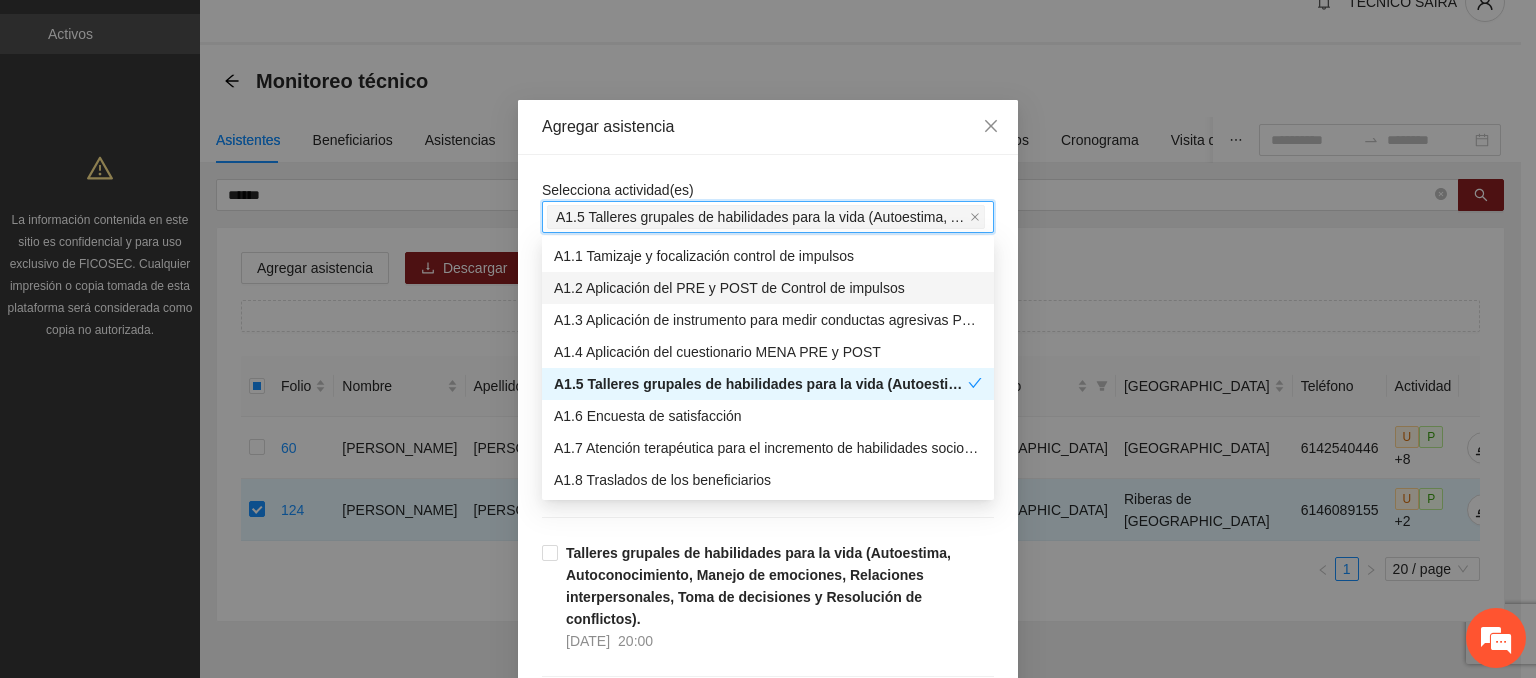 click on "Selecciona actividad(es) A1.5 Talleres grupales de habilidades para la vida (Autoestima, Autoconocimiento, Manejo de emociones, Relaciones interpersonales, Toma de decisiones y Resolución de conflictos).   Si la fecha no está en la lista agrégala aquí Talleres grupales de habilidades para la vida (Autoestima, Autoconocimiento, Manejo de emociones, Relaciones interpersonales, Toma de decisiones y Resolución de conflictos). 25/07/2025 10:00 Talleres grupales de habilidades para la vida (Autoestima, Autoconocimiento, Manejo de emociones, Relaciones interpersonales, Toma de decisiones y Resolución de conflictos). 24/07/2025 20:00 Talleres grupales de habilidades para la vida (Autoestima, Autoconocimiento, Manejo de emociones, Relaciones interpersonales, Toma de decisiones y Resolución de conflictos). 23/07/2025 20:00 Talleres grupales de habilidades para la vida (Autoestima, Autoconocimiento, Manejo de emociones, Relaciones interpersonales, Toma de decisiones y Resolución de conflictos). 22/07/2025 20:00" at bounding box center (768, 7540) 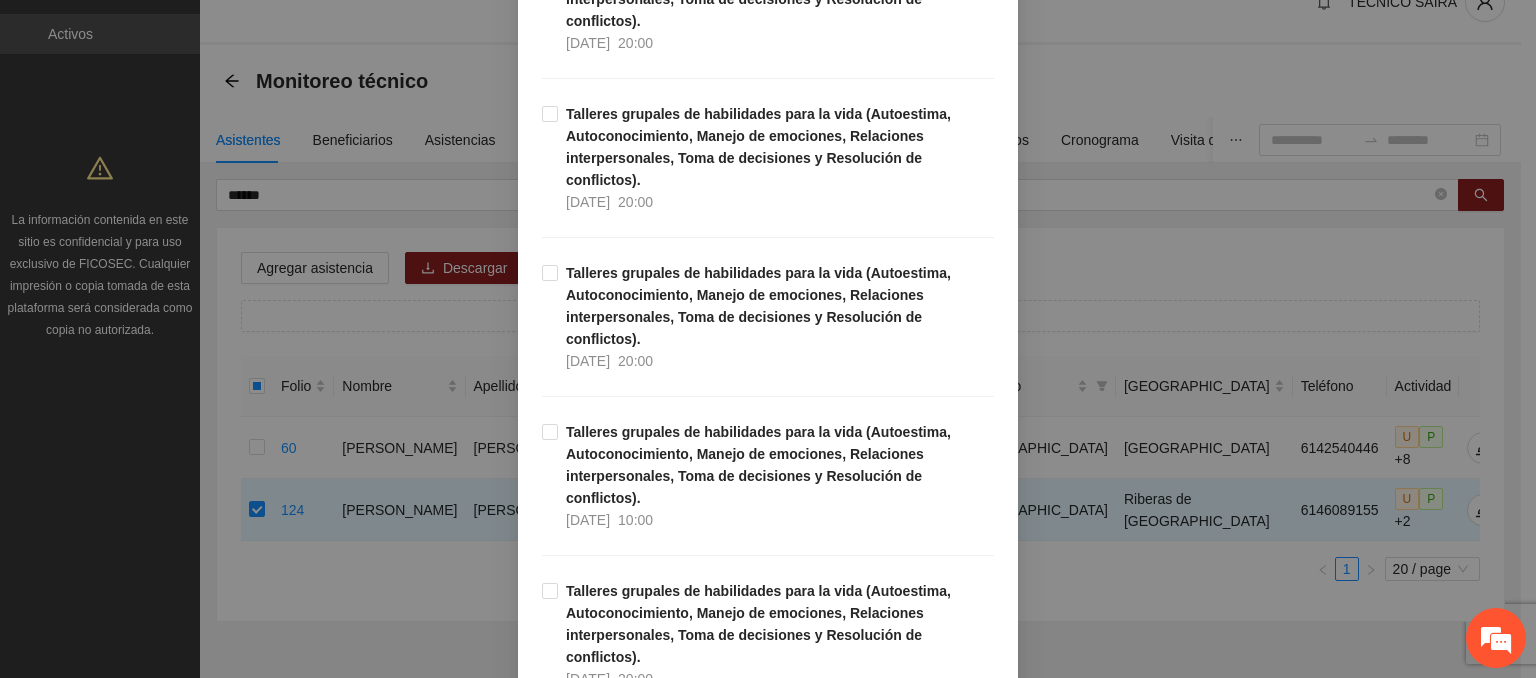 scroll, scrollTop: 741, scrollLeft: 0, axis: vertical 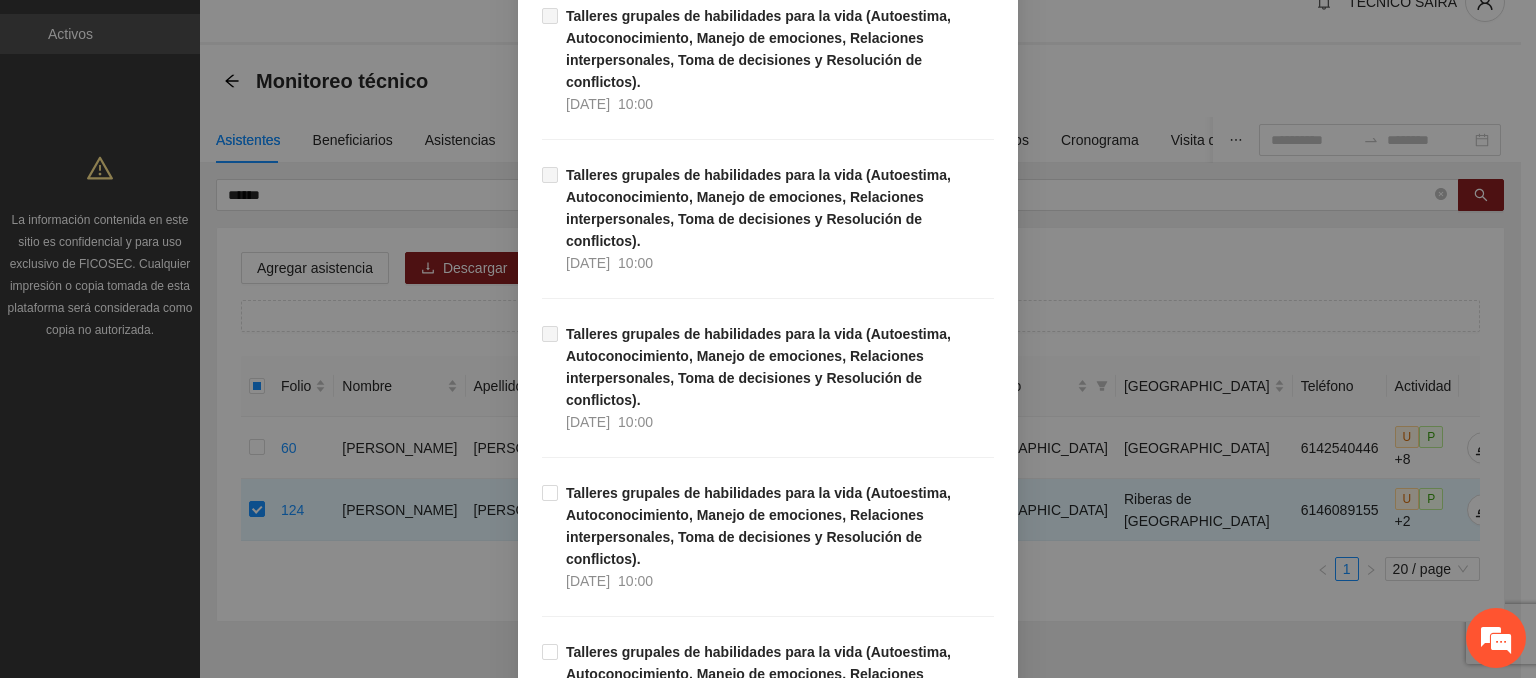 click on "Guardar" at bounding box center [960, 2649] 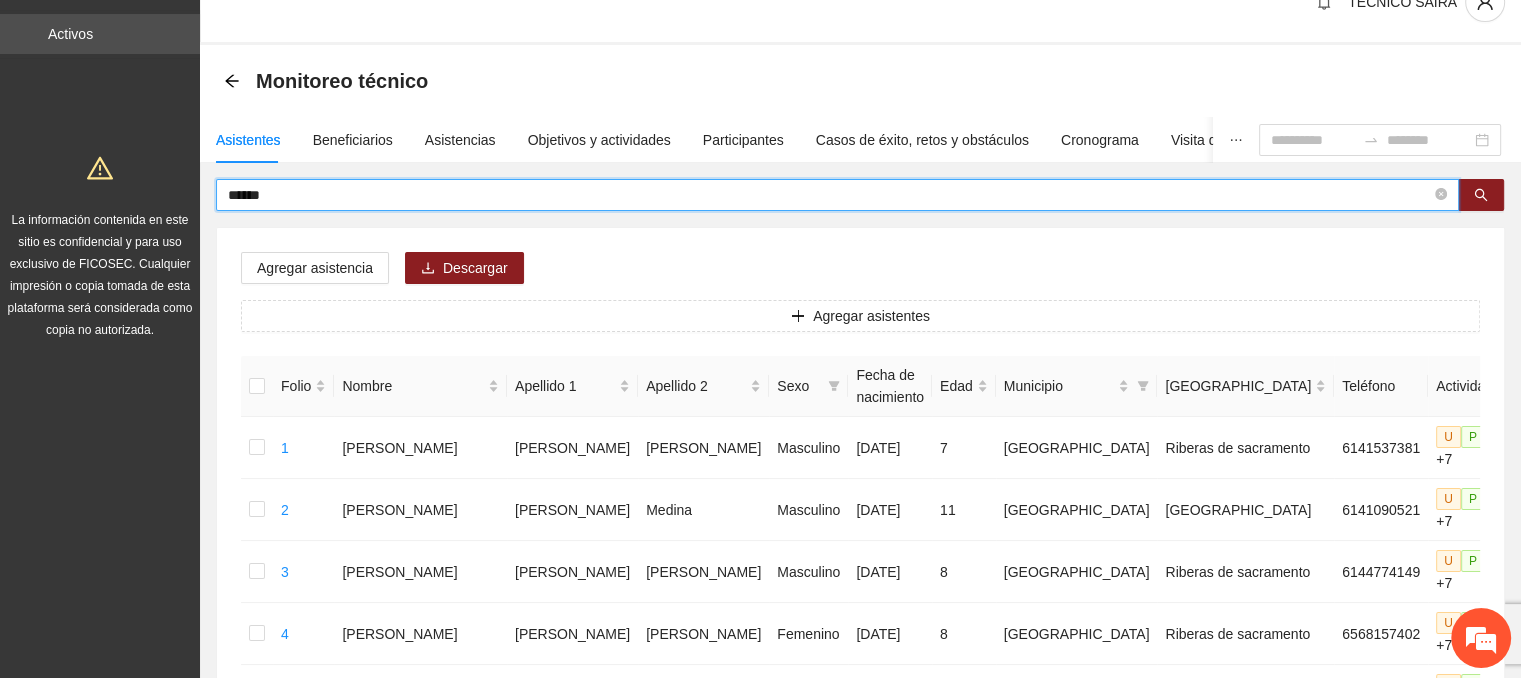 drag, startPoint x: 255, startPoint y: 196, endPoint x: 115, endPoint y: 205, distance: 140.28899 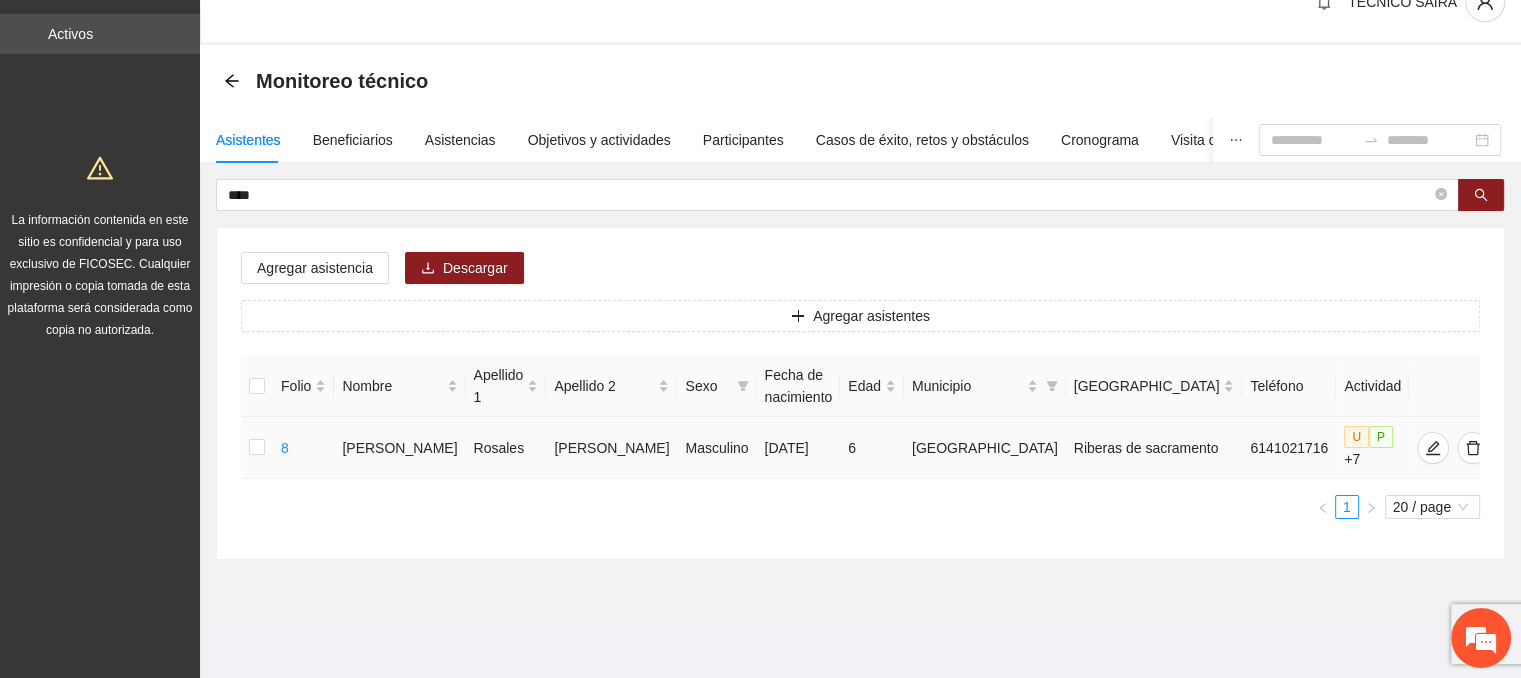 click at bounding box center (257, 448) 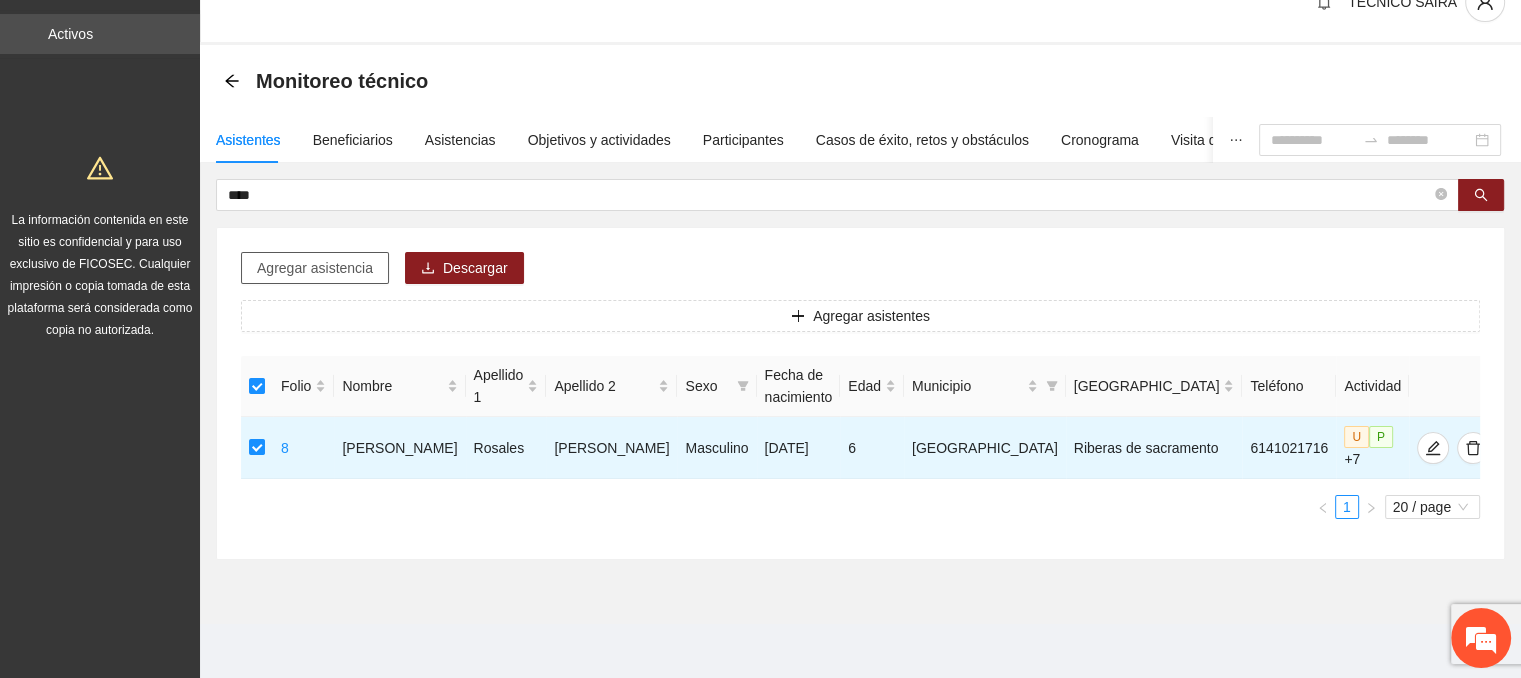 click on "Agregar asistencia" at bounding box center [315, 268] 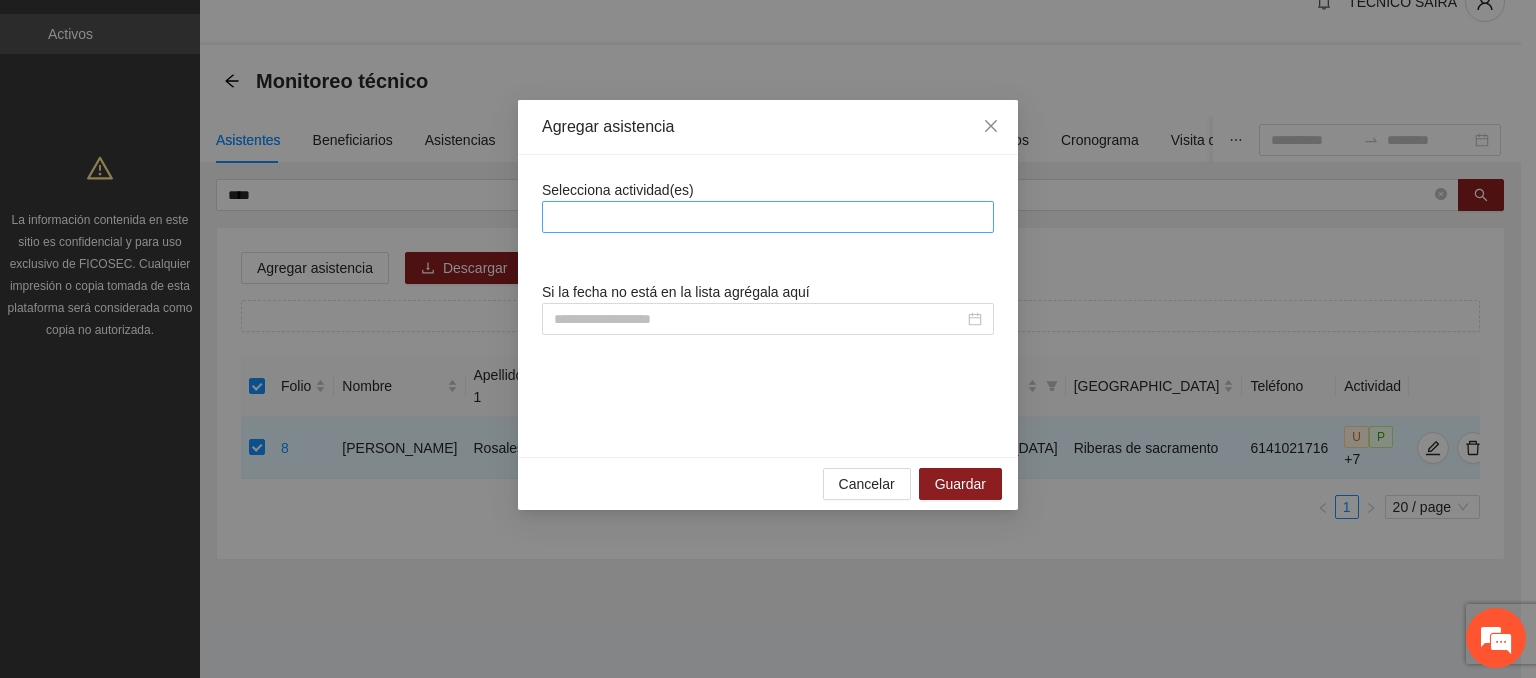 click at bounding box center (768, 217) 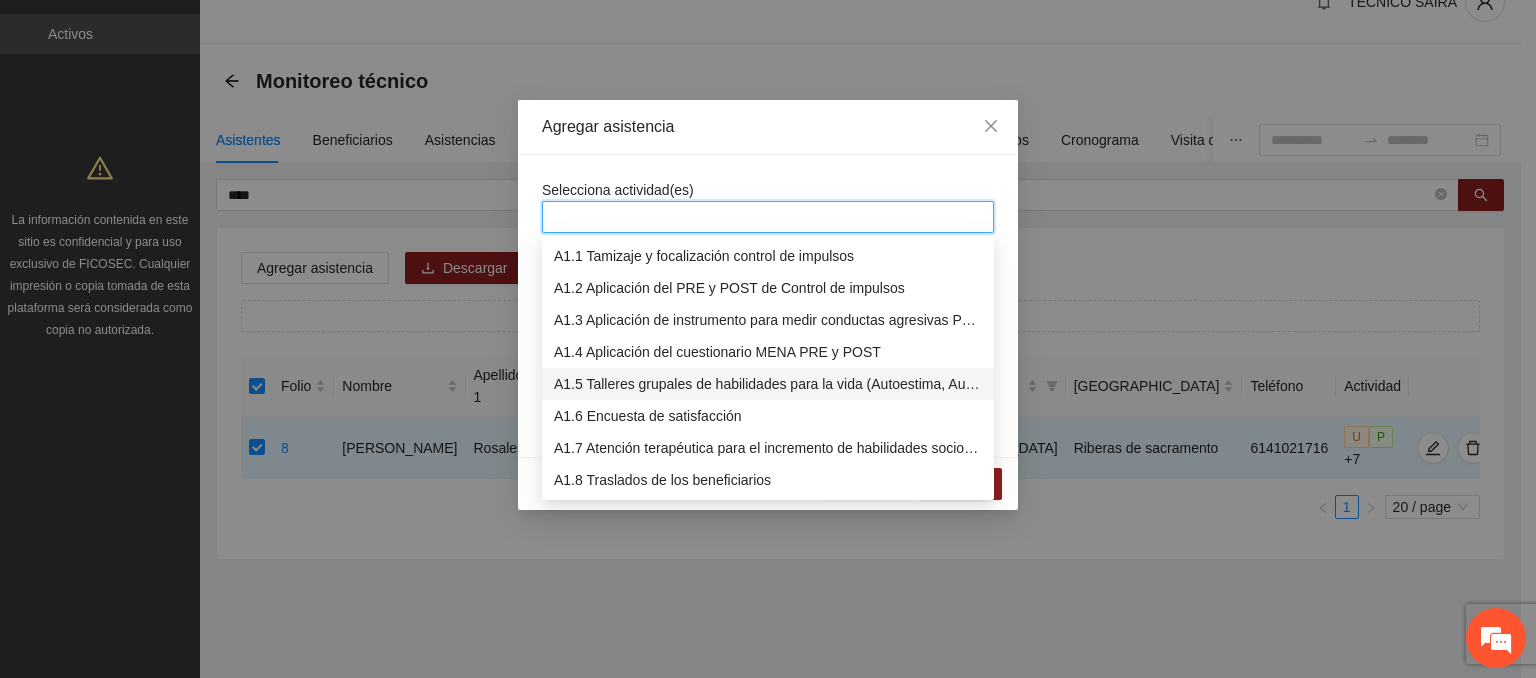 click on "A1.5 Talleres grupales de habilidades para la vida (Autoestima, Autoconocimiento, Manejo de emociones, Relaciones interpersonales, Toma de decisiones y Resolución de conflictos)." at bounding box center [768, 384] 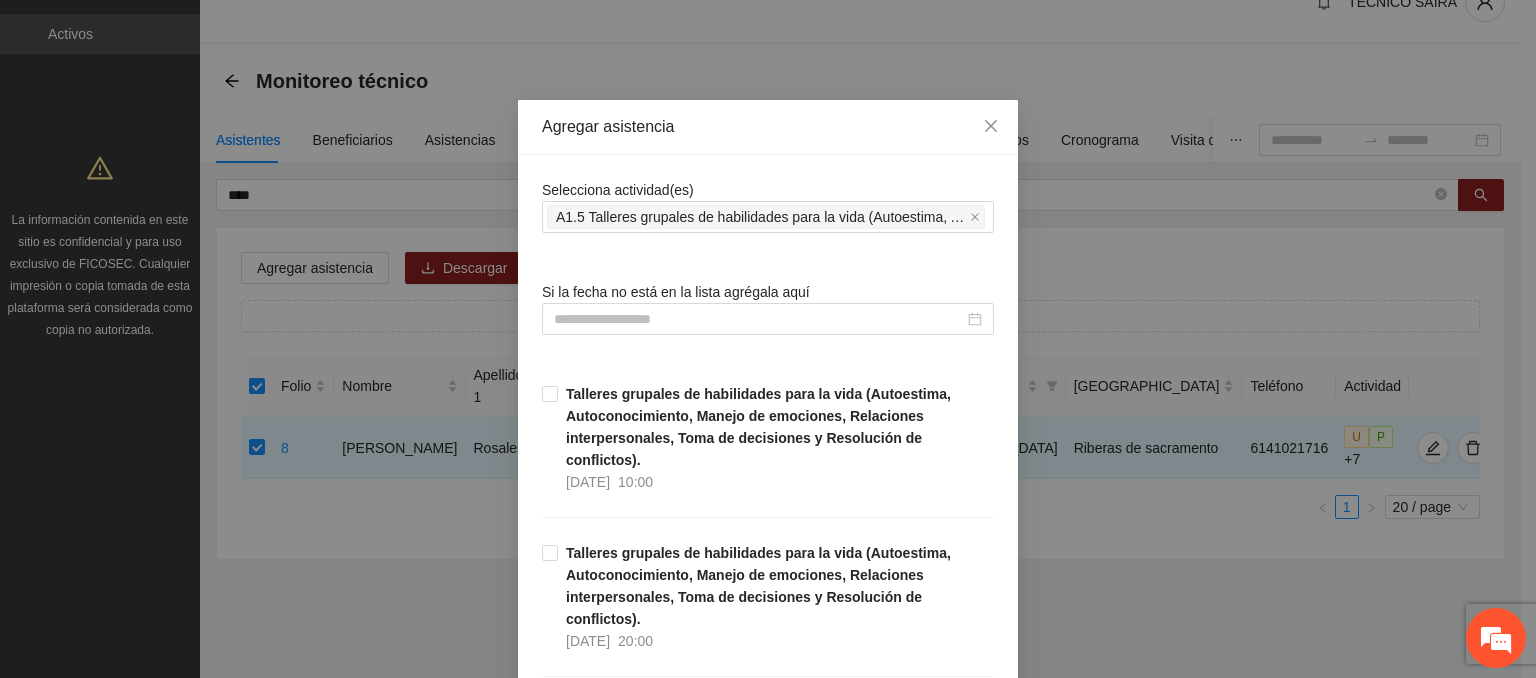 click on "Selecciona actividad(es)" at bounding box center [618, 190] 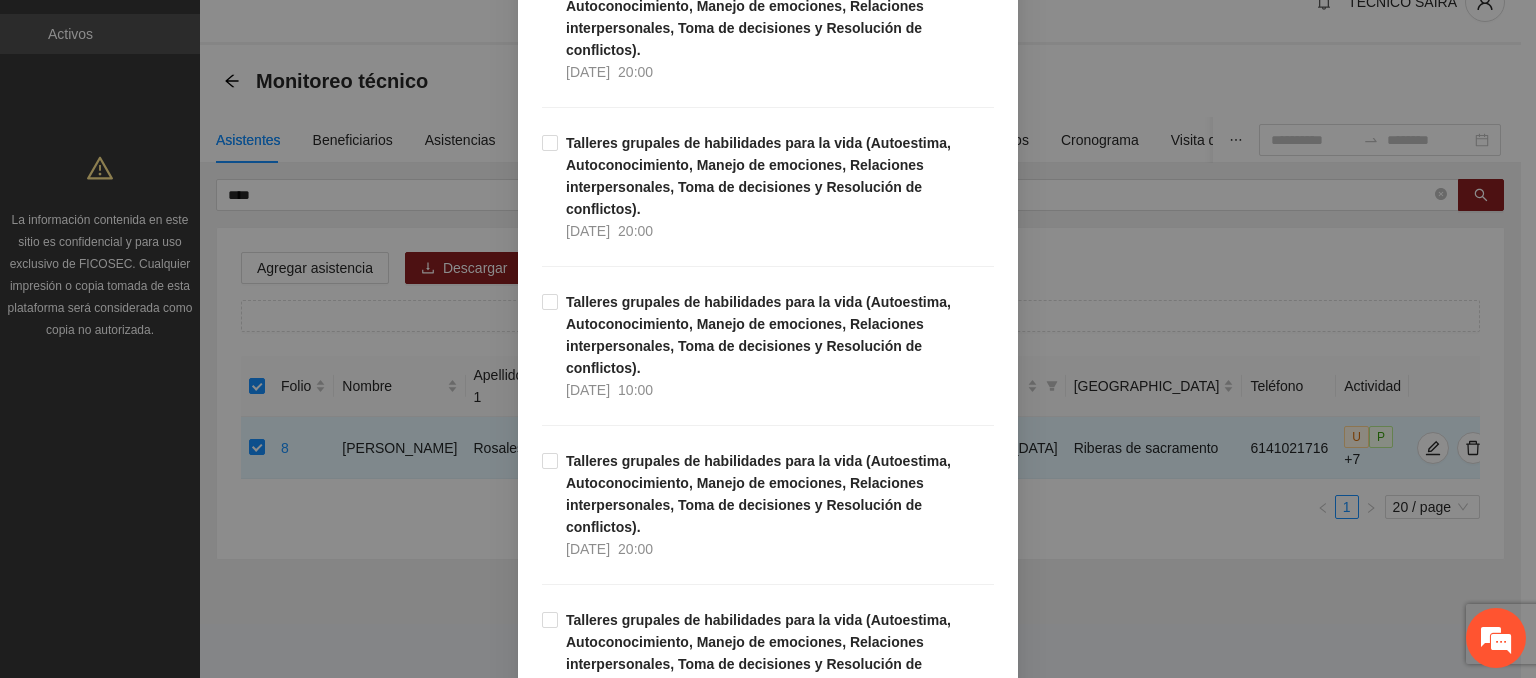 scroll, scrollTop: 920, scrollLeft: 0, axis: vertical 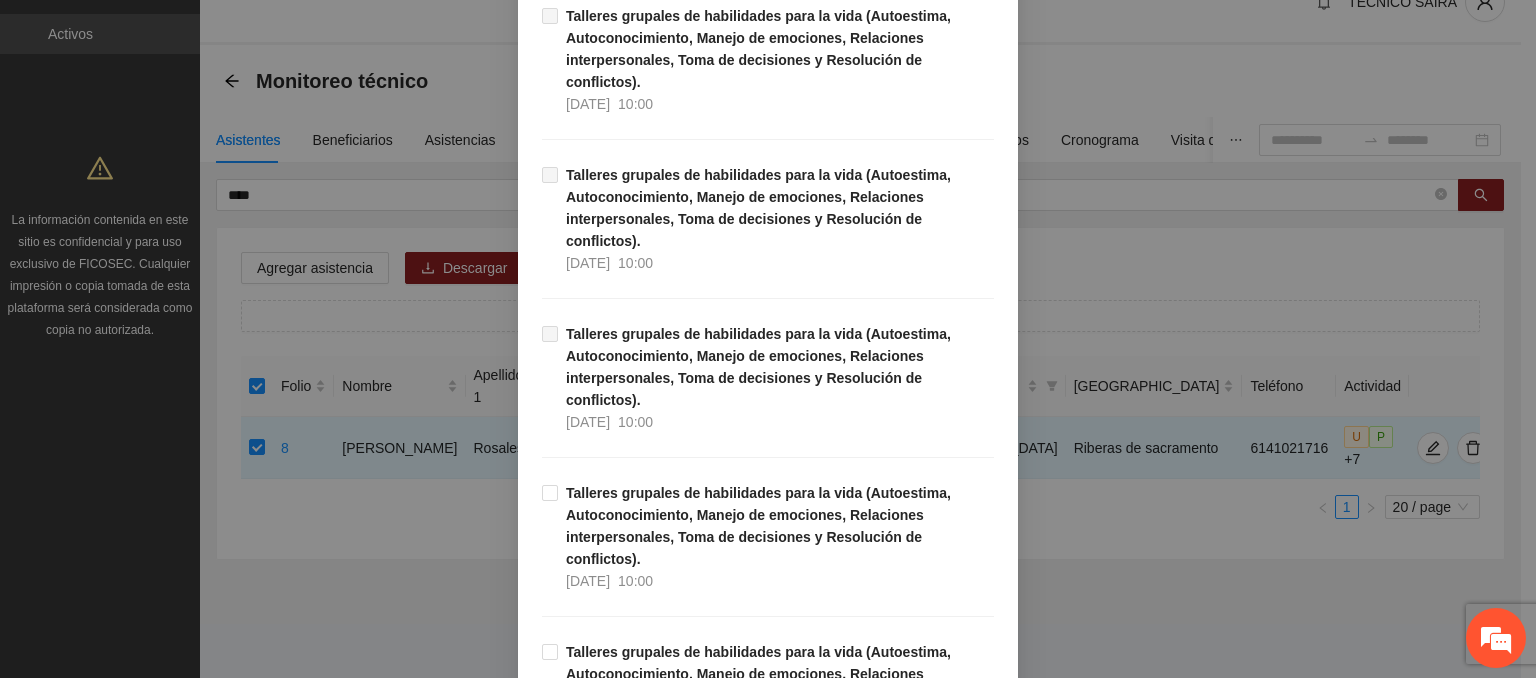click on "Guardar" at bounding box center [960, 2649] 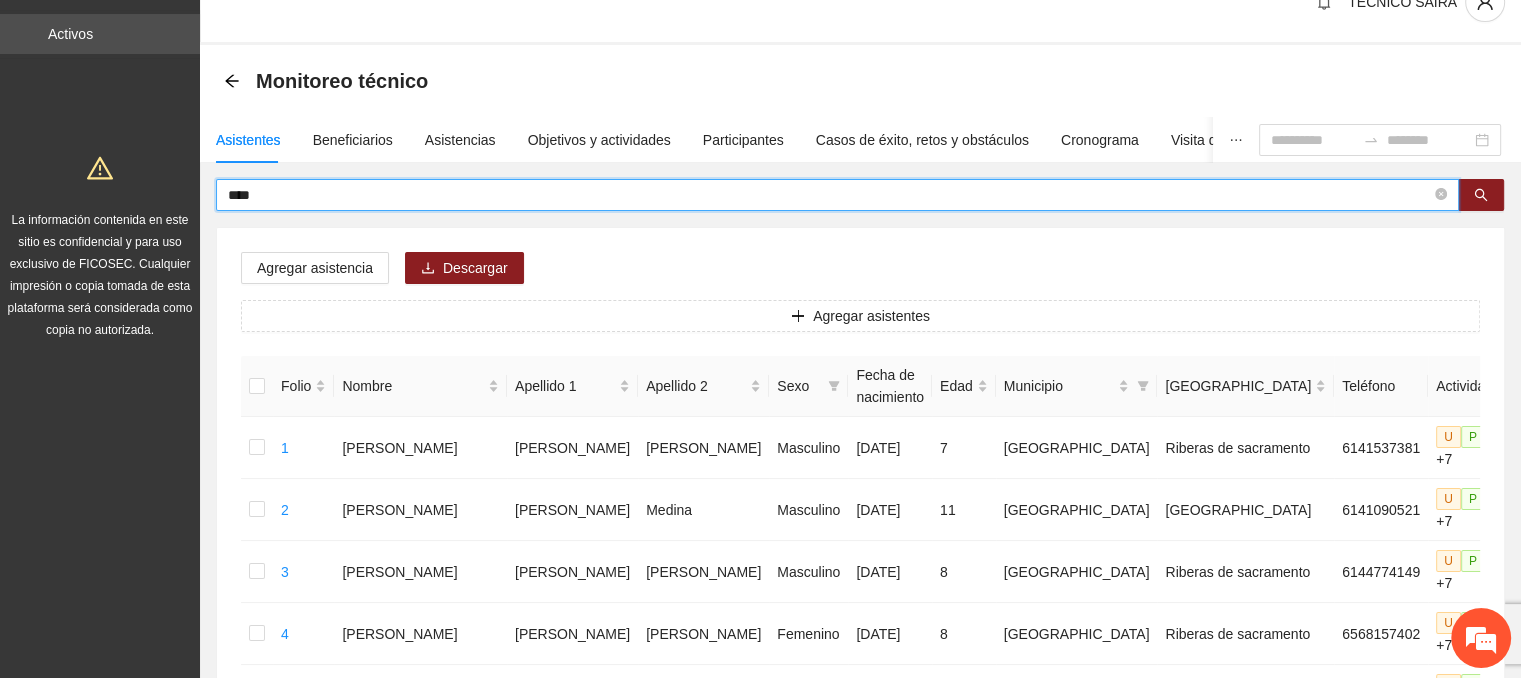drag, startPoint x: 356, startPoint y: 201, endPoint x: 117, endPoint y: 204, distance: 239.01883 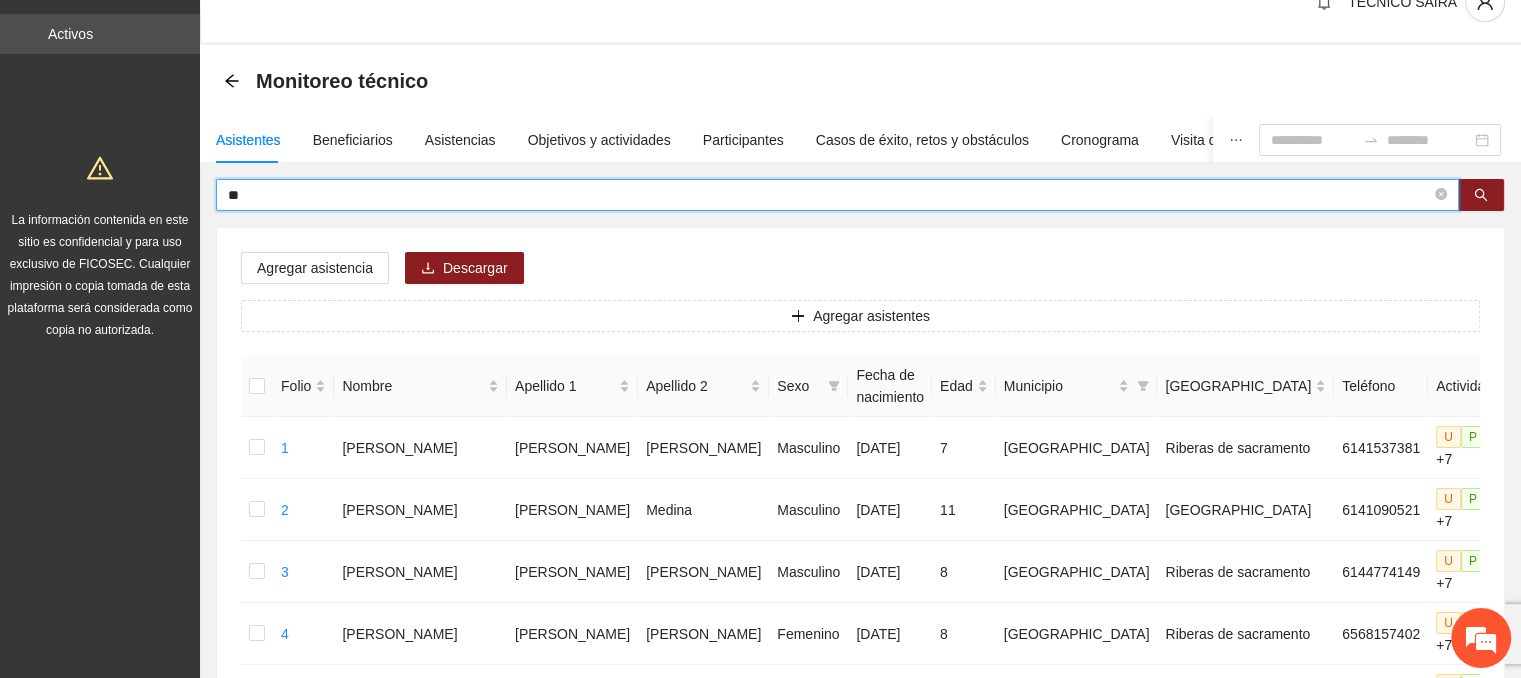 type on "*" 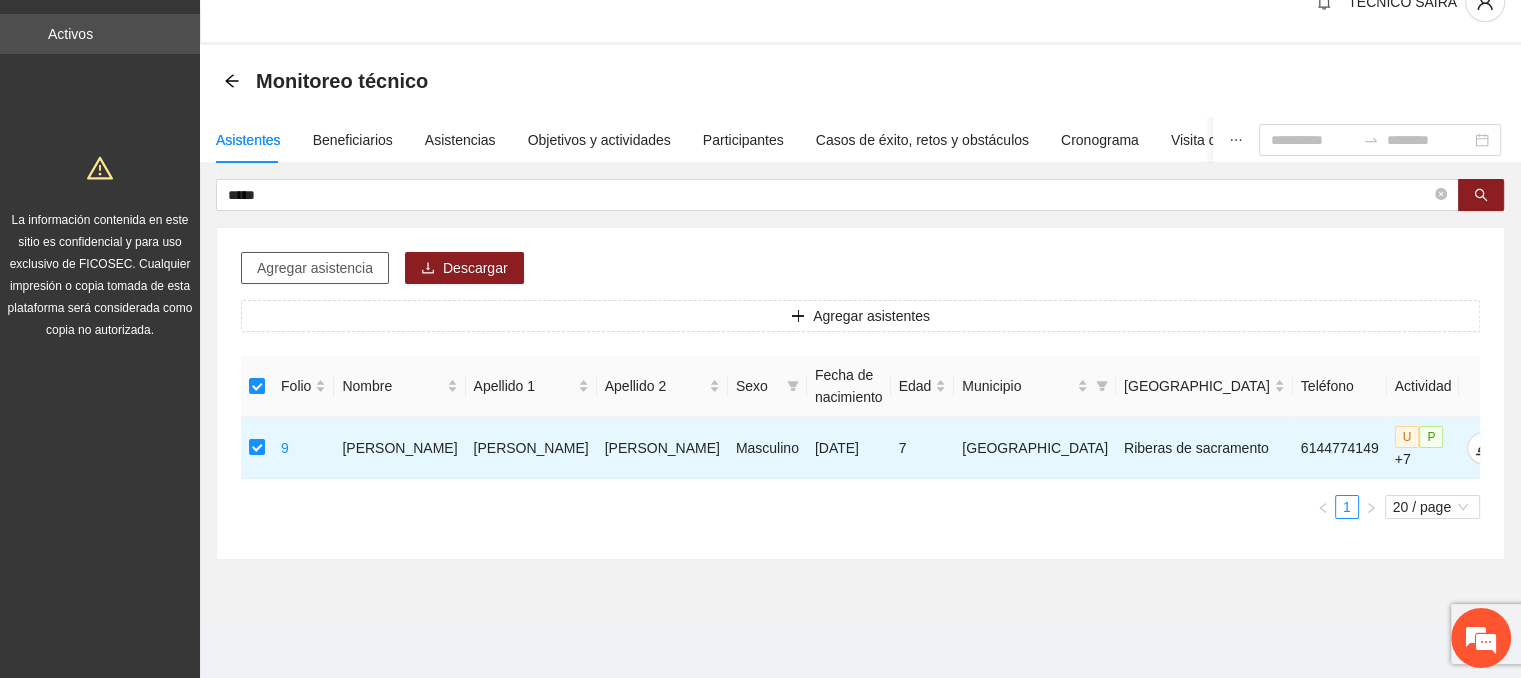 click on "Agregar asistencia" at bounding box center (315, 268) 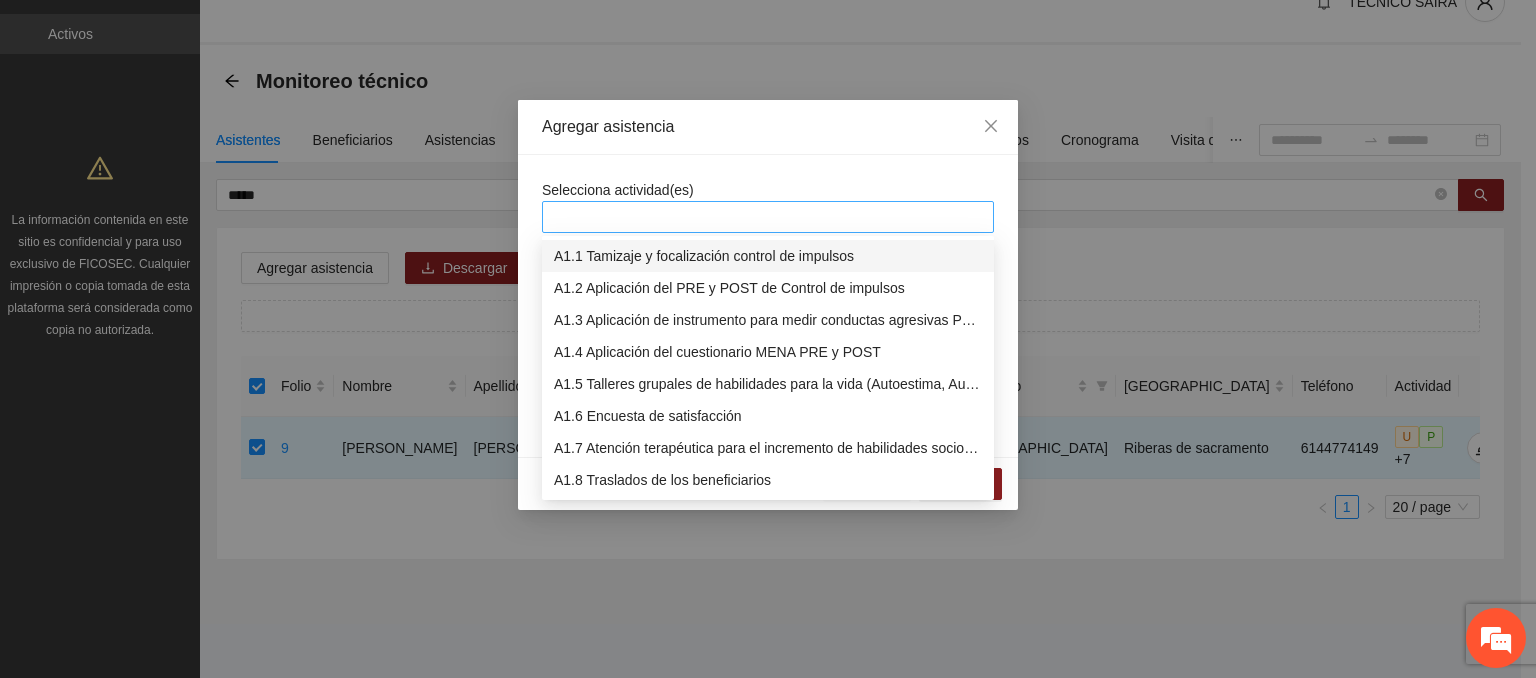 click at bounding box center (768, 217) 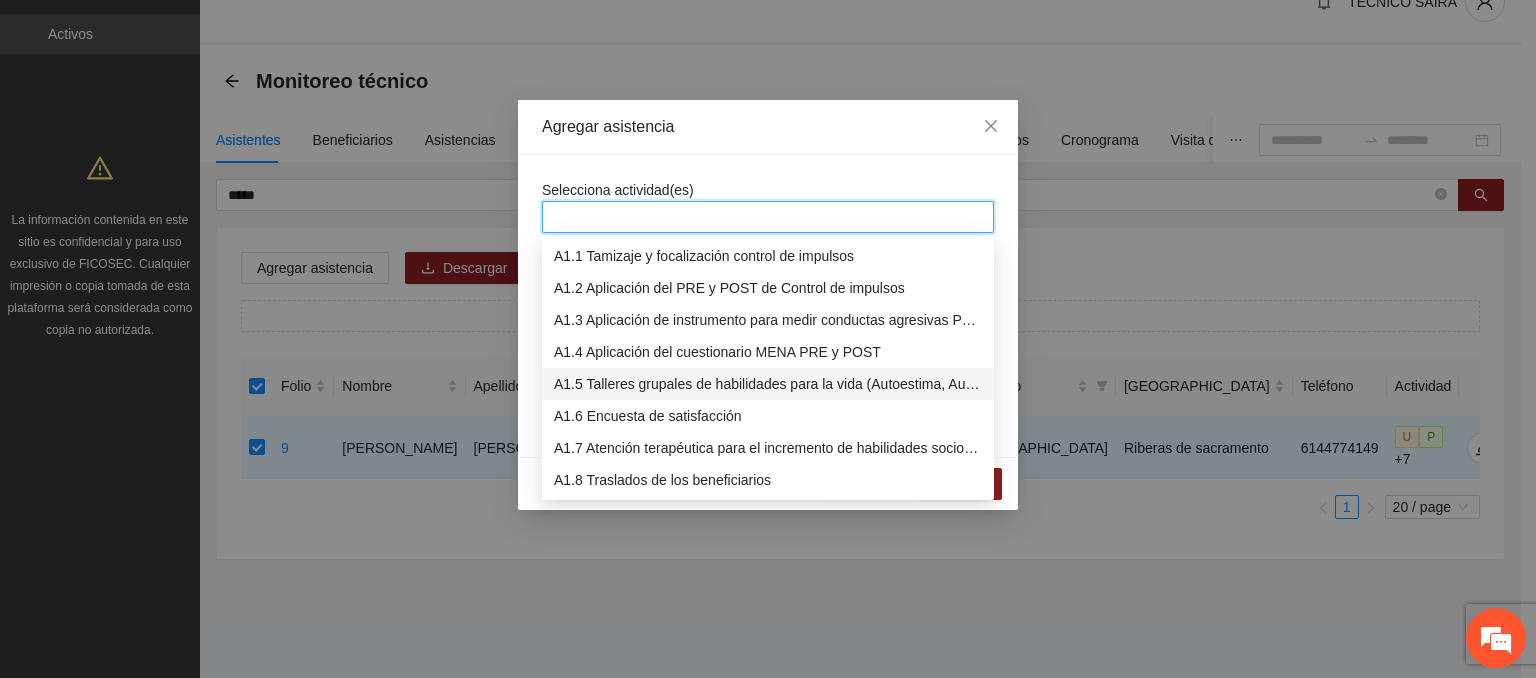 click on "A1.5 Talleres grupales de habilidades para la vida (Autoestima, Autoconocimiento, Manejo de emociones, Relaciones interpersonales, Toma de decisiones y Resolución de conflictos)." at bounding box center [768, 384] 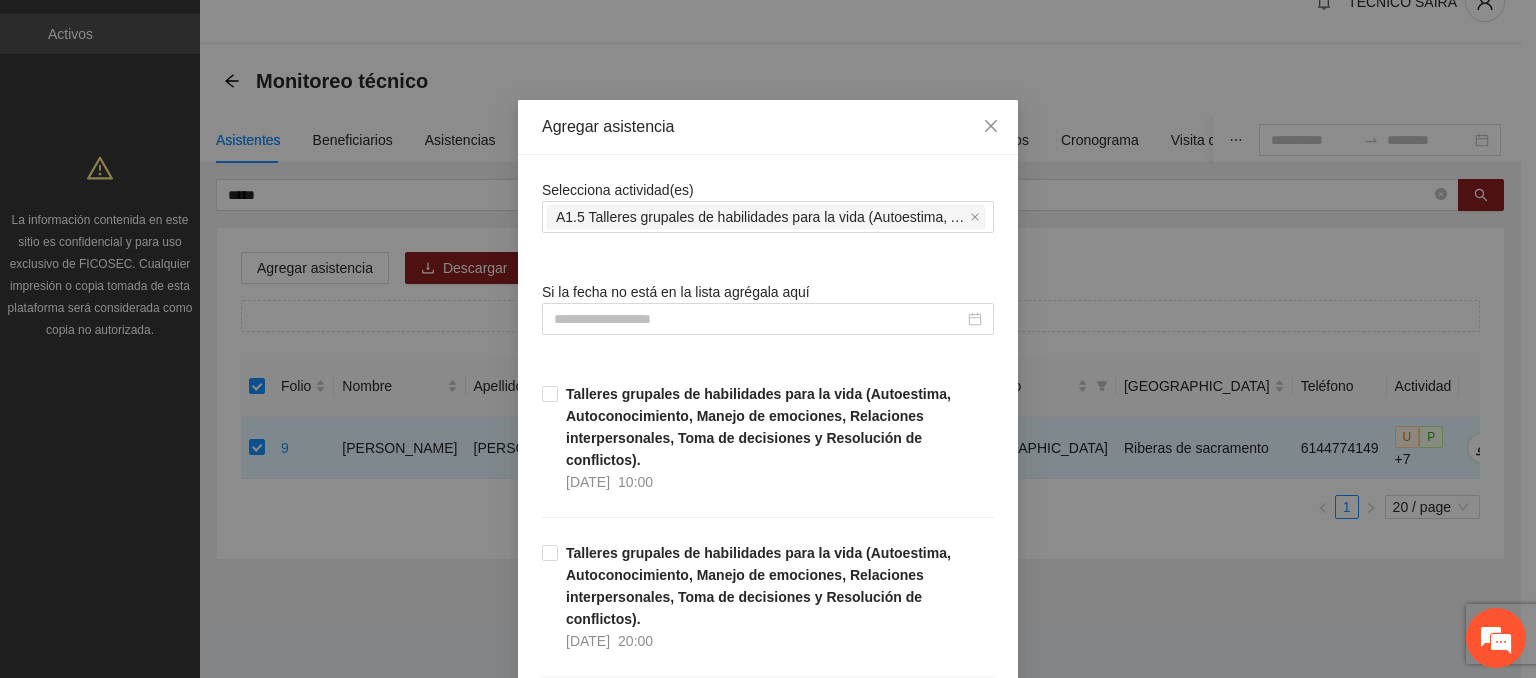 click on "Selecciona actividad(es) A1.5 Talleres grupales de habilidades para la vida (Autoestima, Autoconocimiento, Manejo de emociones, Relaciones interpersonales, Toma de decisiones y Resolución de conflictos).   Si la fecha no está en la lista agrégala aquí Talleres grupales de habilidades para la vida (Autoestima, Autoconocimiento, Manejo de emociones, Relaciones interpersonales, Toma de decisiones y Resolución de conflictos). 25/07/2025 10:00 Talleres grupales de habilidades para la vida (Autoestima, Autoconocimiento, Manejo de emociones, Relaciones interpersonales, Toma de decisiones y Resolución de conflictos). 24/07/2025 20:00 Talleres grupales de habilidades para la vida (Autoestima, Autoconocimiento, Manejo de emociones, Relaciones interpersonales, Toma de decisiones y Resolución de conflictos). 23/07/2025 20:00 Talleres grupales de habilidades para la vida (Autoestima, Autoconocimiento, Manejo de emociones, Relaciones interpersonales, Toma de decisiones y Resolución de conflictos). 22/07/2025 20:00" at bounding box center [768, 7540] 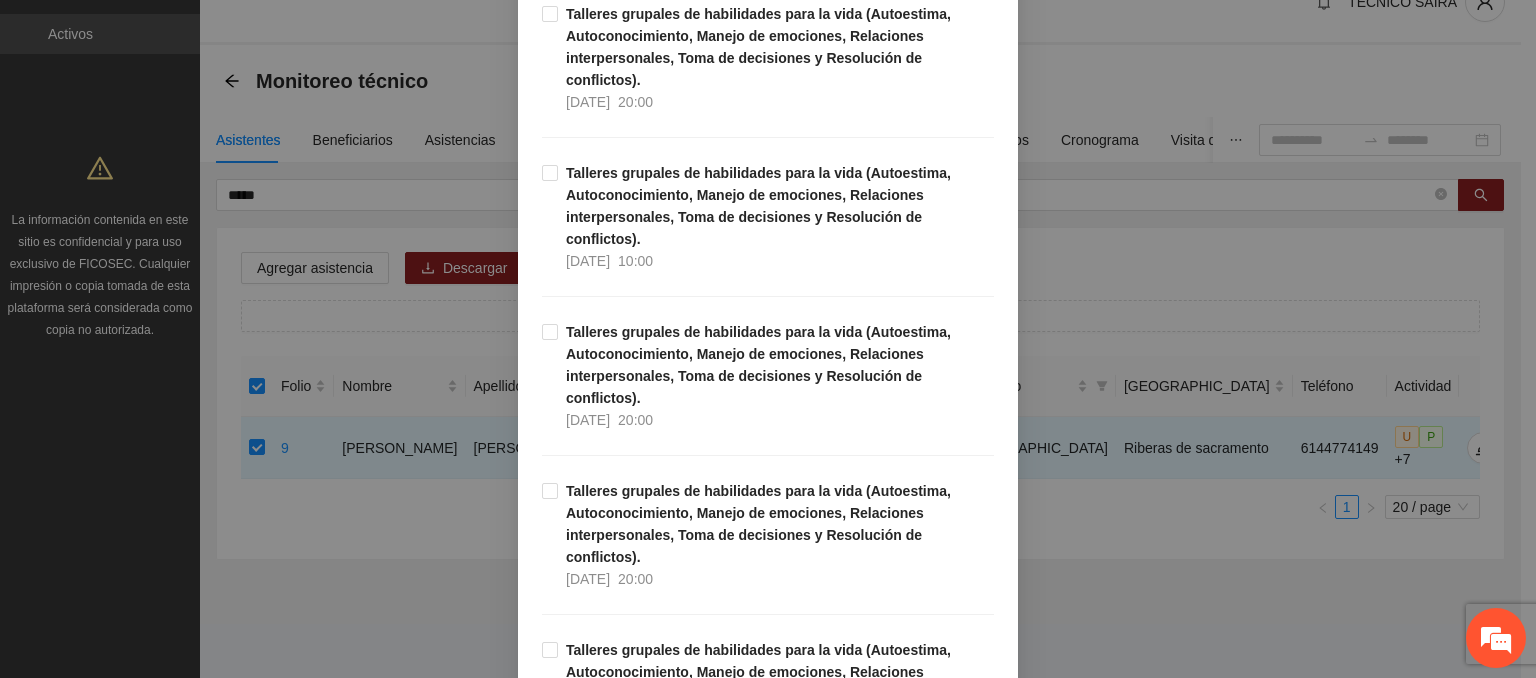 scroll, scrollTop: 1033, scrollLeft: 0, axis: vertical 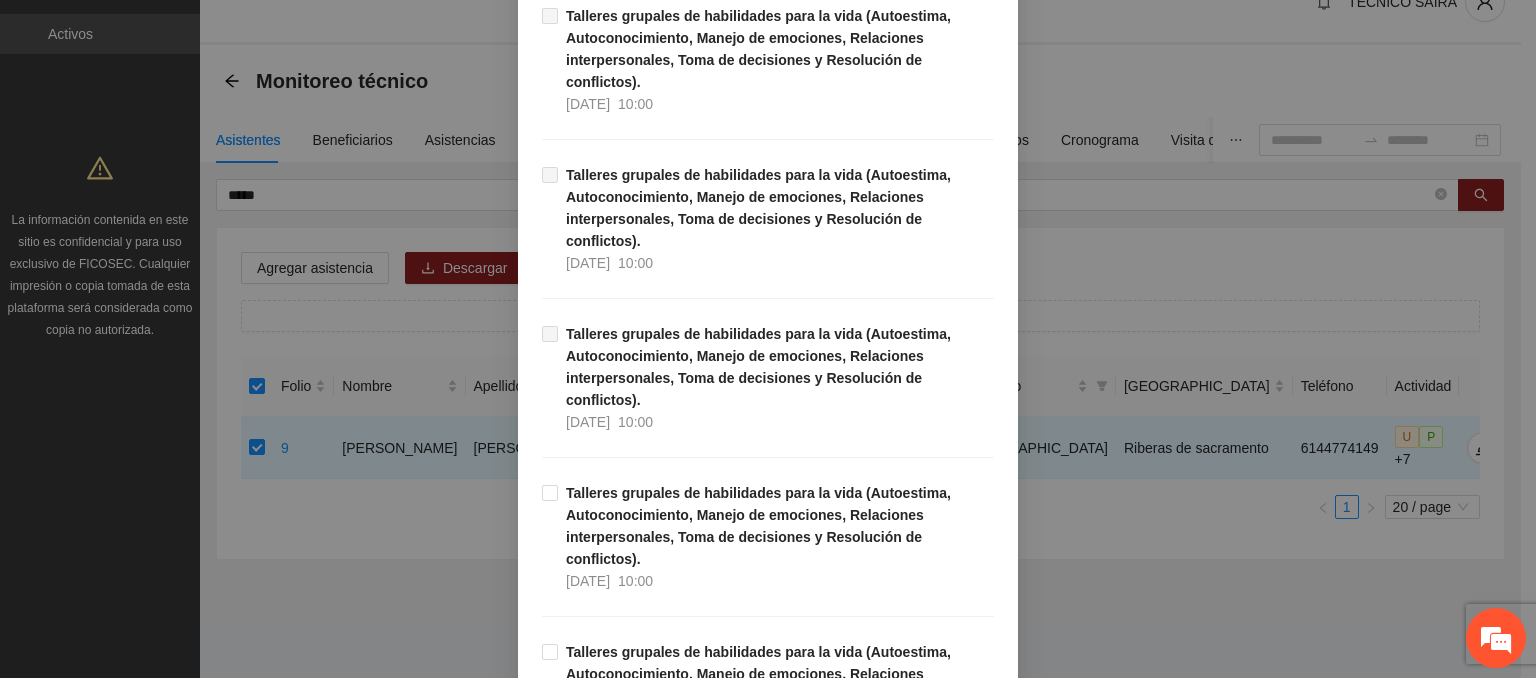 click on "Guardar" at bounding box center [960, 2649] 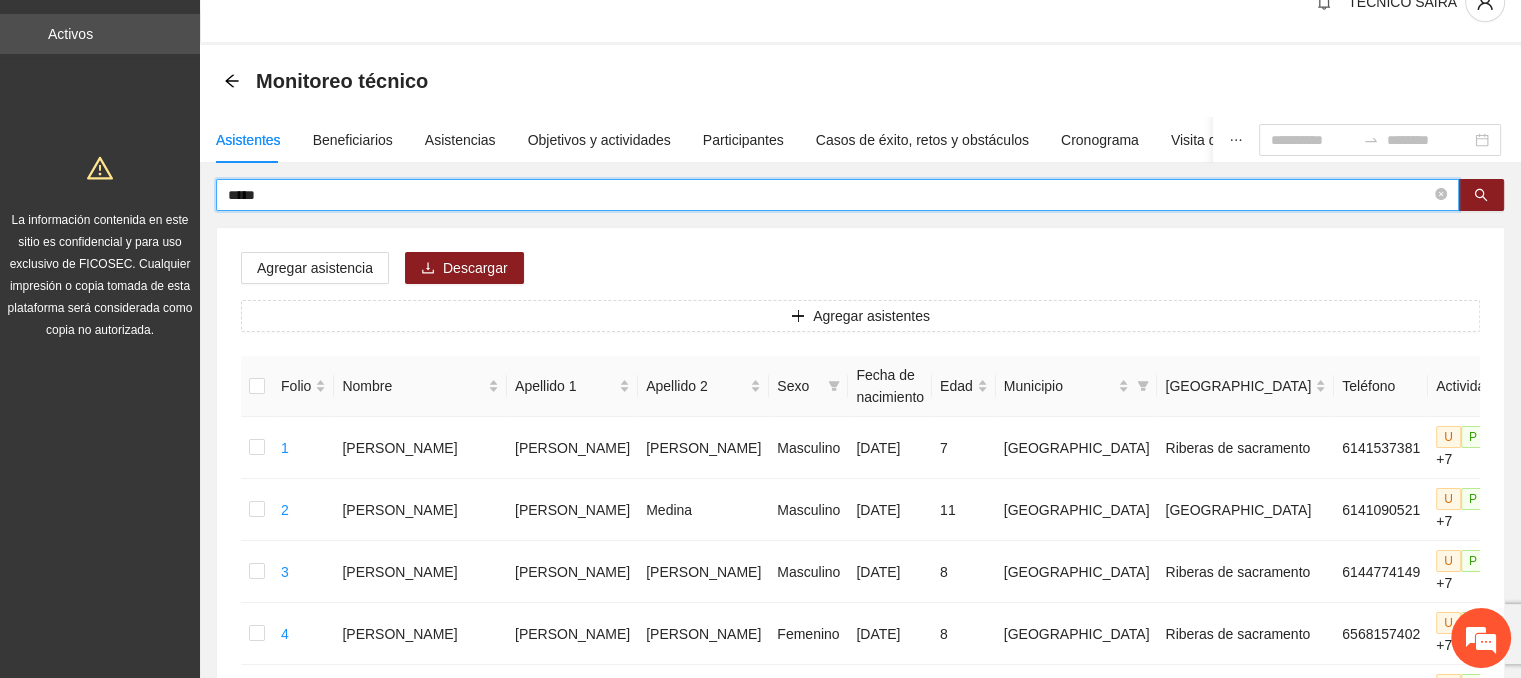 drag, startPoint x: 308, startPoint y: 201, endPoint x: 88, endPoint y: 212, distance: 220.27483 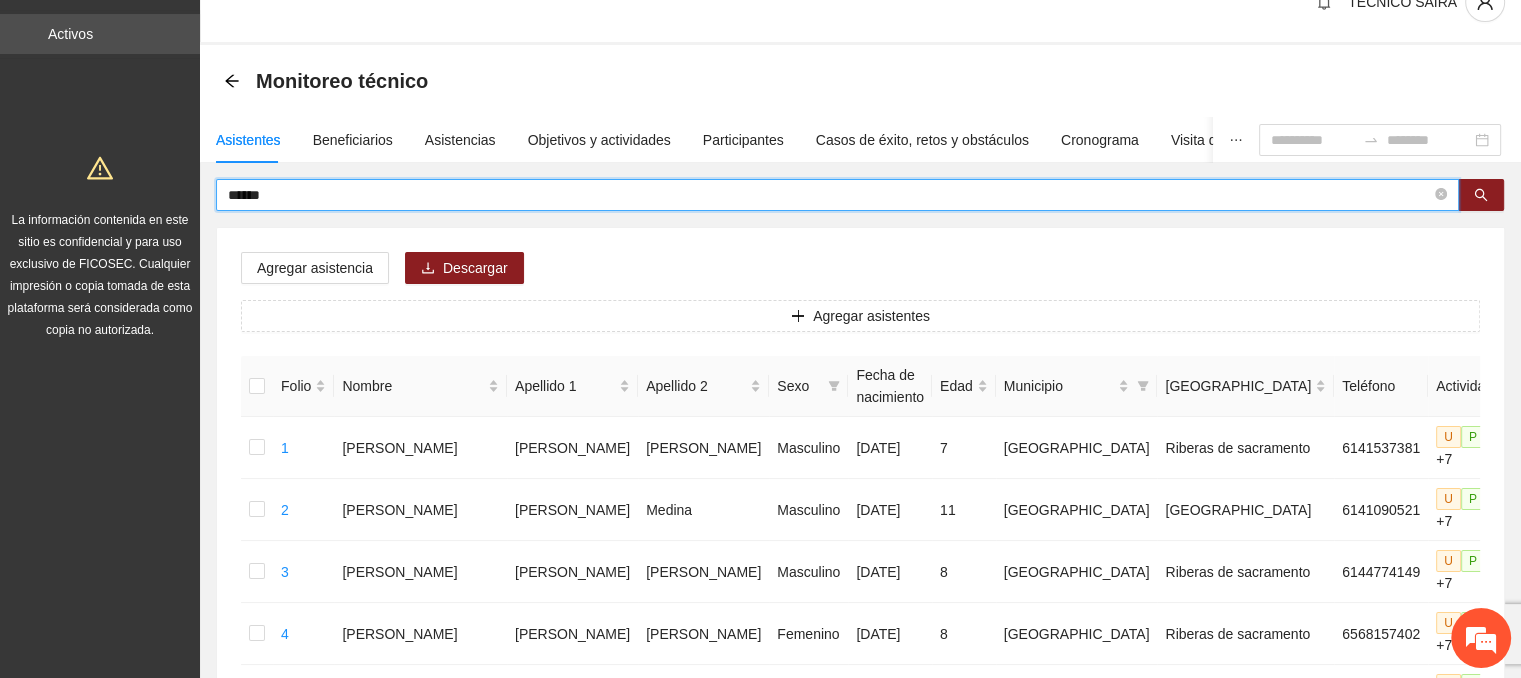 type on "******" 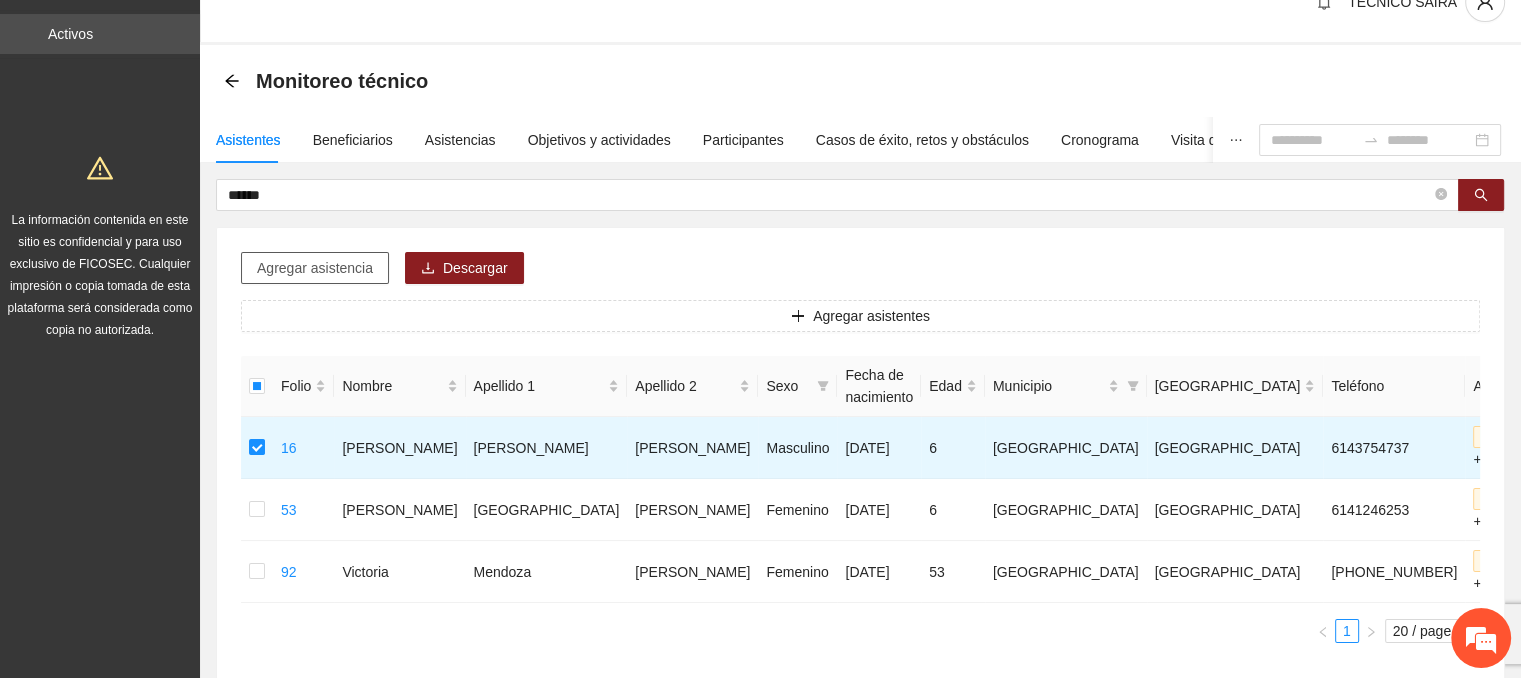 click on "Agregar asistencia" at bounding box center [315, 268] 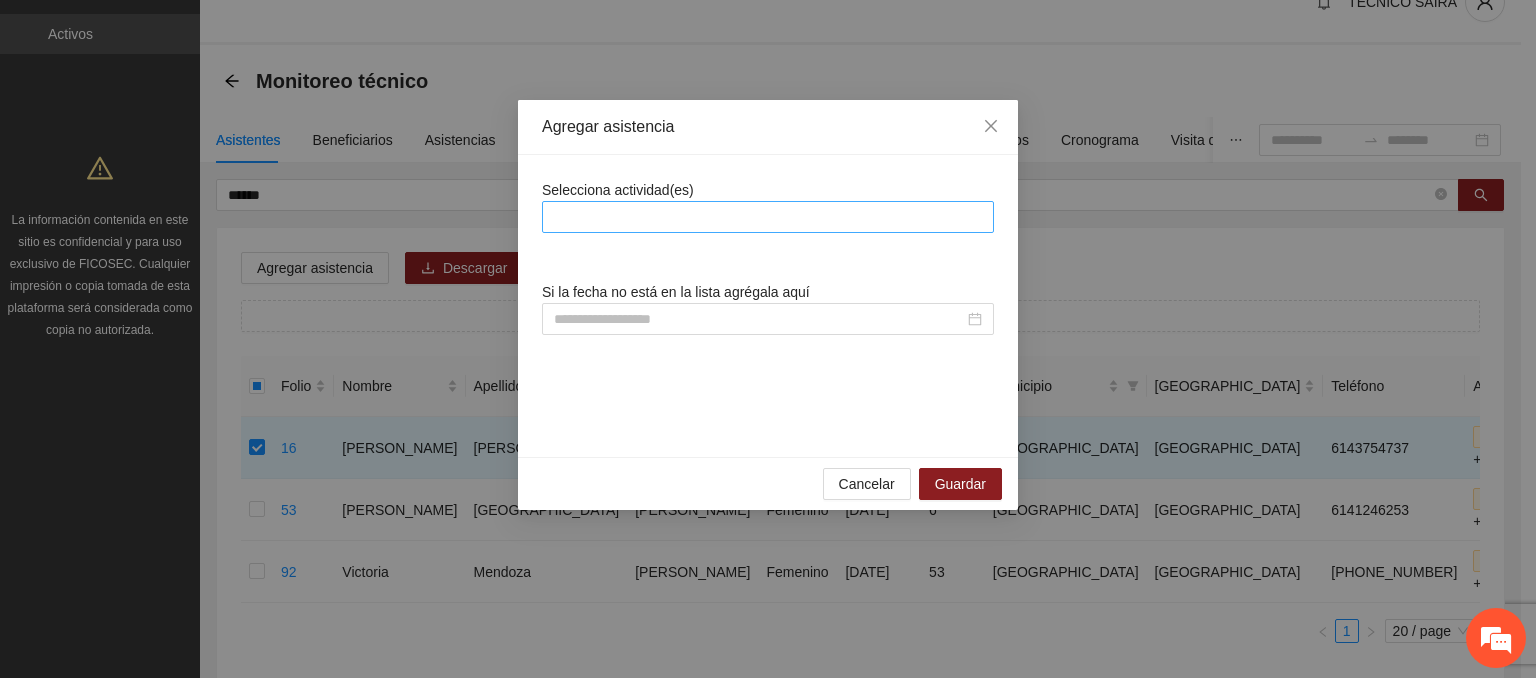 click at bounding box center (768, 217) 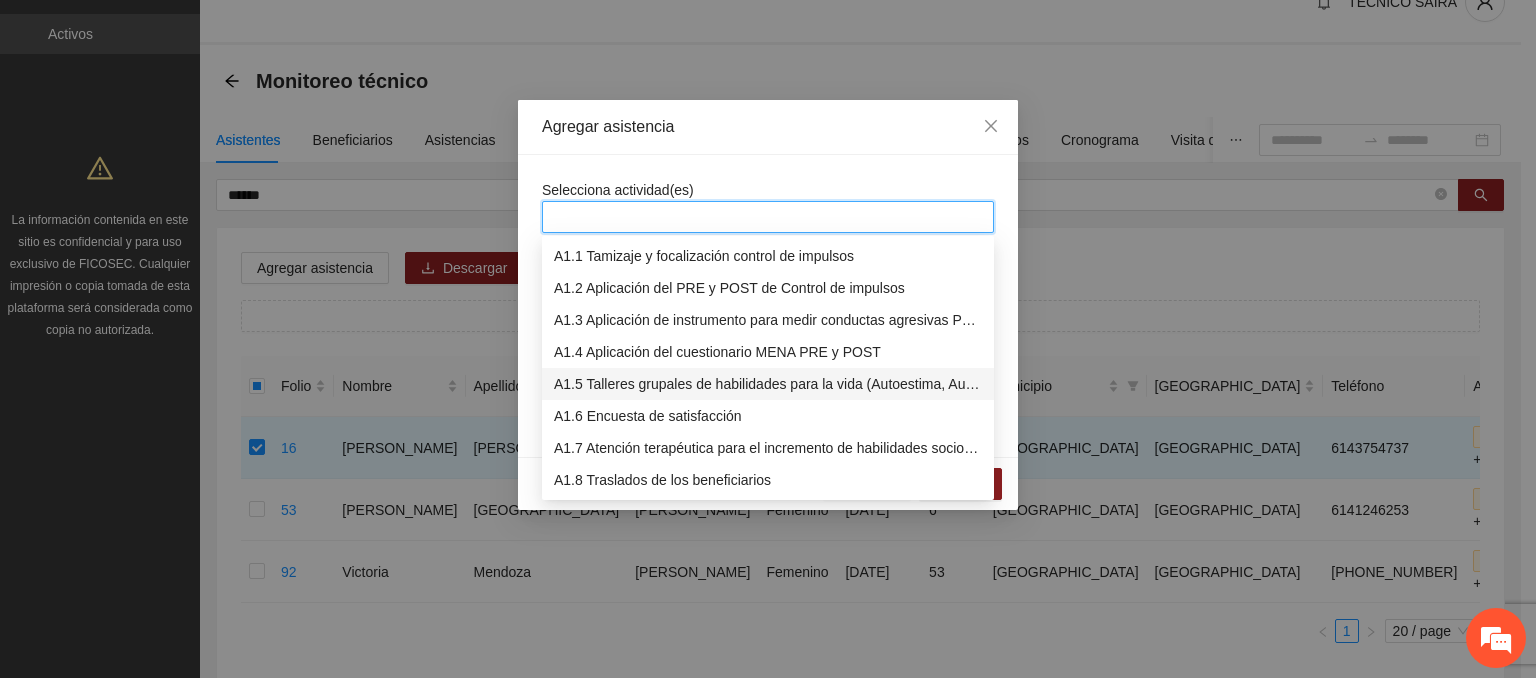 click on "A1.5 Talleres grupales de habilidades para la vida (Autoestima, Autoconocimiento, Manejo de emociones, Relaciones interpersonales, Toma de decisiones y Resolución de conflictos)." at bounding box center (768, 384) 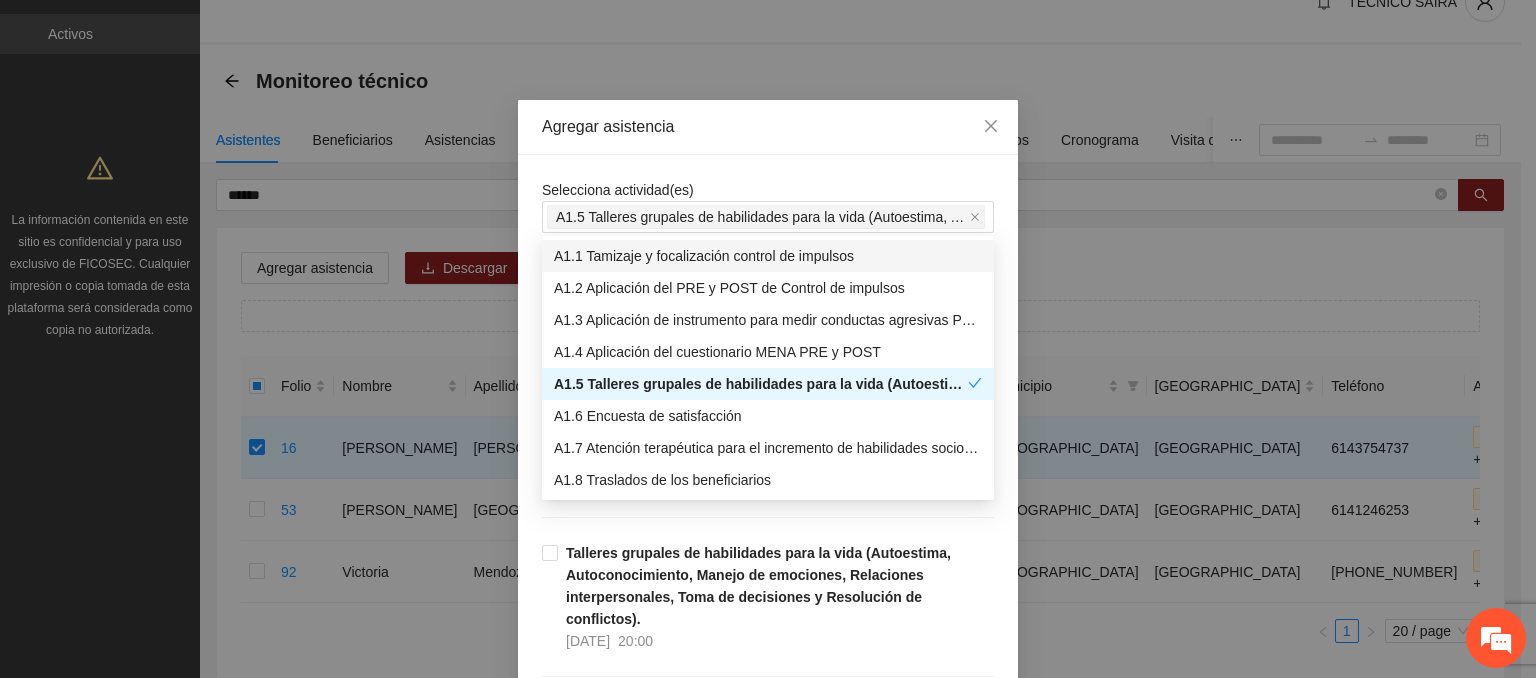 click on "Agregar asistencia" at bounding box center [768, 127] 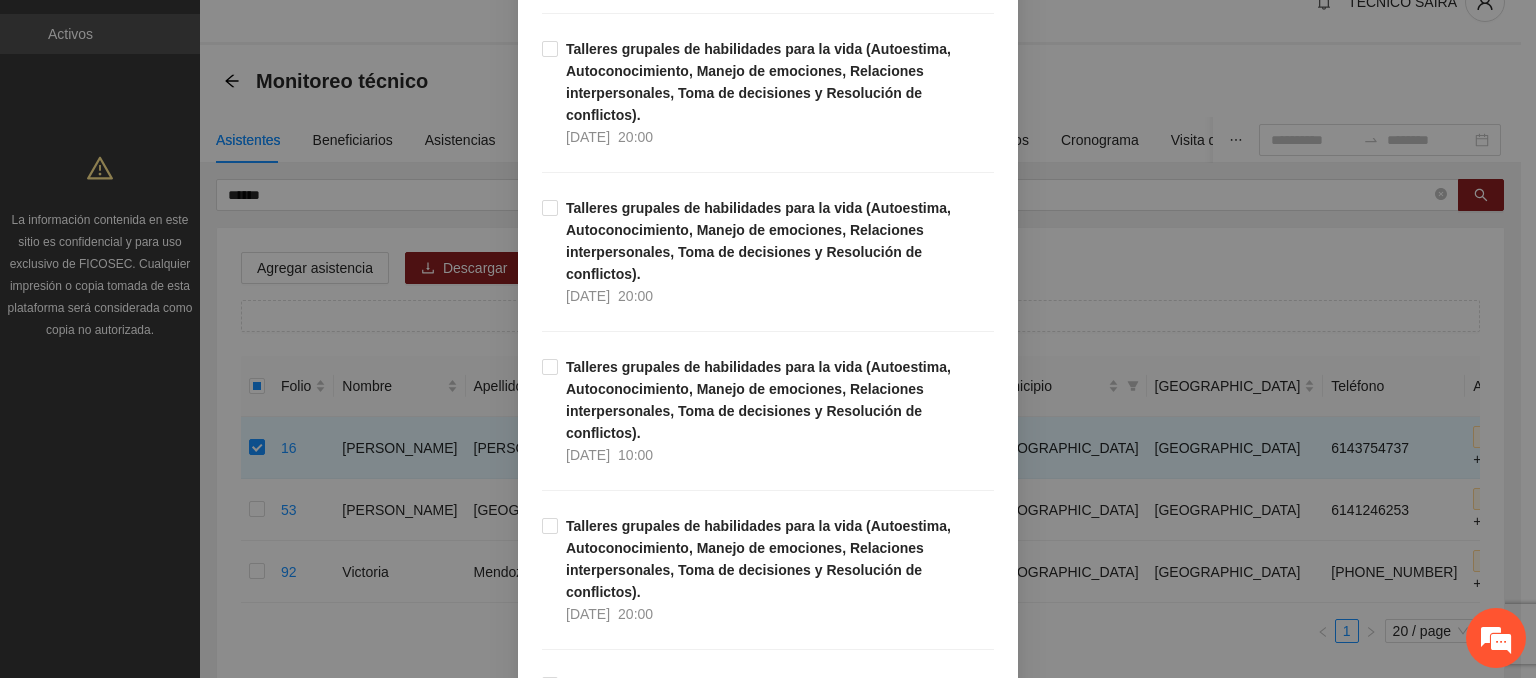 scroll, scrollTop: 880, scrollLeft: 0, axis: vertical 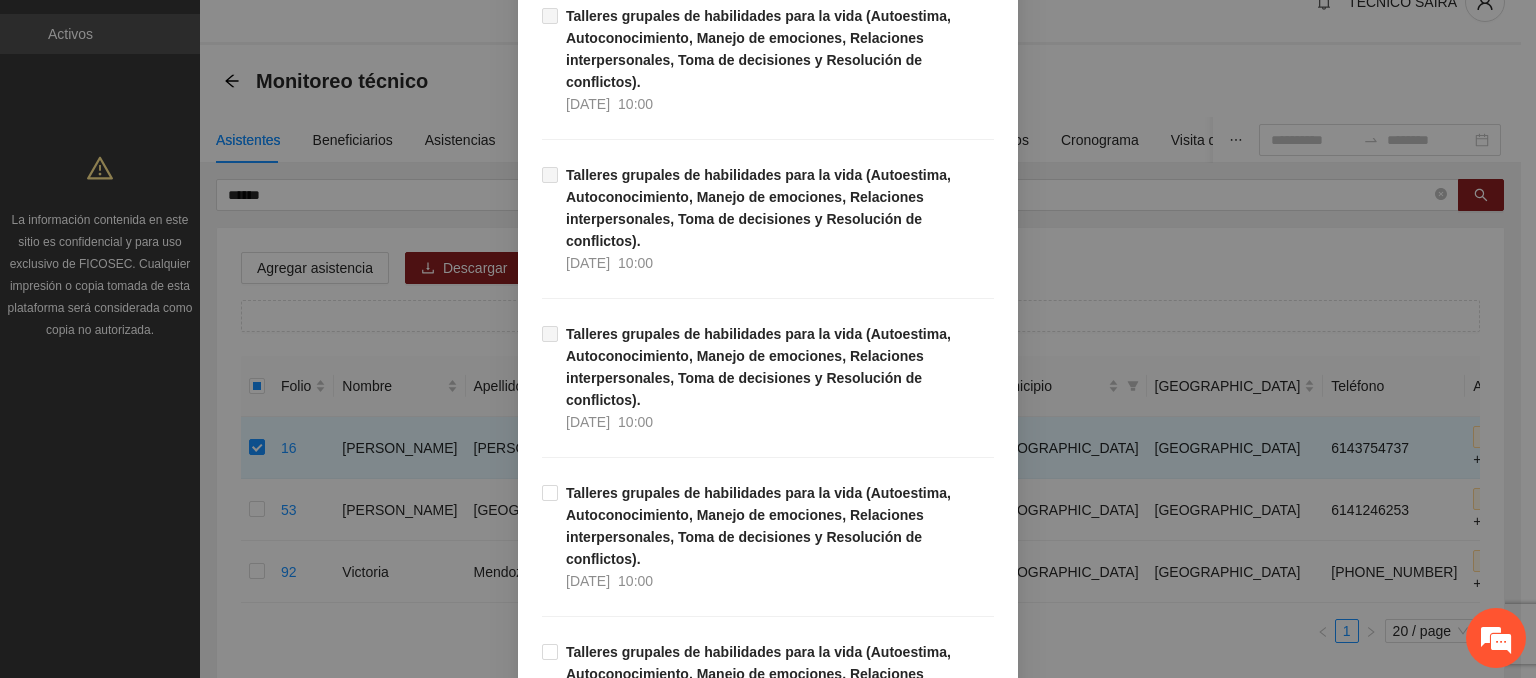 click on "Guardar" at bounding box center (960, 2649) 